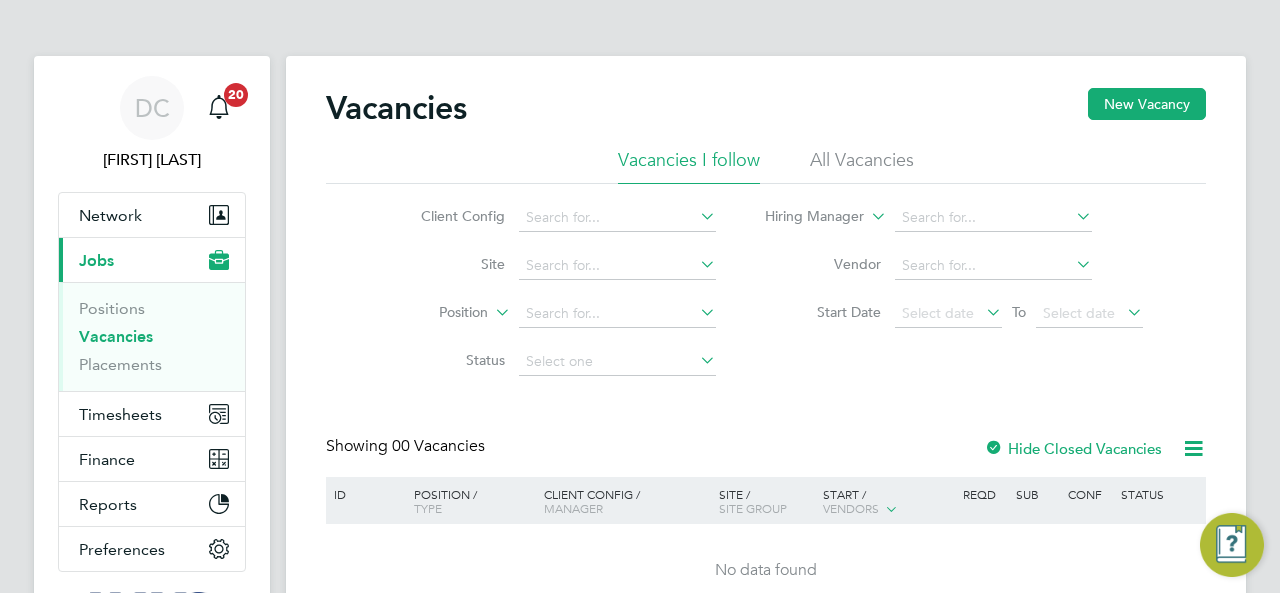 scroll, scrollTop: 0, scrollLeft: 0, axis: both 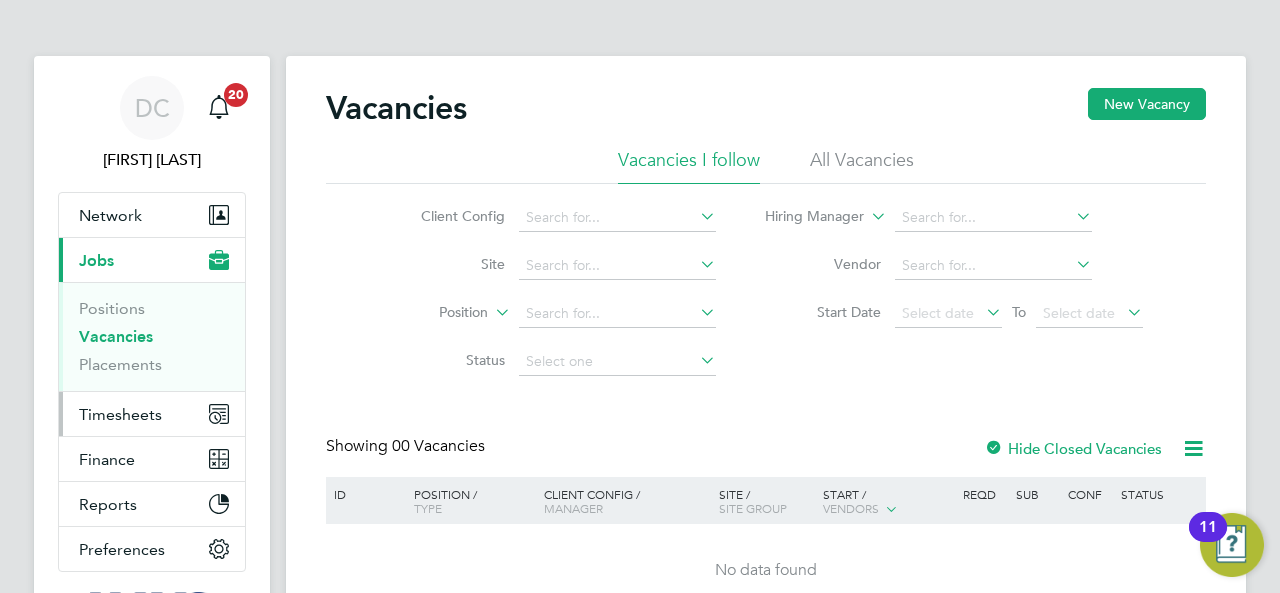 click on "Timesheets" at bounding box center (120, 414) 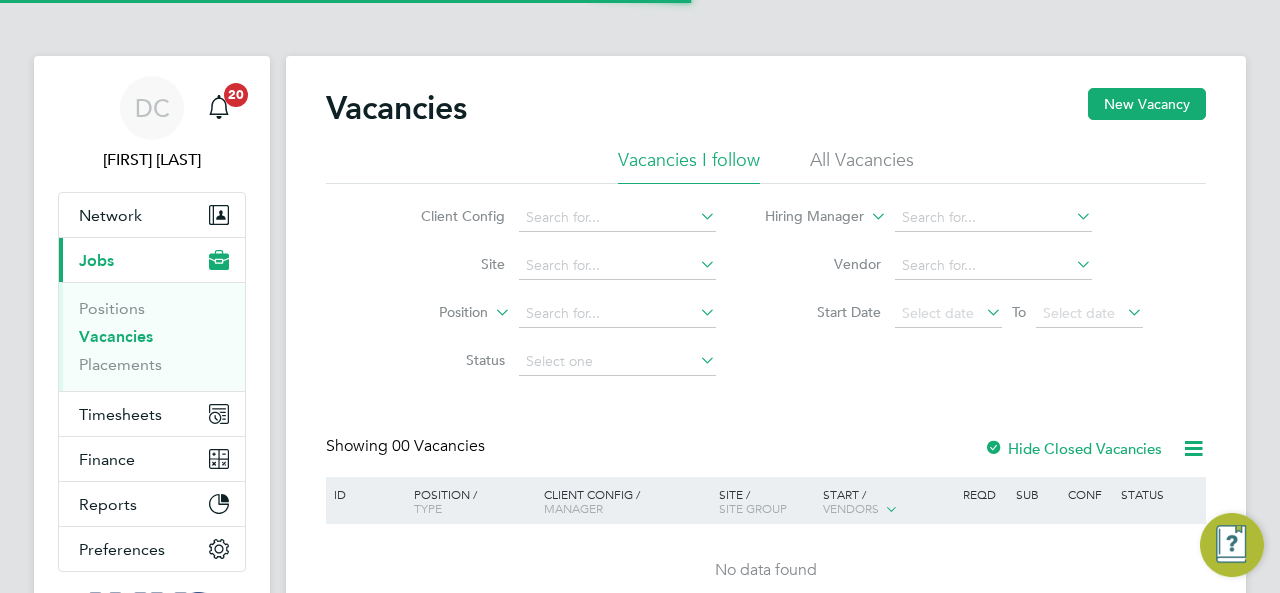 scroll, scrollTop: 0, scrollLeft: 0, axis: both 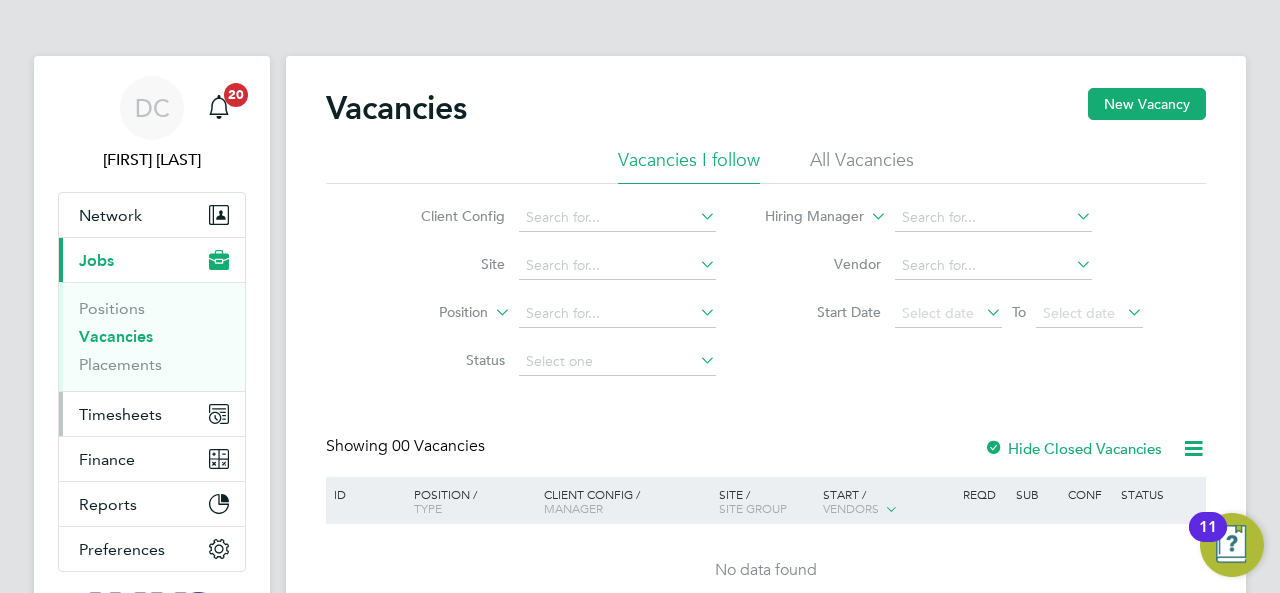 click on "Timesheets" at bounding box center (120, 414) 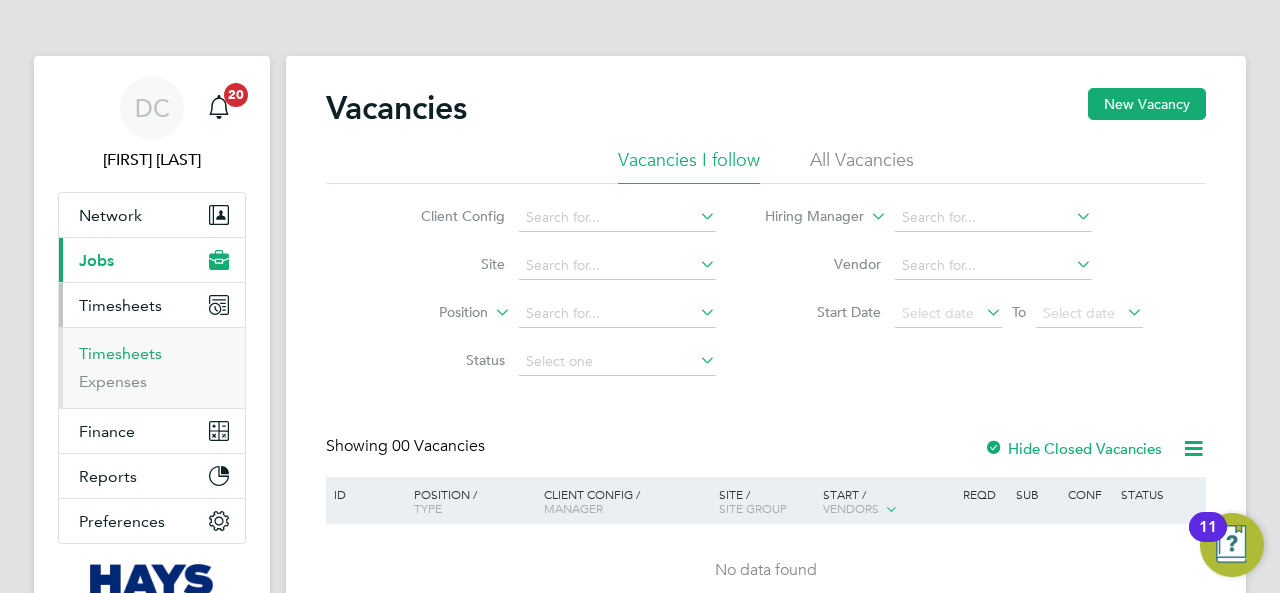 click on "Timesheets" at bounding box center (120, 353) 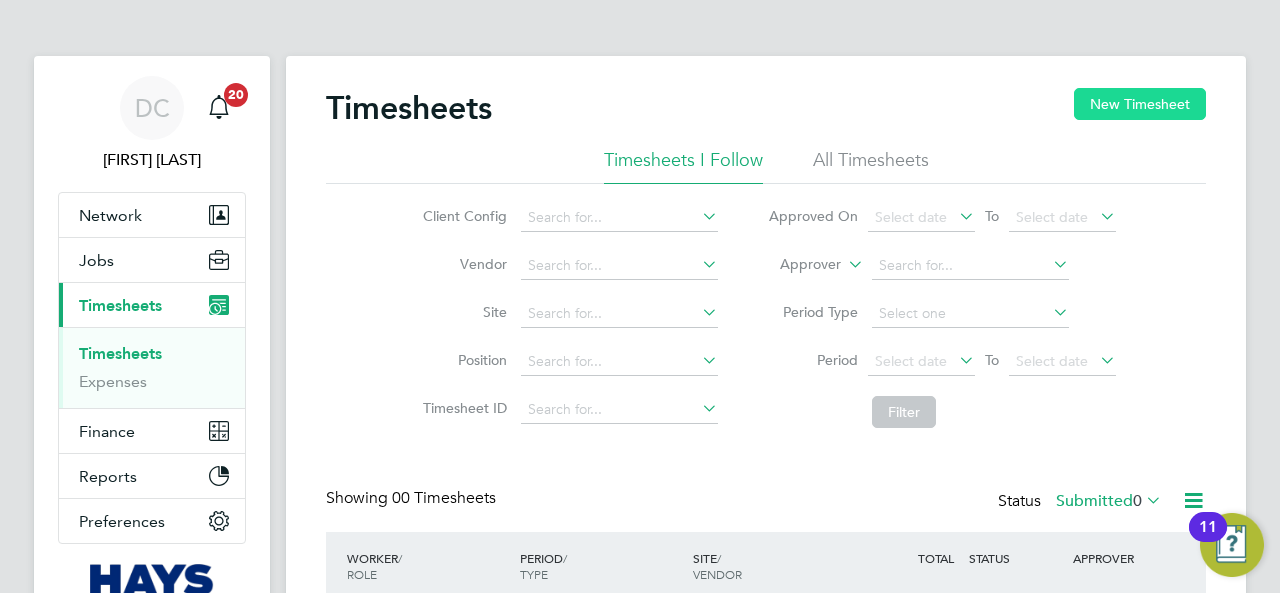 click on "New Timesheet" 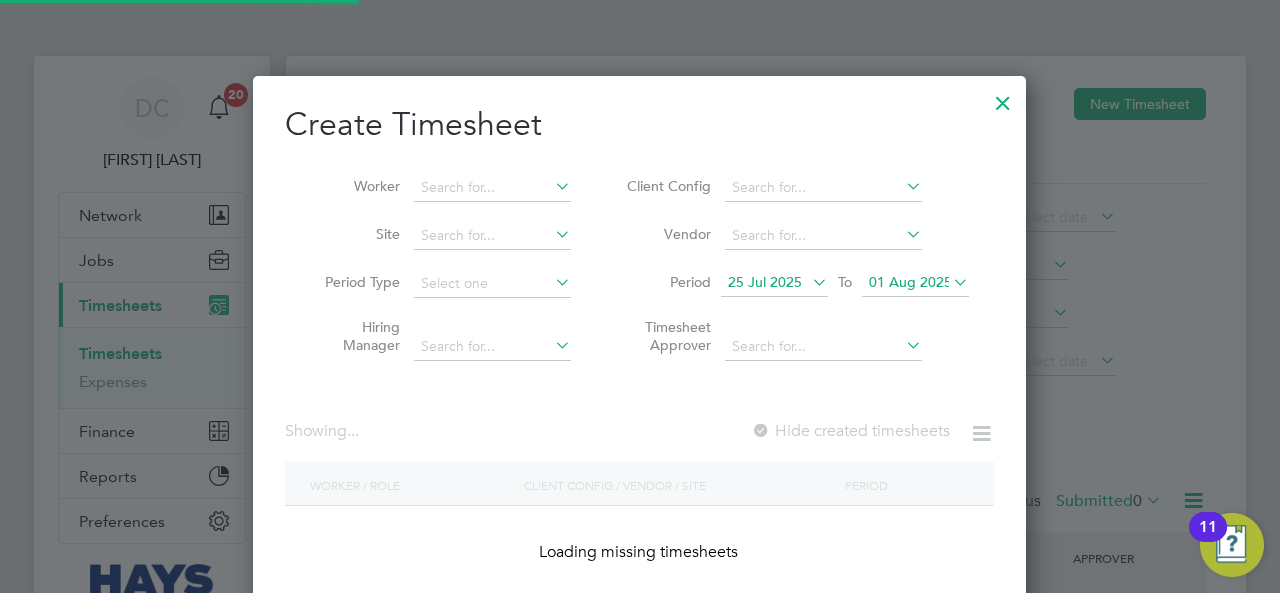 scroll, scrollTop: 10, scrollLeft: 9, axis: both 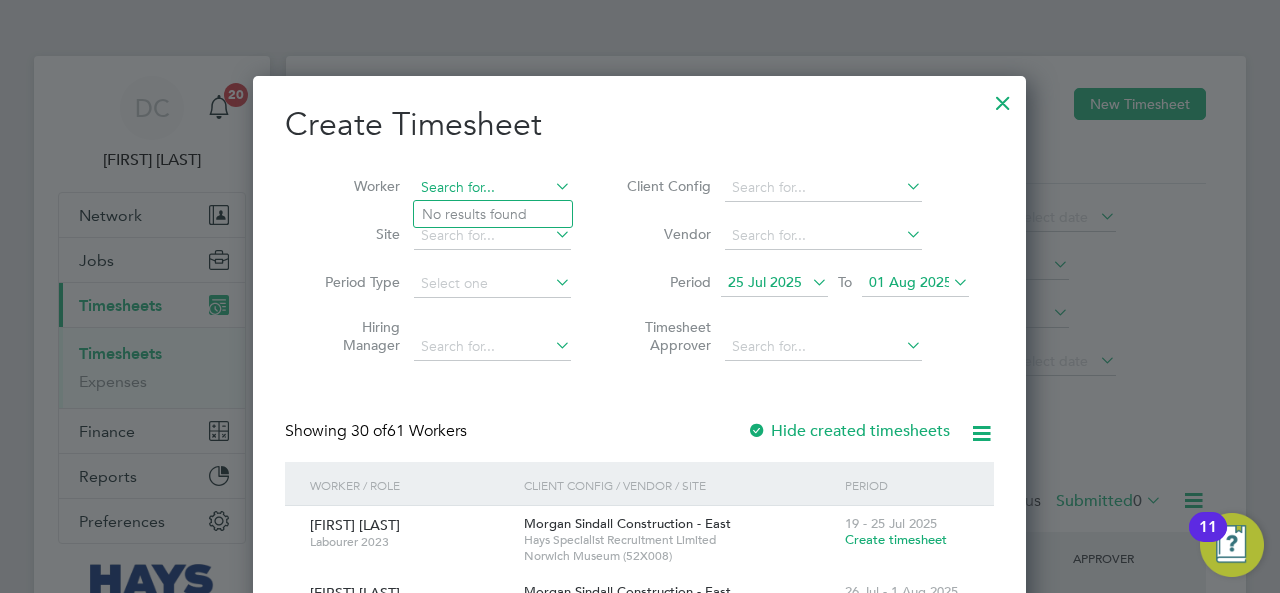 click at bounding box center (492, 188) 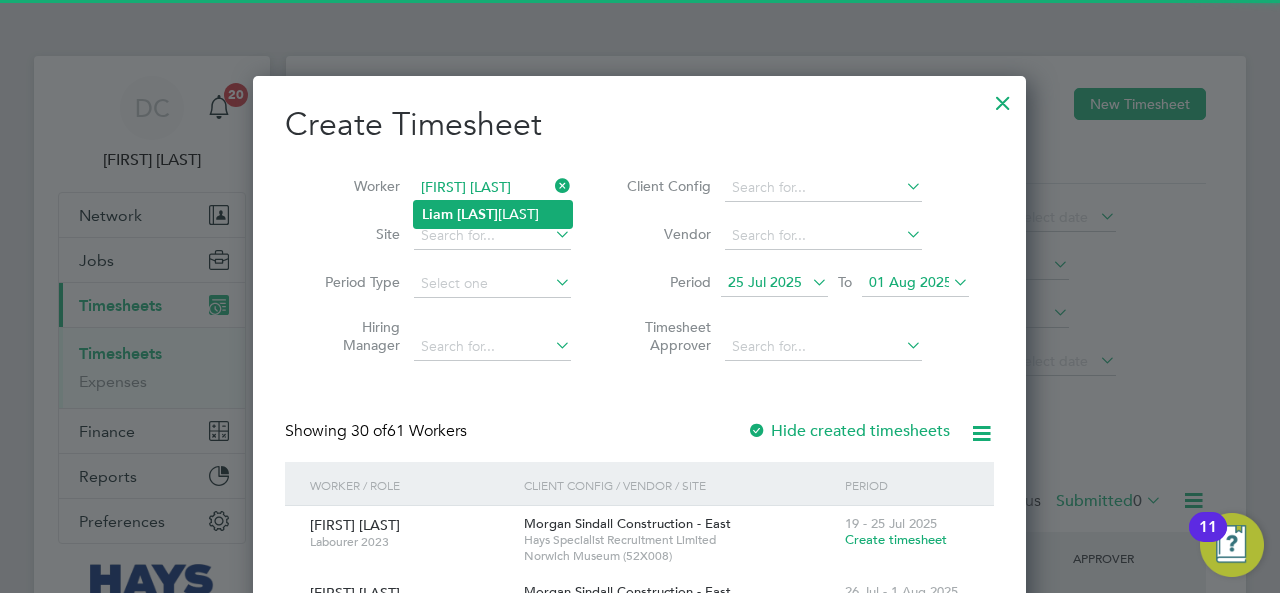 click on "[FIRST]   [LAST]" 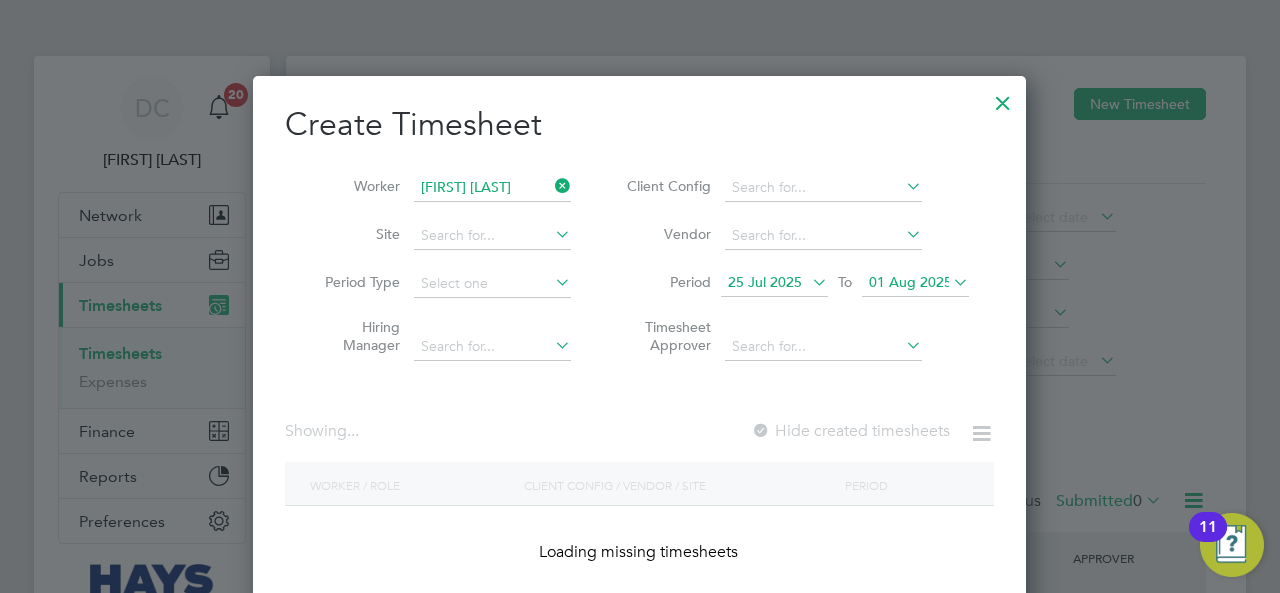 scroll, scrollTop: 10, scrollLeft: 9, axis: both 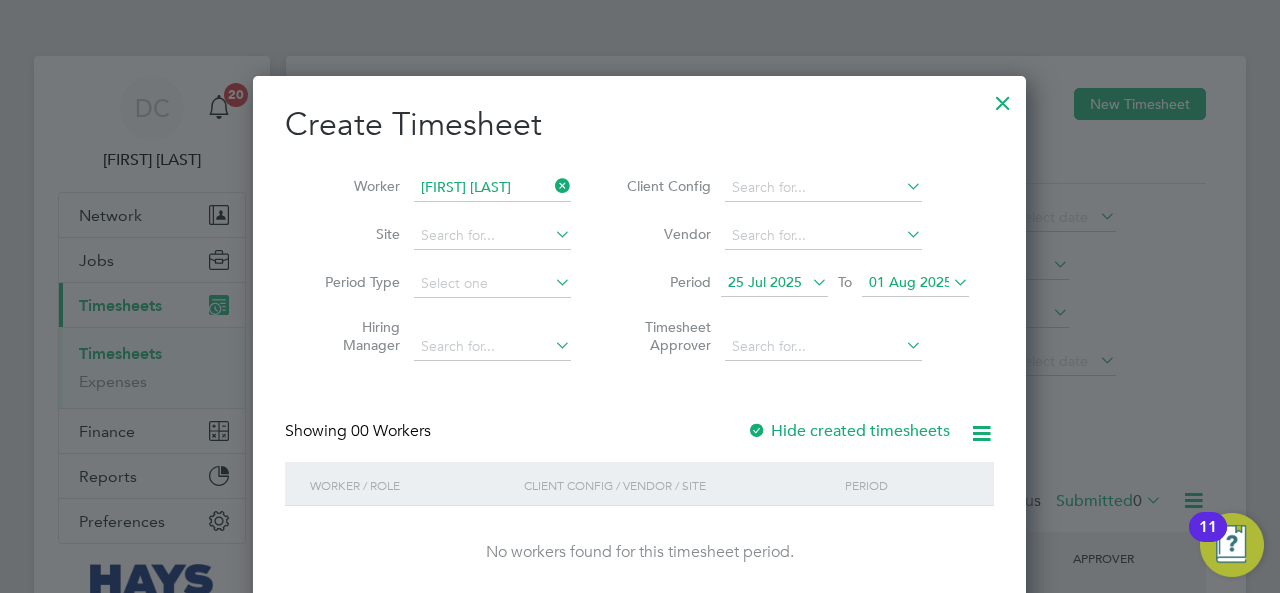 click on "01 Aug 2025" at bounding box center [910, 282] 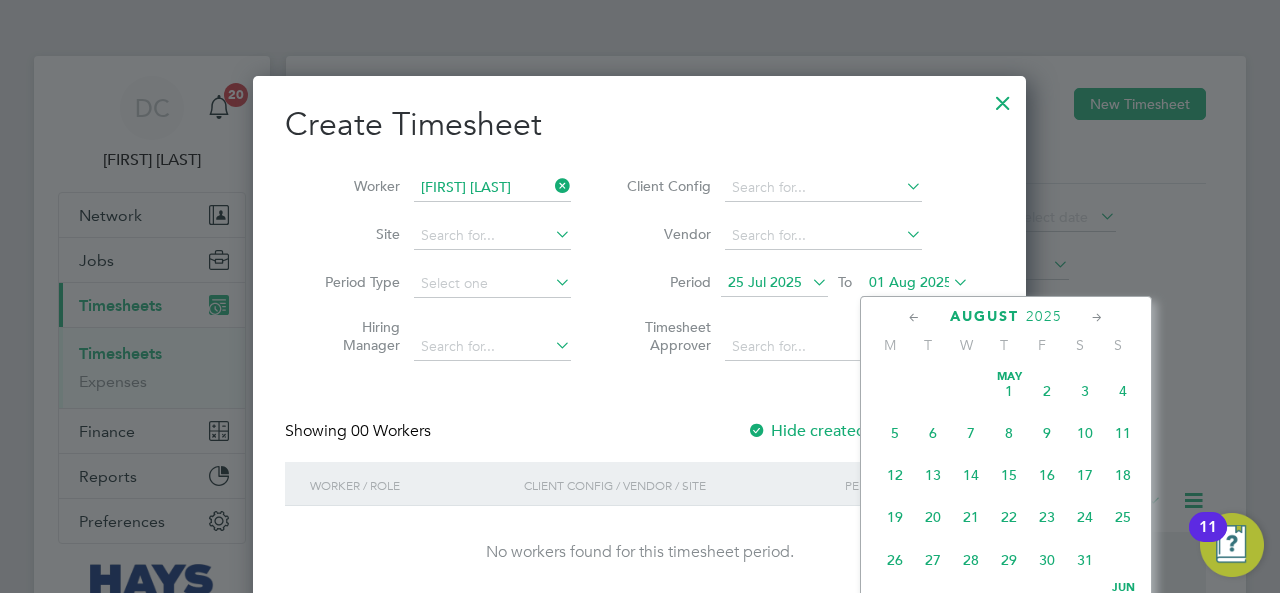 scroll, scrollTop: 600, scrollLeft: 0, axis: vertical 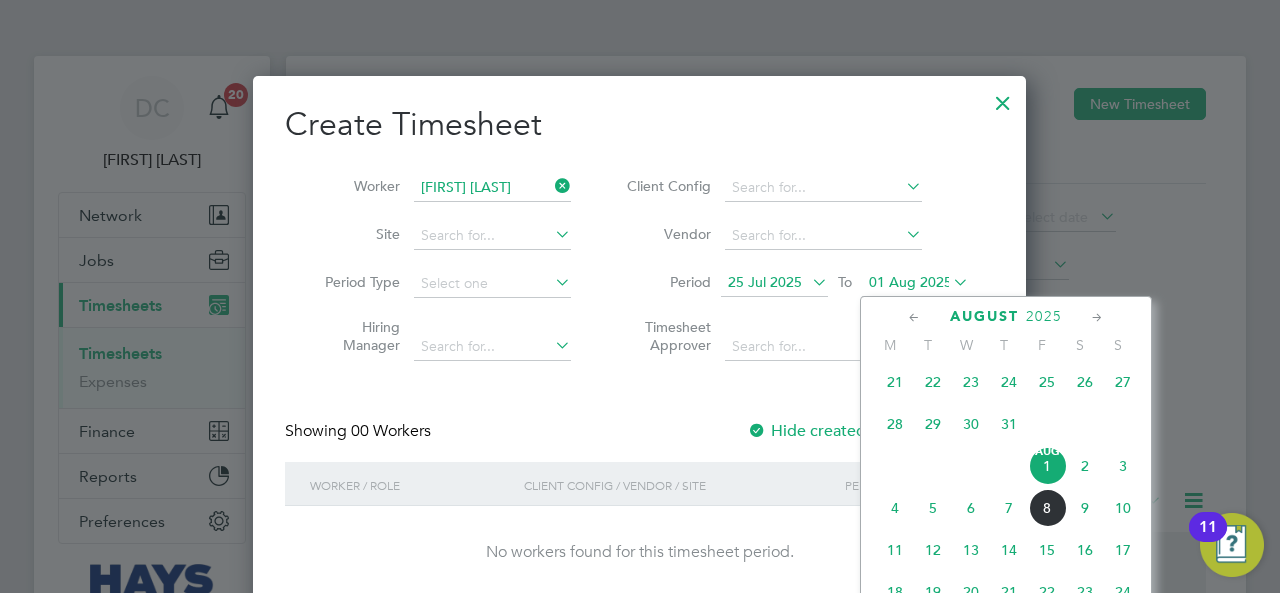 click on "10" 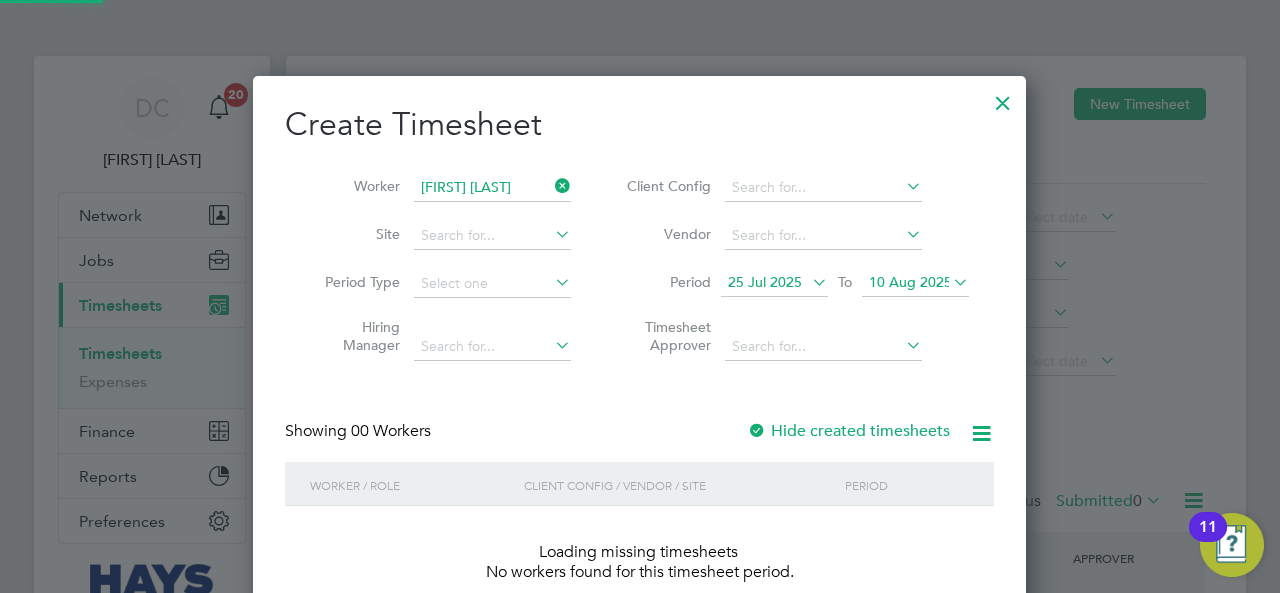 scroll, scrollTop: 10, scrollLeft: 9, axis: both 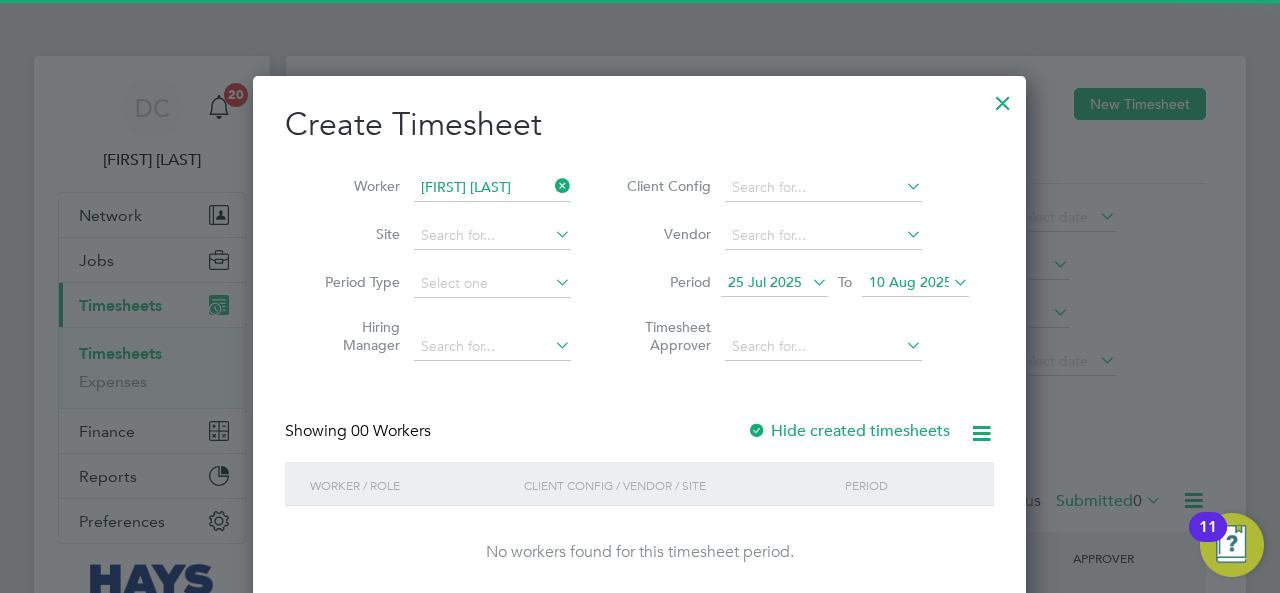 click on "25 Jul 2025" at bounding box center (774, 283) 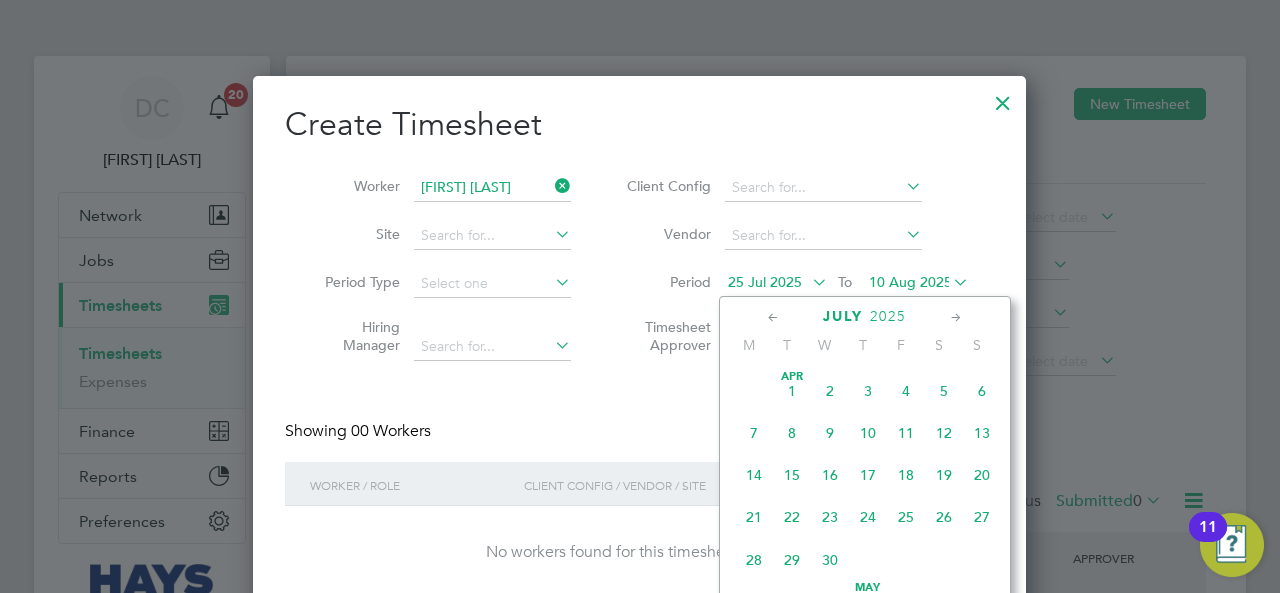 scroll, scrollTop: 729, scrollLeft: 0, axis: vertical 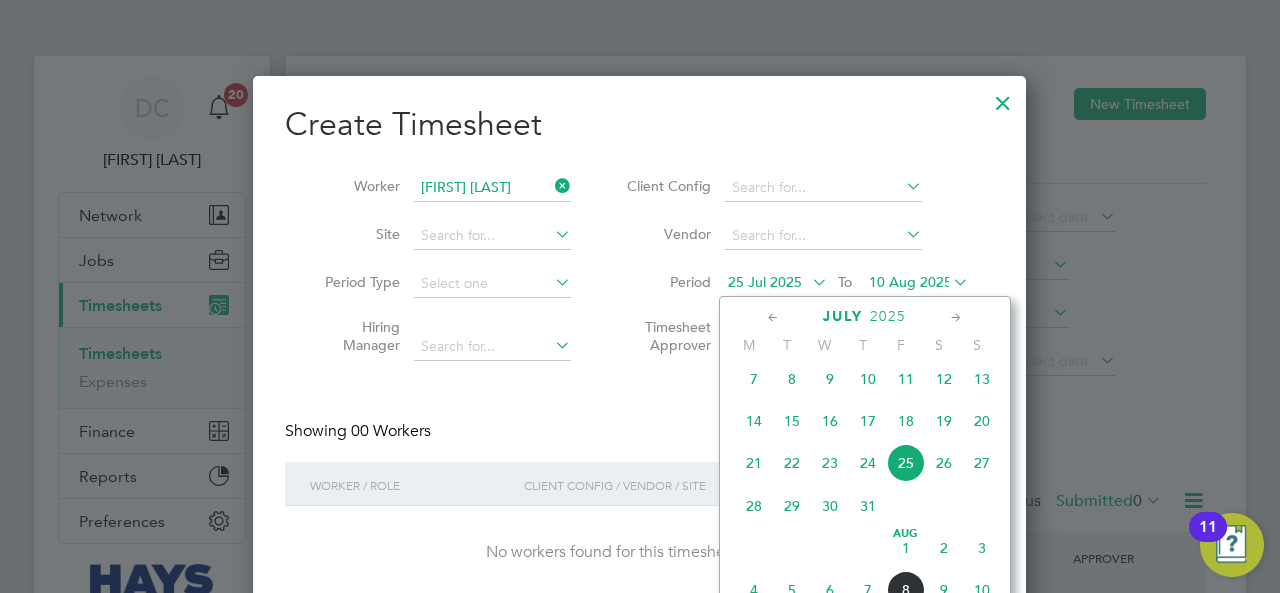 click on "14" 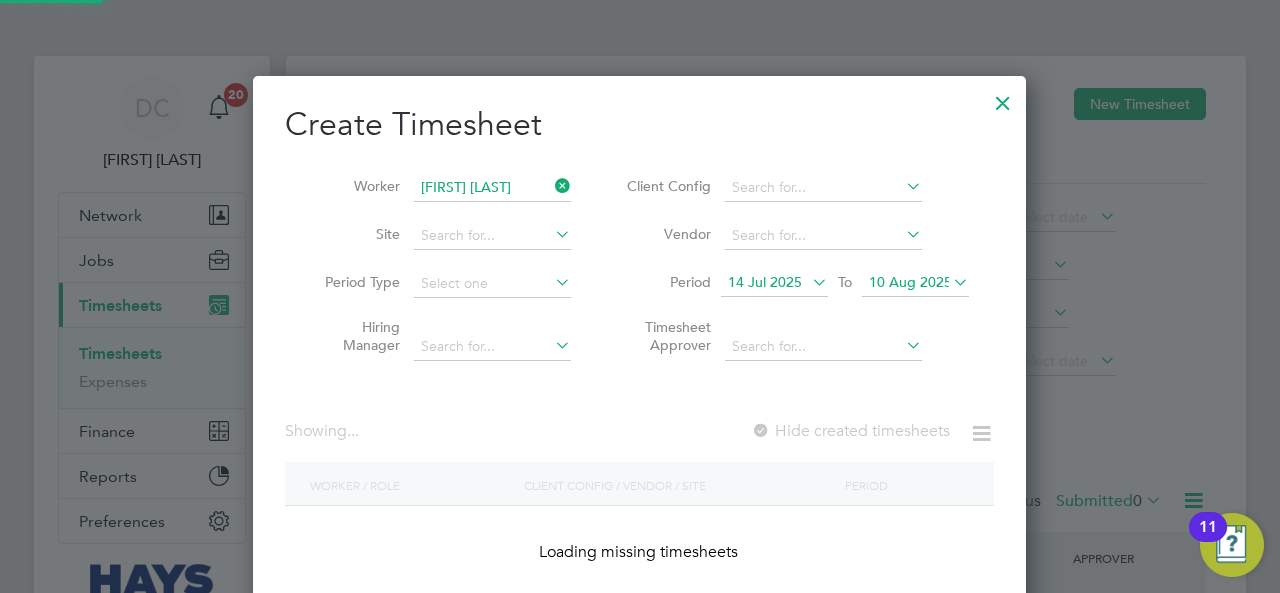 scroll, scrollTop: 10, scrollLeft: 9, axis: both 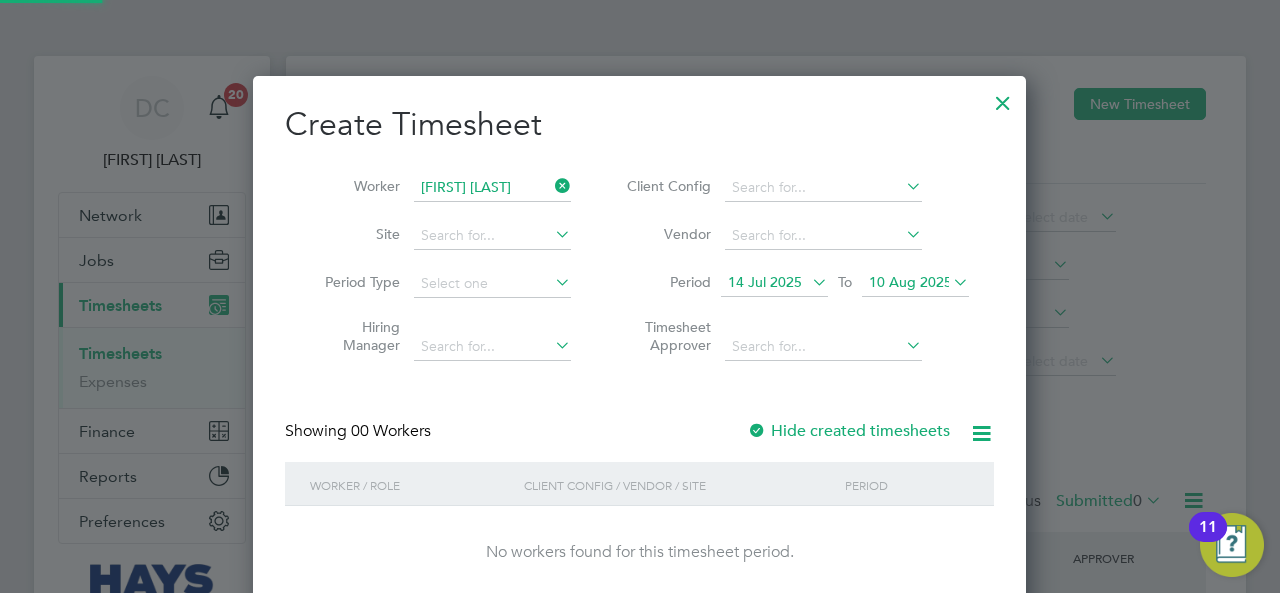 click on "Hide created timesheets" at bounding box center [848, 431] 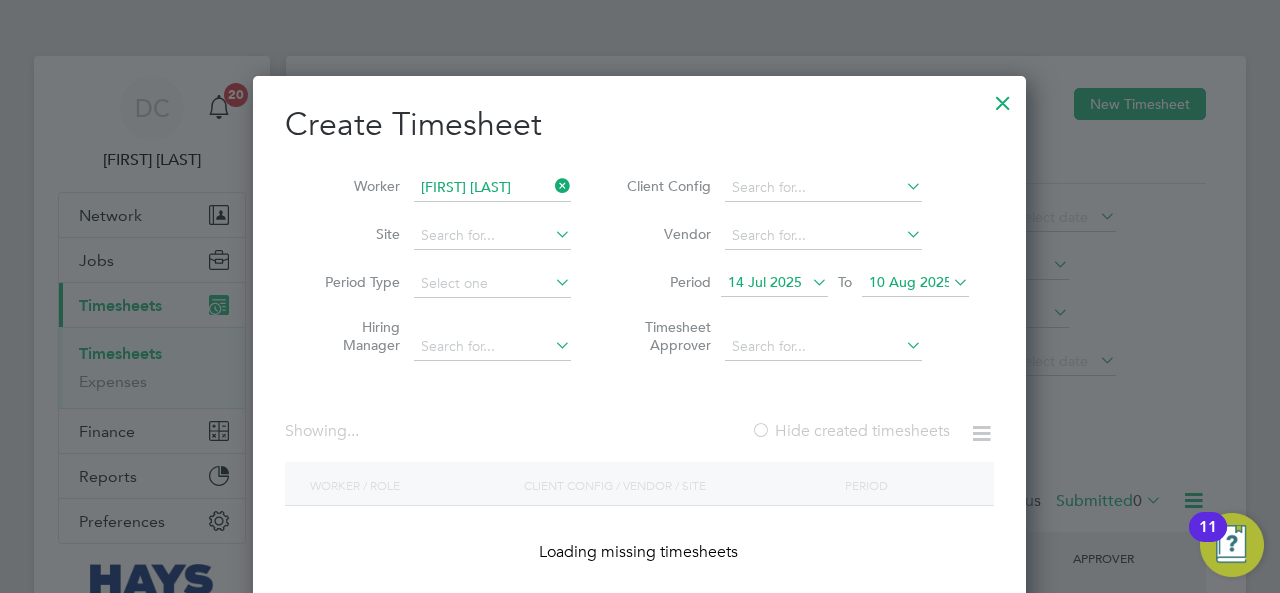 scroll, scrollTop: 10, scrollLeft: 9, axis: both 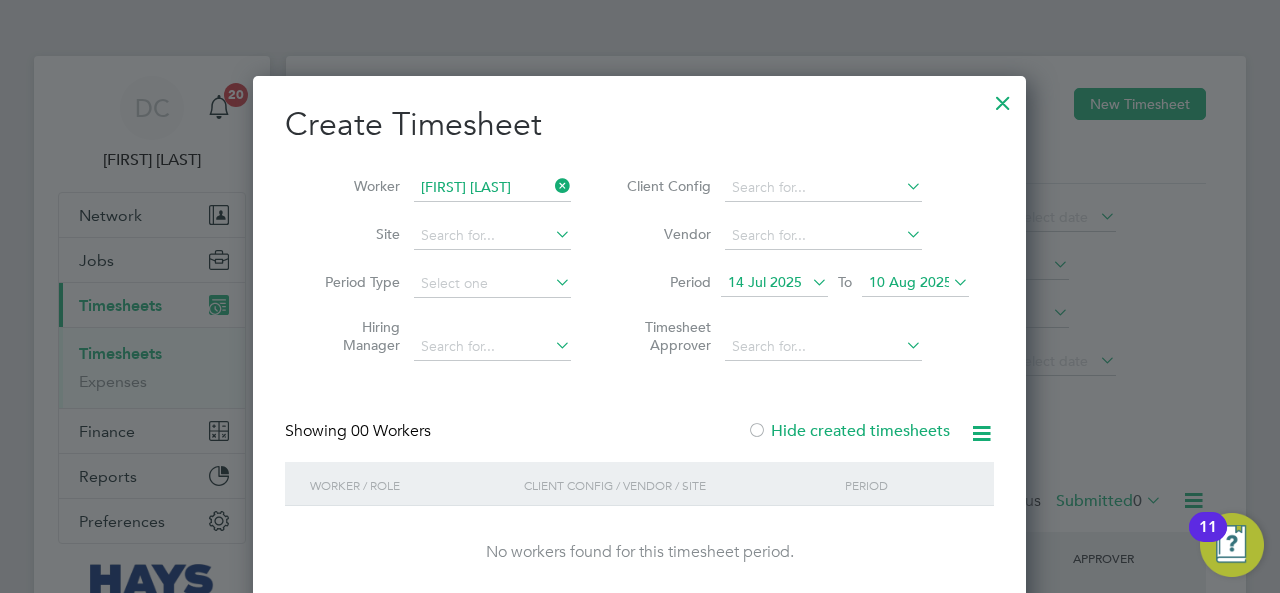 click on "Hide created timesheets" at bounding box center [848, 431] 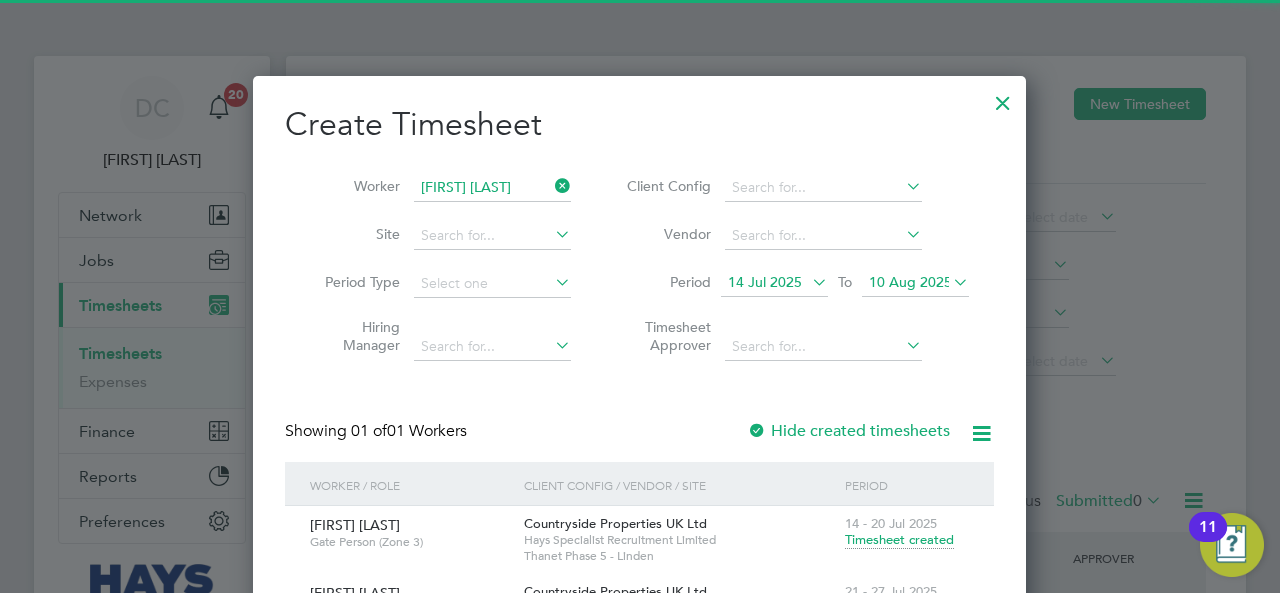 scroll, scrollTop: 10, scrollLeft: 9, axis: both 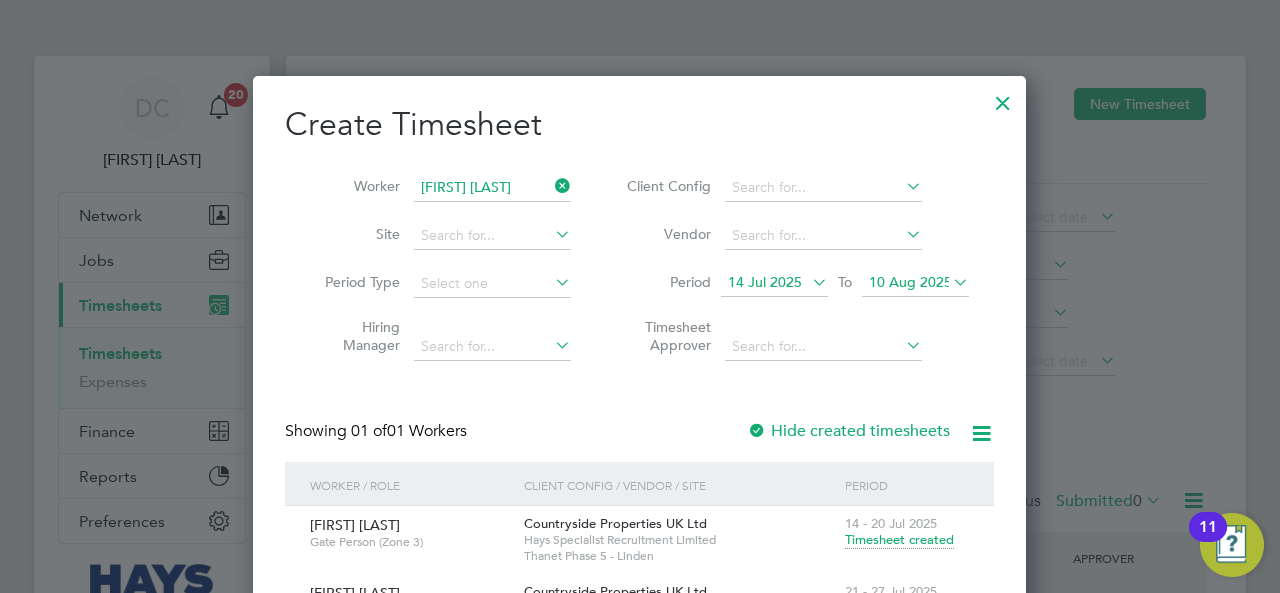 click at bounding box center [551, 186] 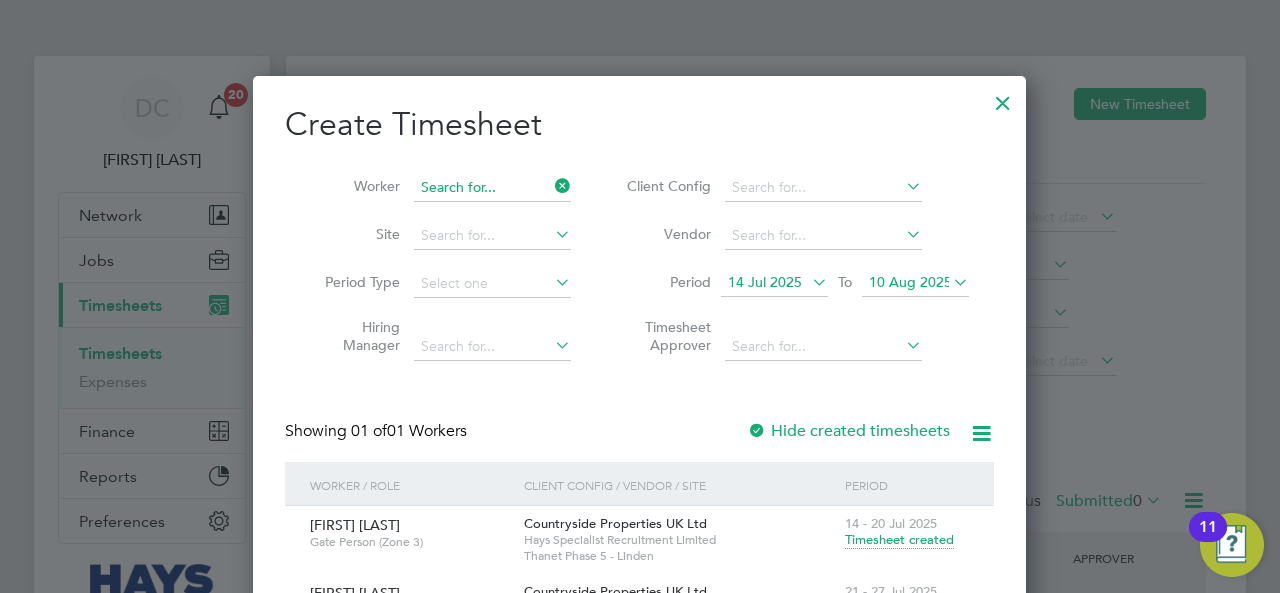 scroll 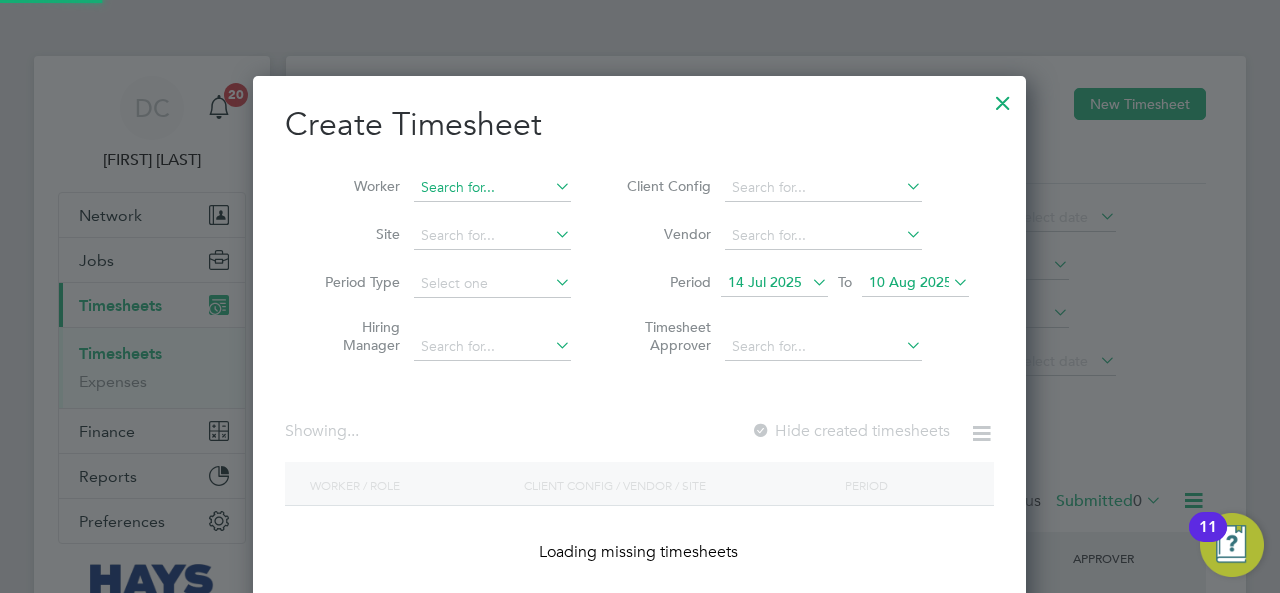 click at bounding box center [492, 188] 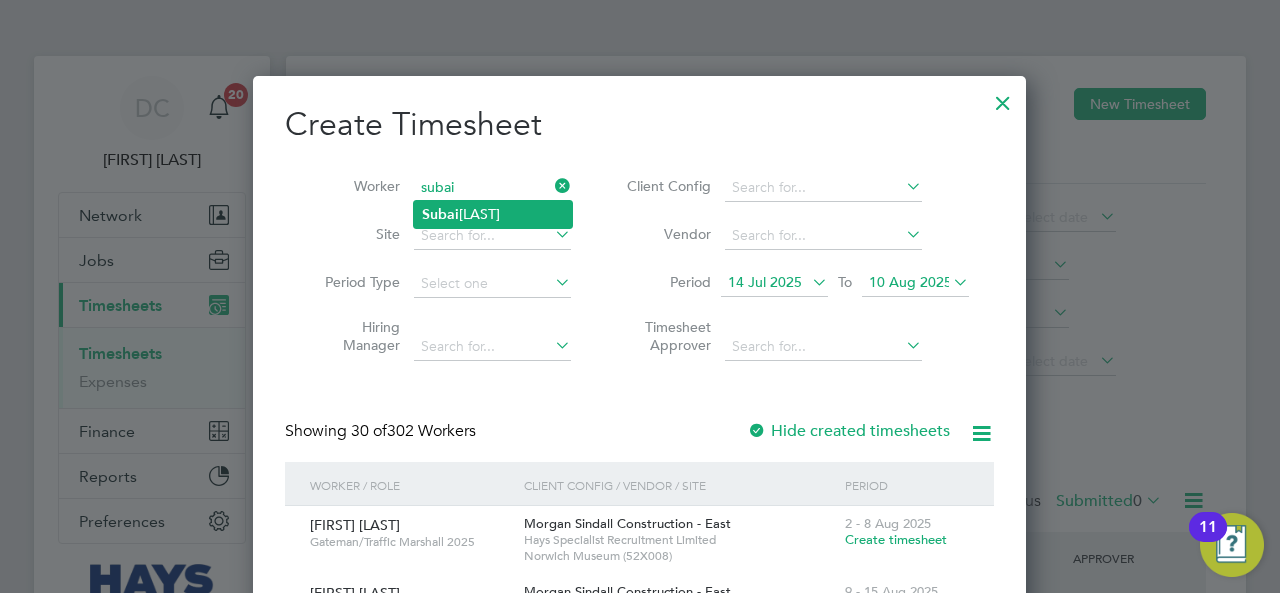 click on "[FIRST]  [LAST]" 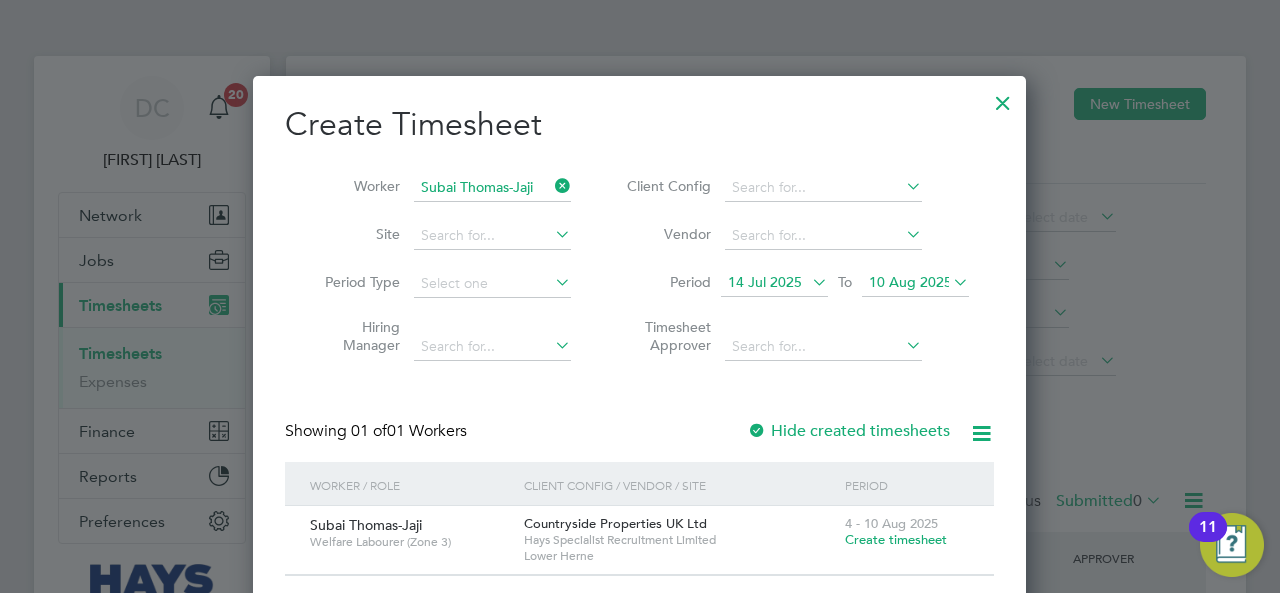 click on "Create timesheet" at bounding box center (896, 539) 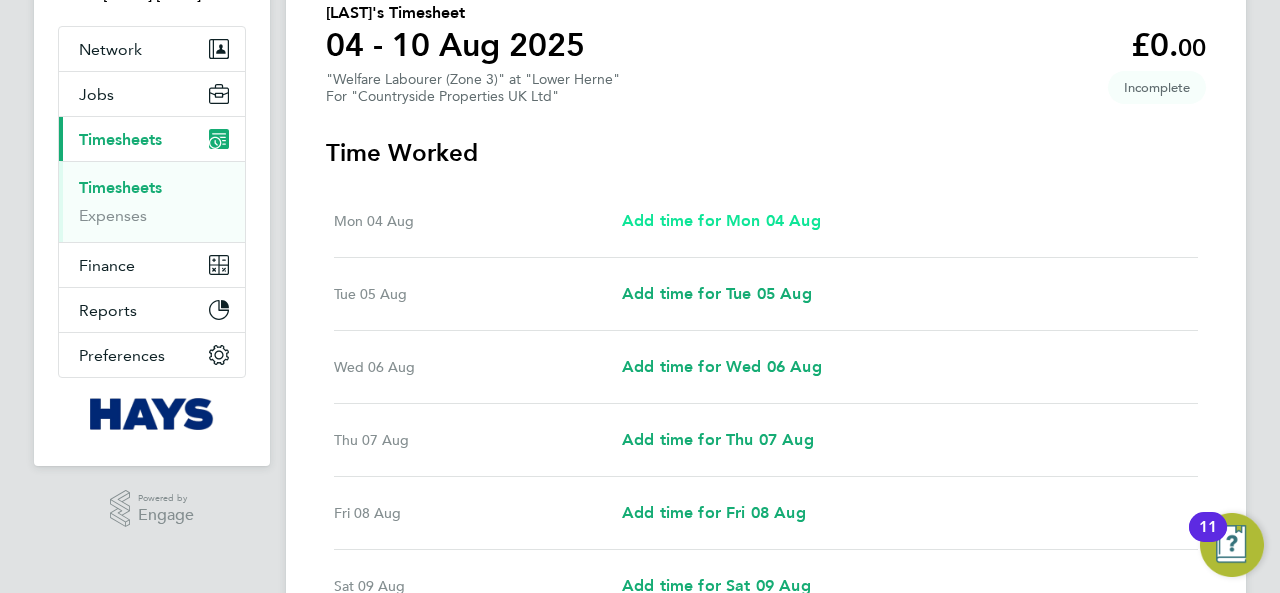 click on "Add time for Mon 04 Aug" at bounding box center (721, 220) 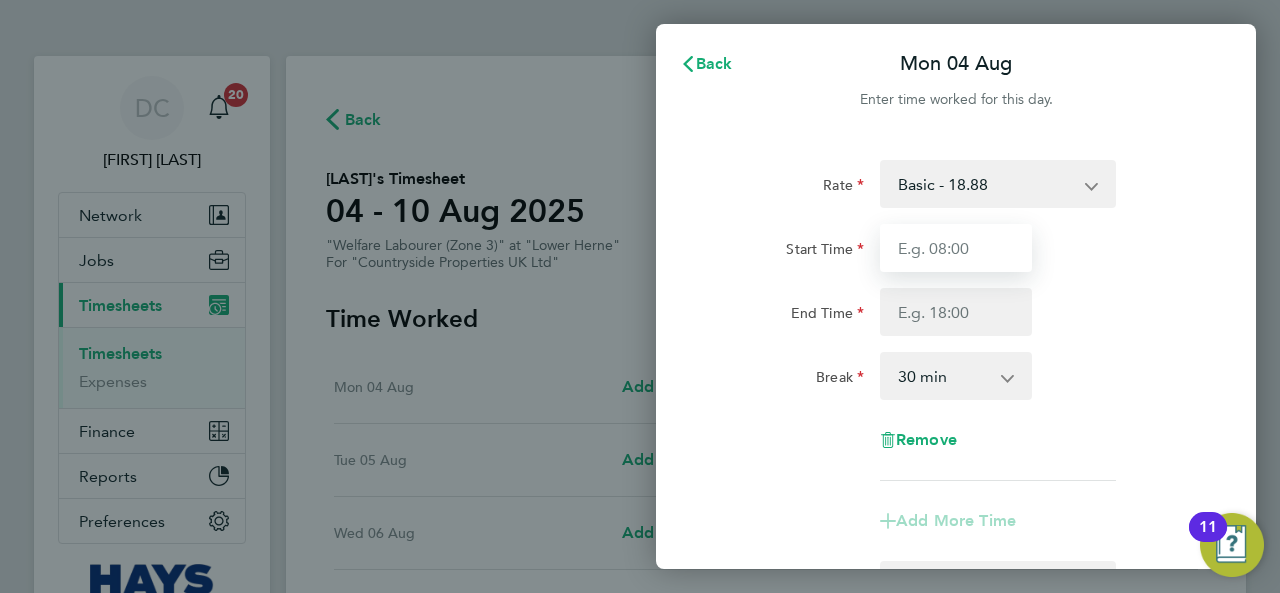 click on "Start Time" at bounding box center (956, 248) 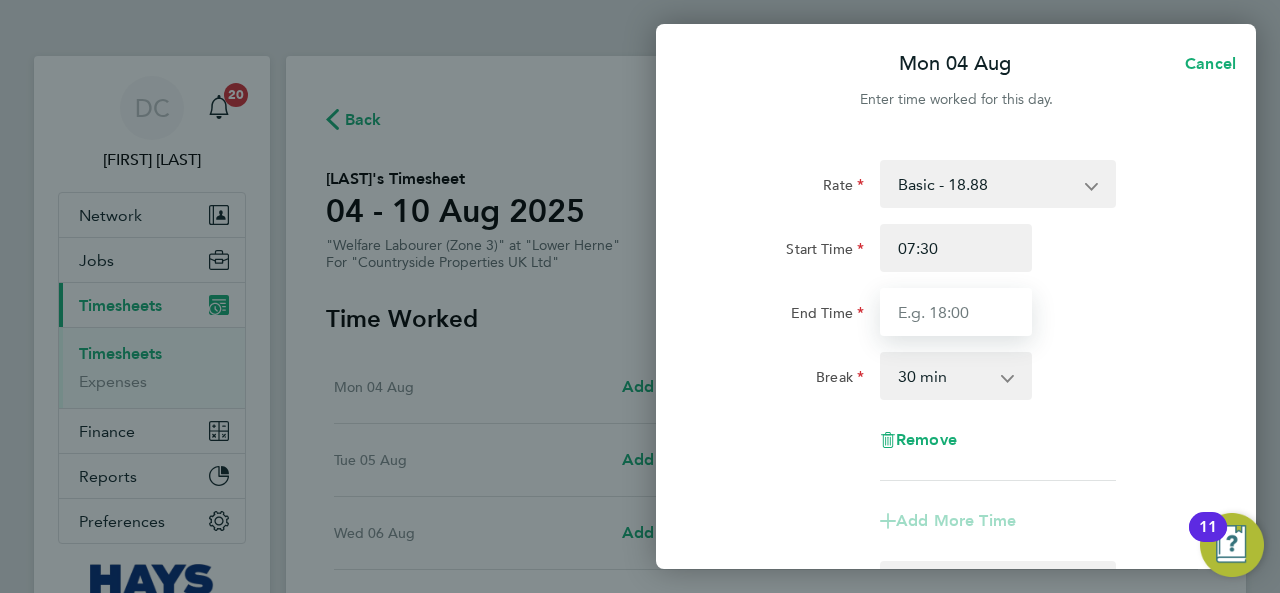 click on "End Time" at bounding box center [956, 312] 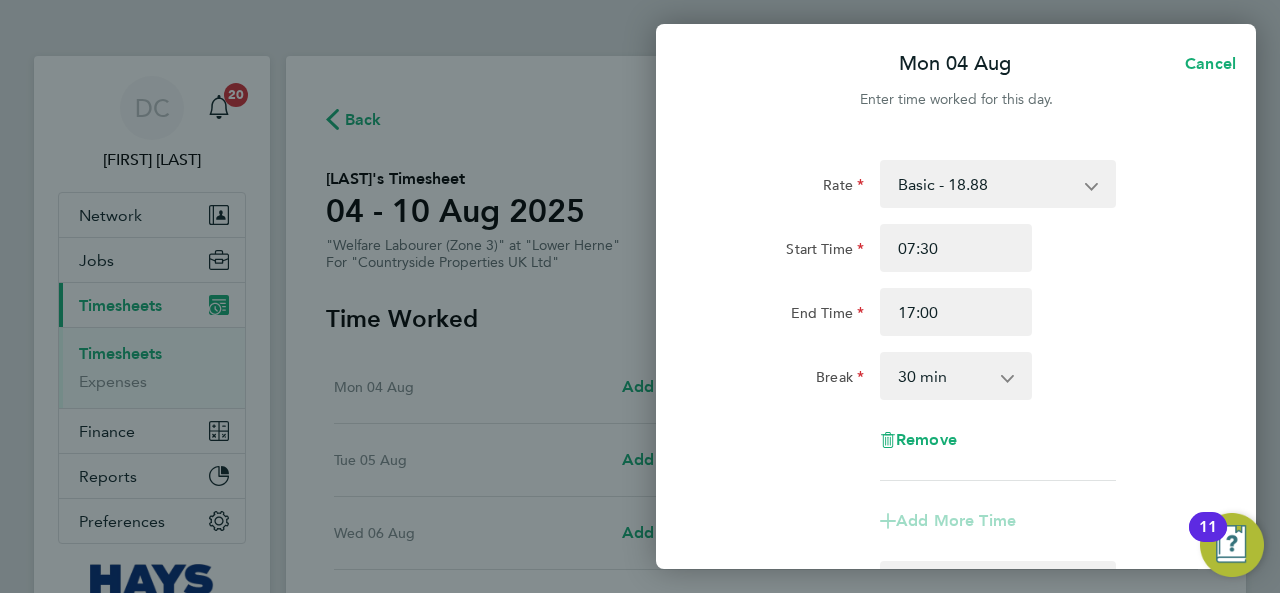 click on "Rate  Basic - 18.88
Start Time 07:30 End Time 17:00 Break  0 min   15 min   30 min   45 min   60 min   75 min   90 min
Remove" 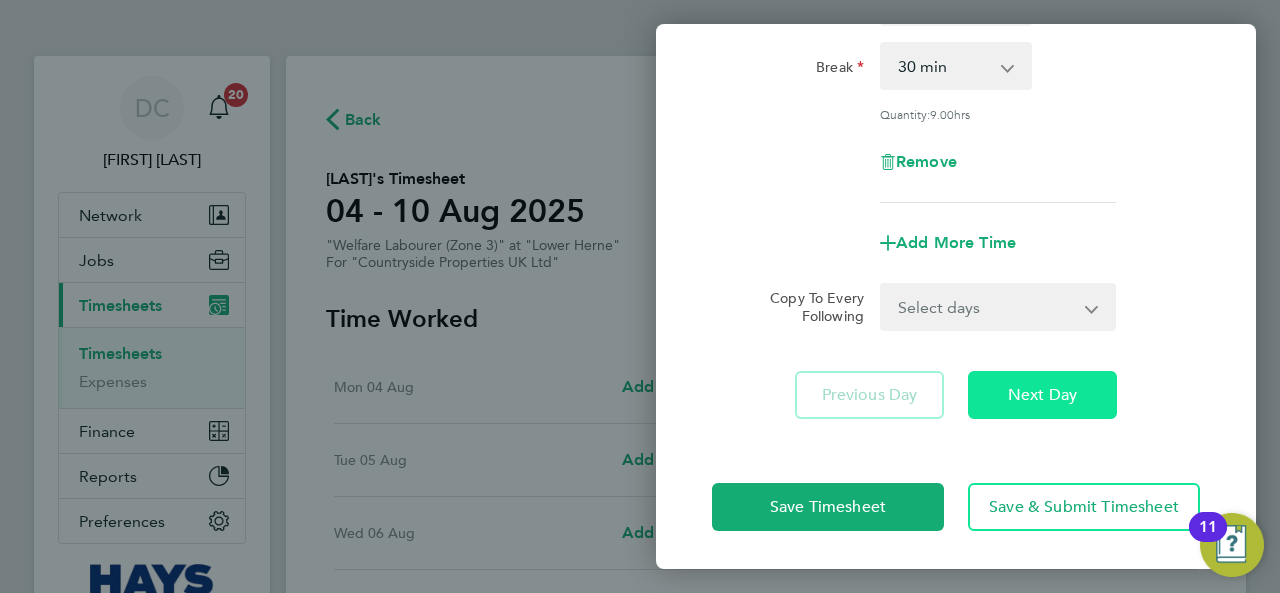 click on "Next Day" 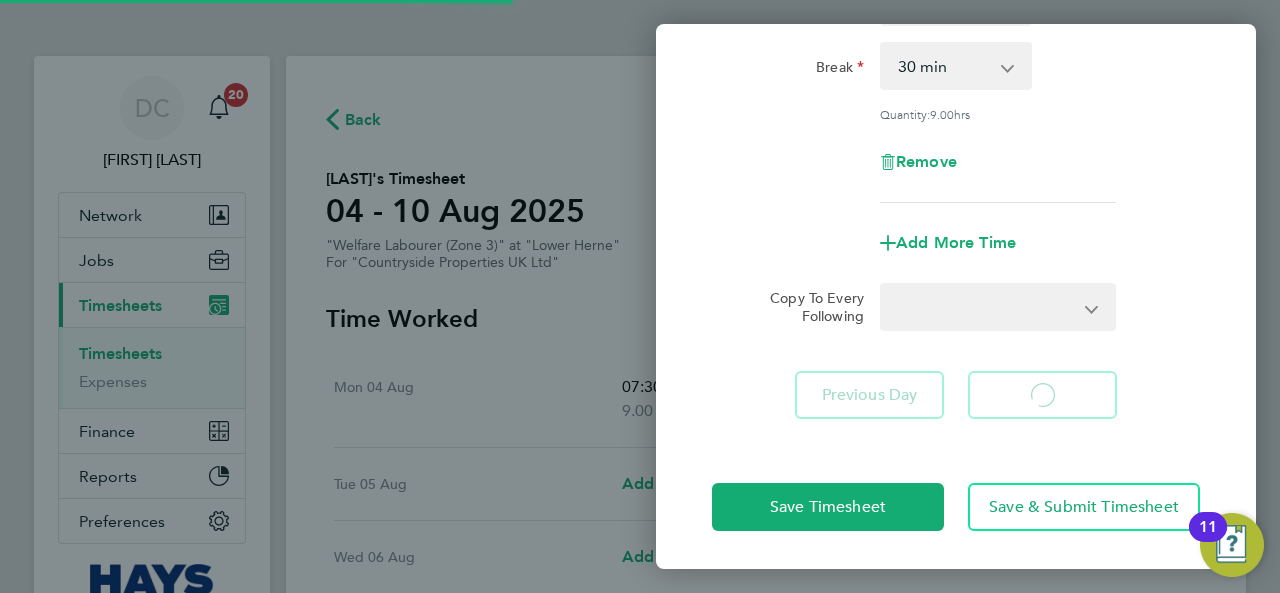 select on "30" 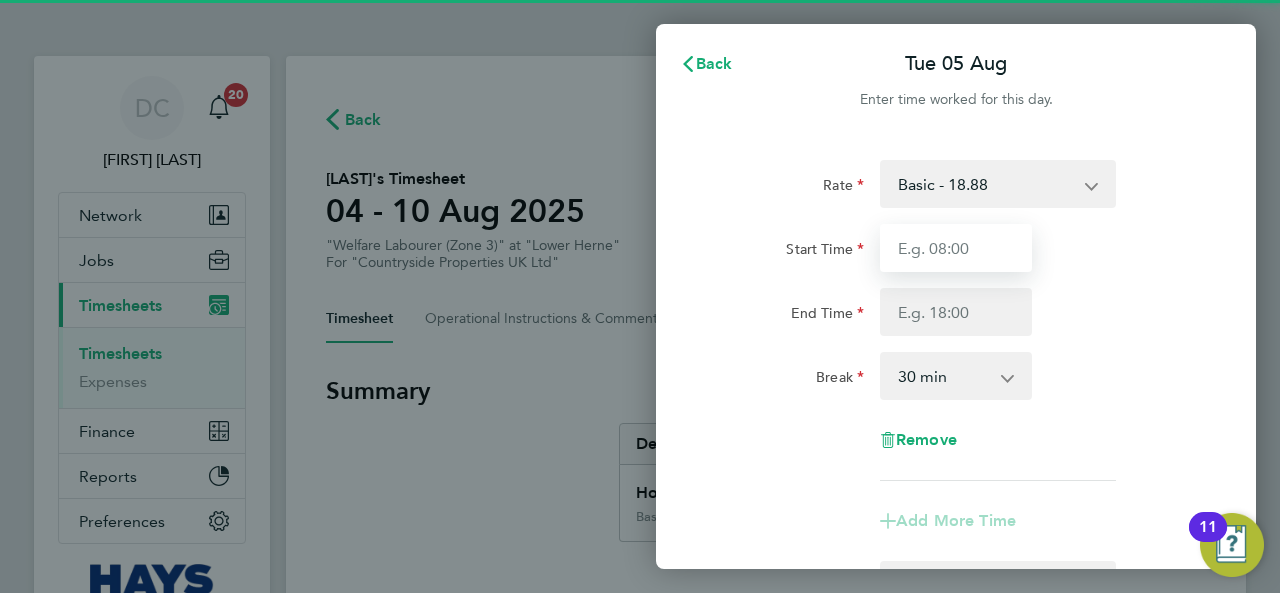 click on "Start Time" at bounding box center [956, 248] 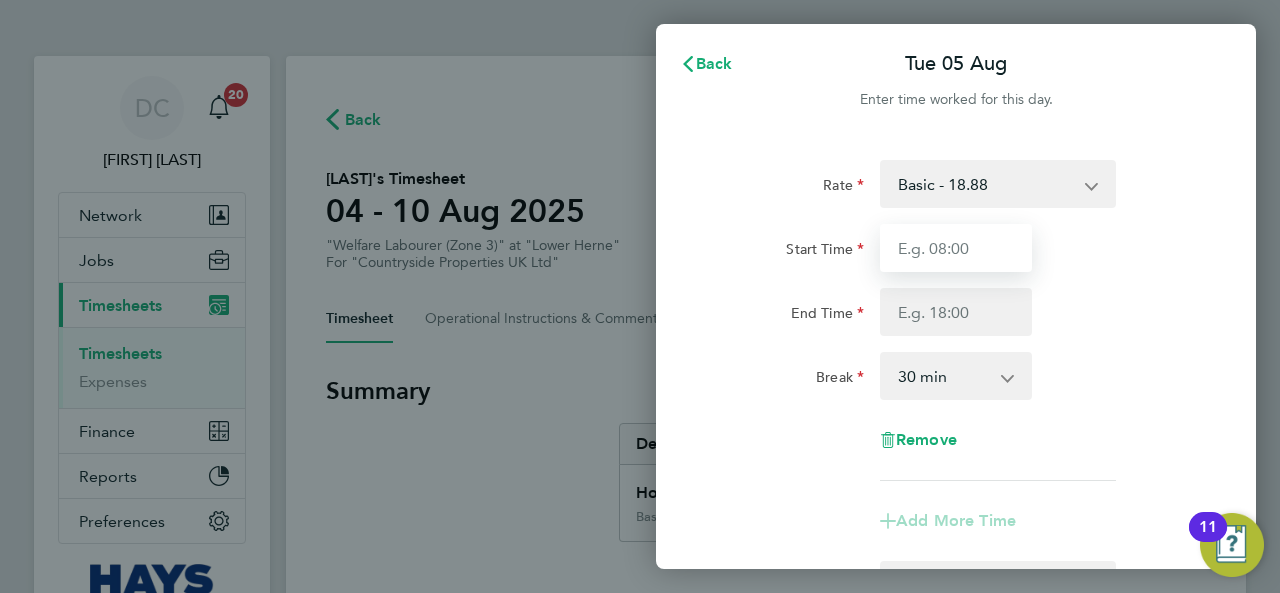 type on "07:30" 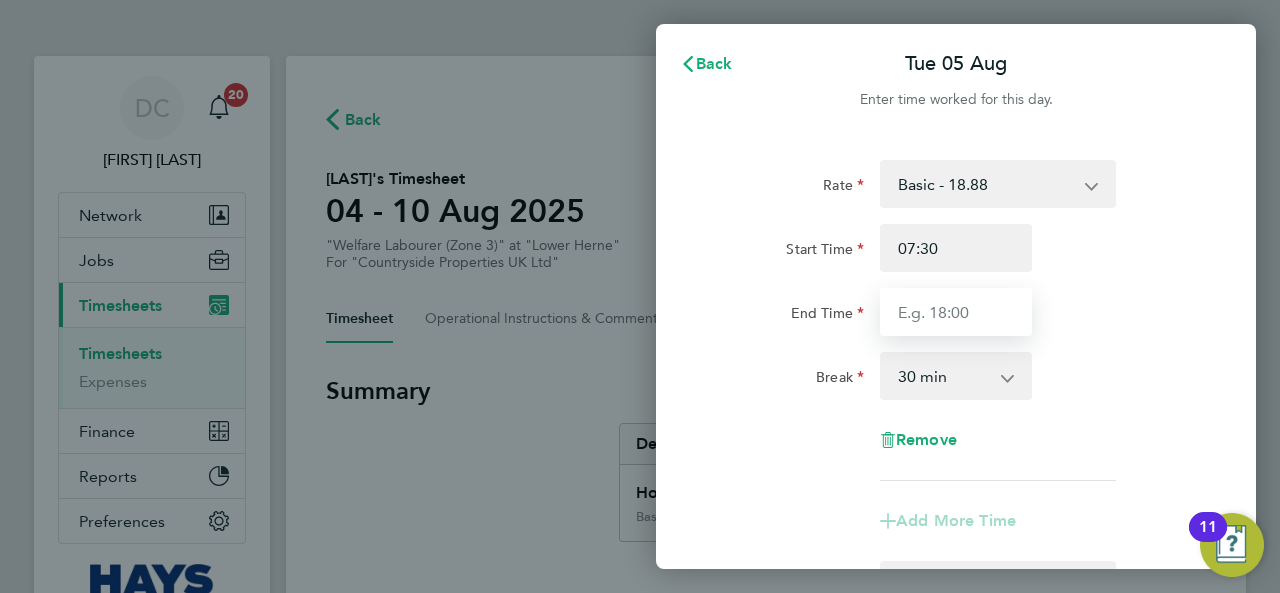 drag, startPoint x: 972, startPoint y: 303, endPoint x: 965, endPoint y: 318, distance: 16.552946 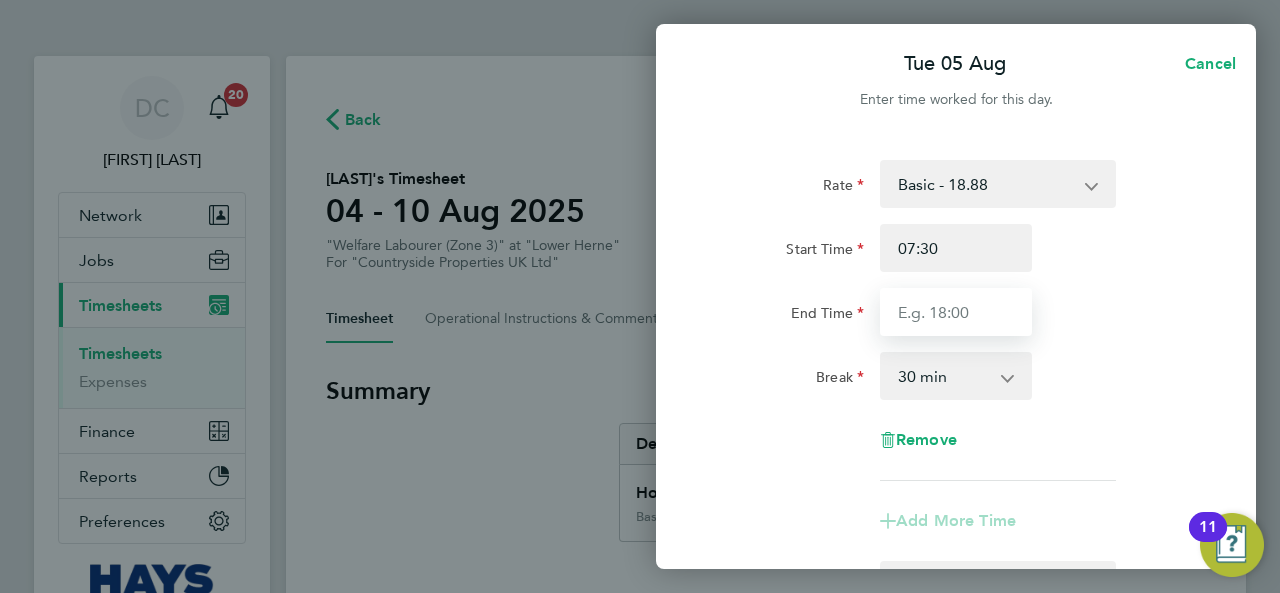 type on "17:00" 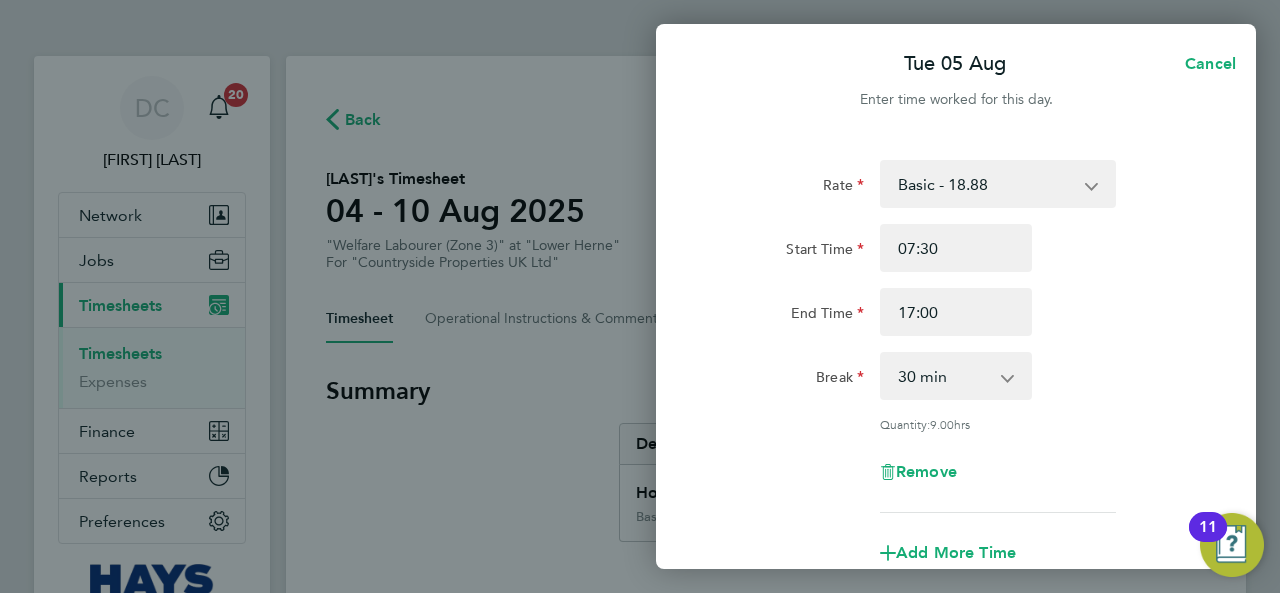 click on "Rate  Basic - 18.88
Start Time 07:30 End Time 17:00 Break  0 min   15 min   30 min   45 min   60 min   75 min   90 min
Quantity:  9.00  hrs
Remove" 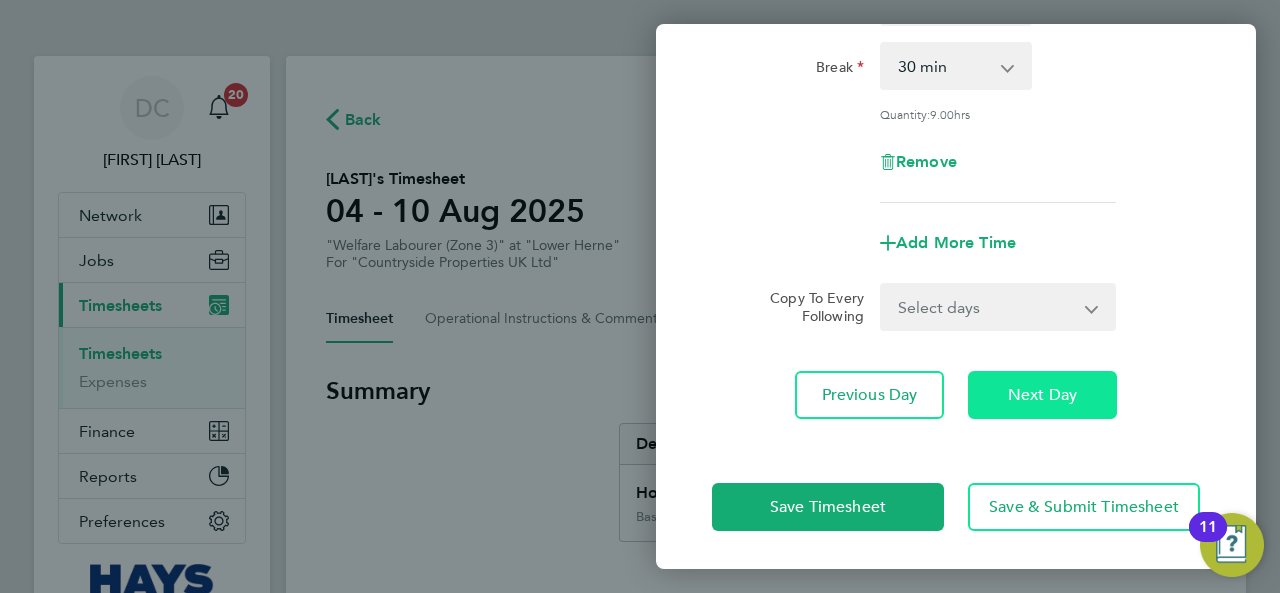 click on "Next Day" 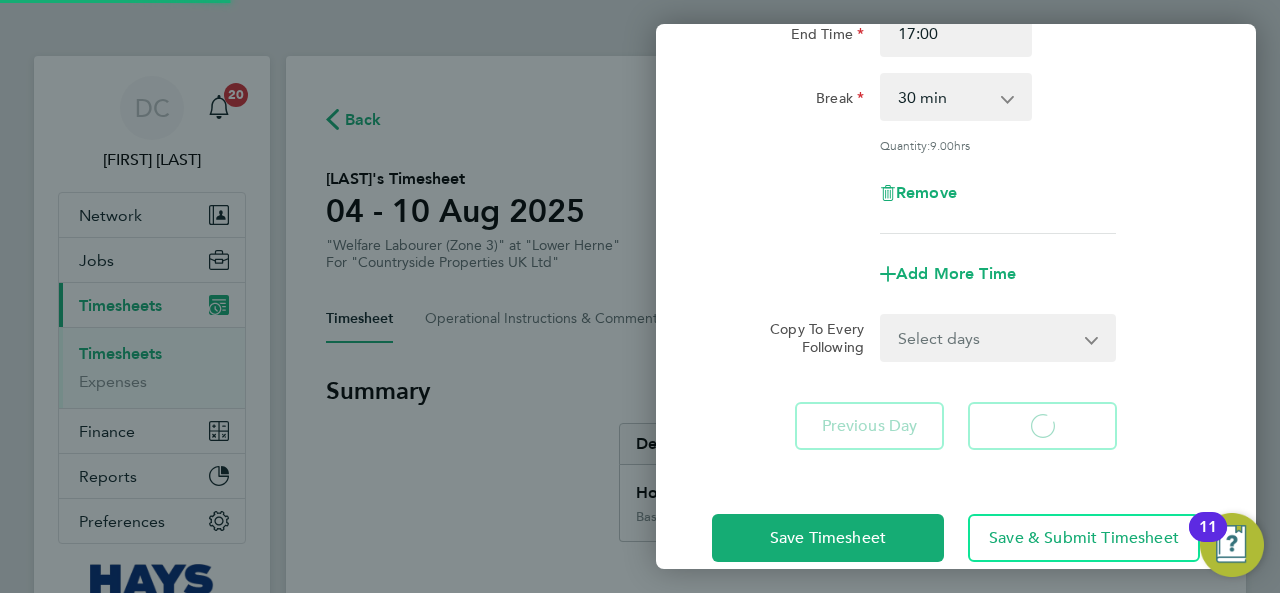 select on "30" 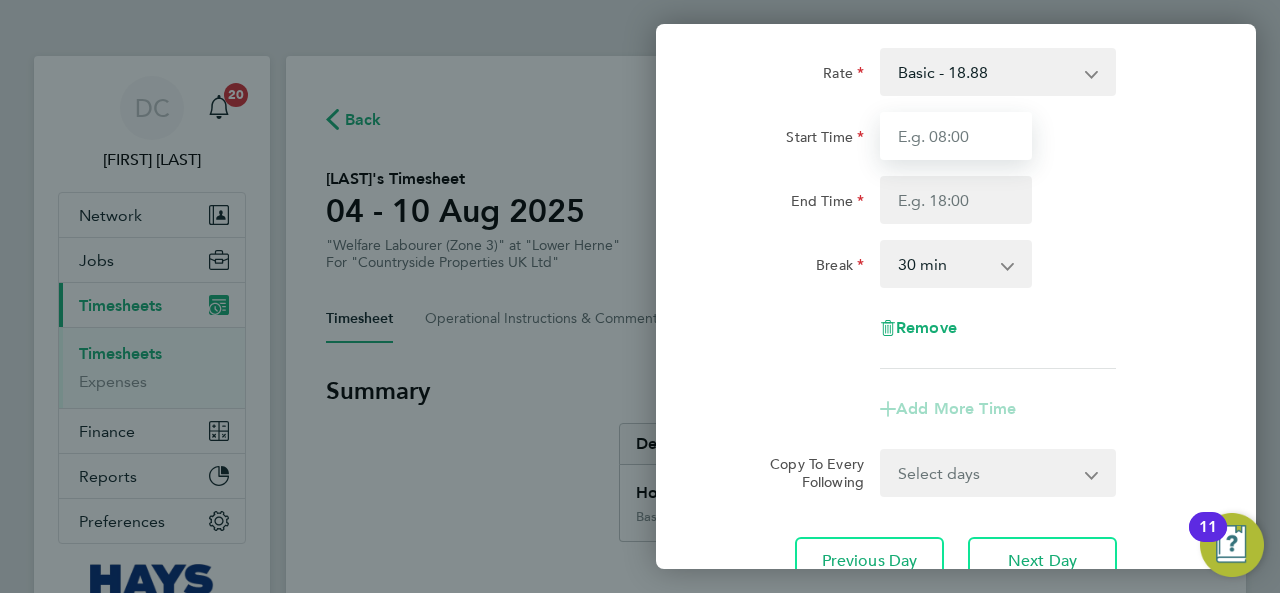 drag, startPoint x: 948, startPoint y: 131, endPoint x: 956, endPoint y: 138, distance: 10.630146 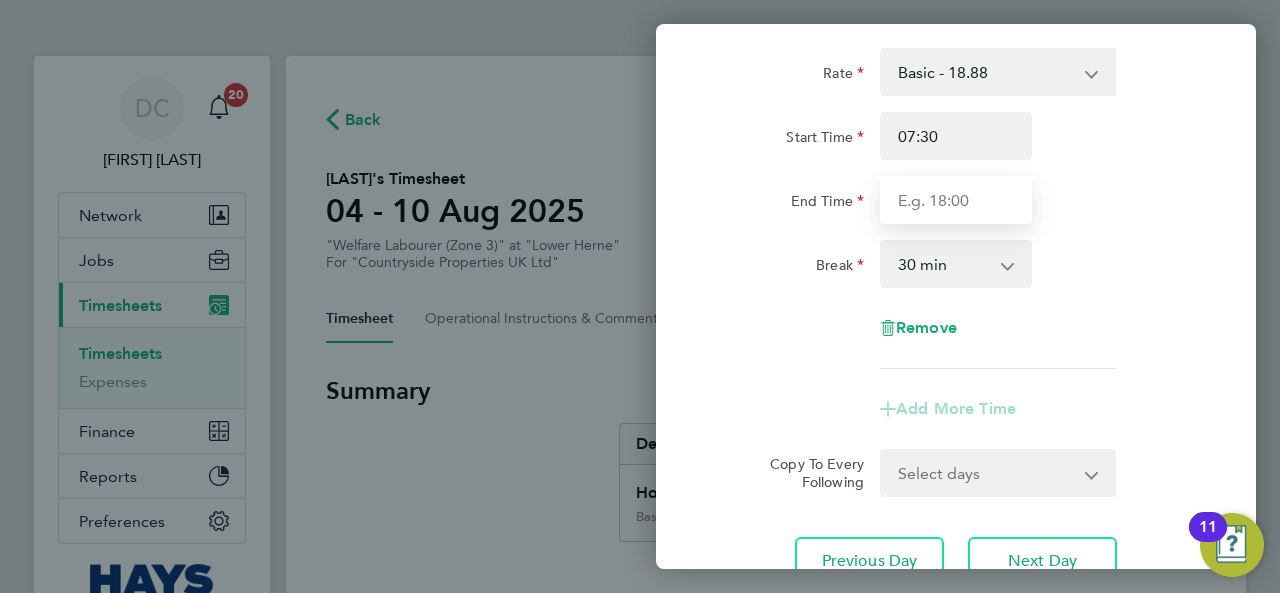 click on "End Time" at bounding box center (956, 200) 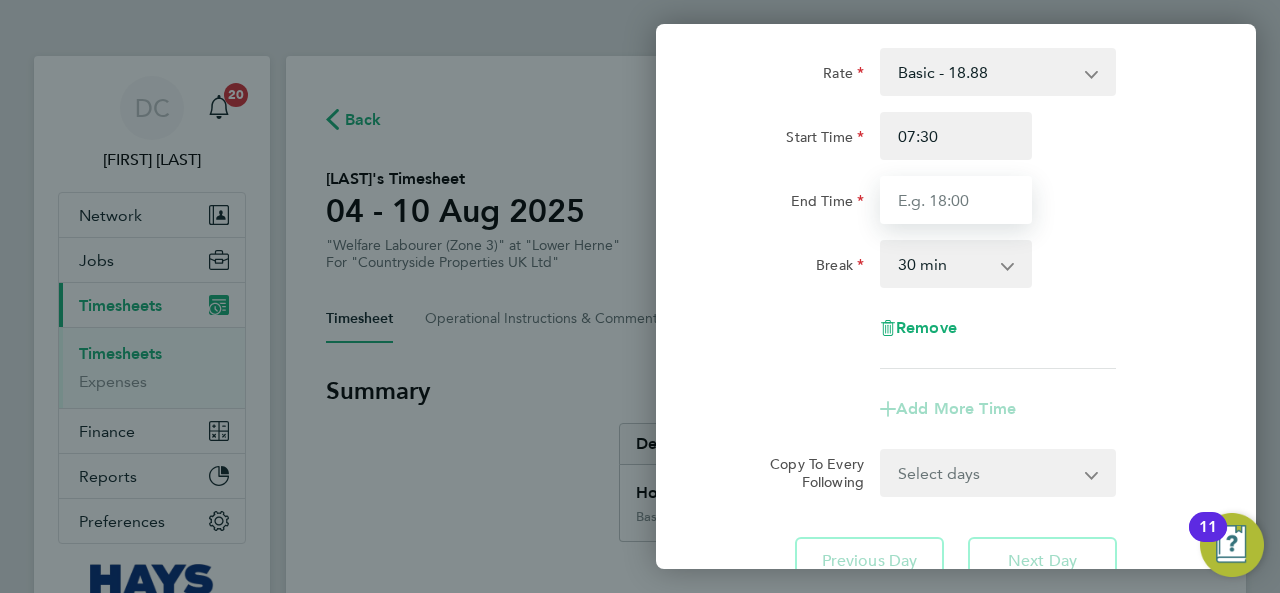 type on "17:00" 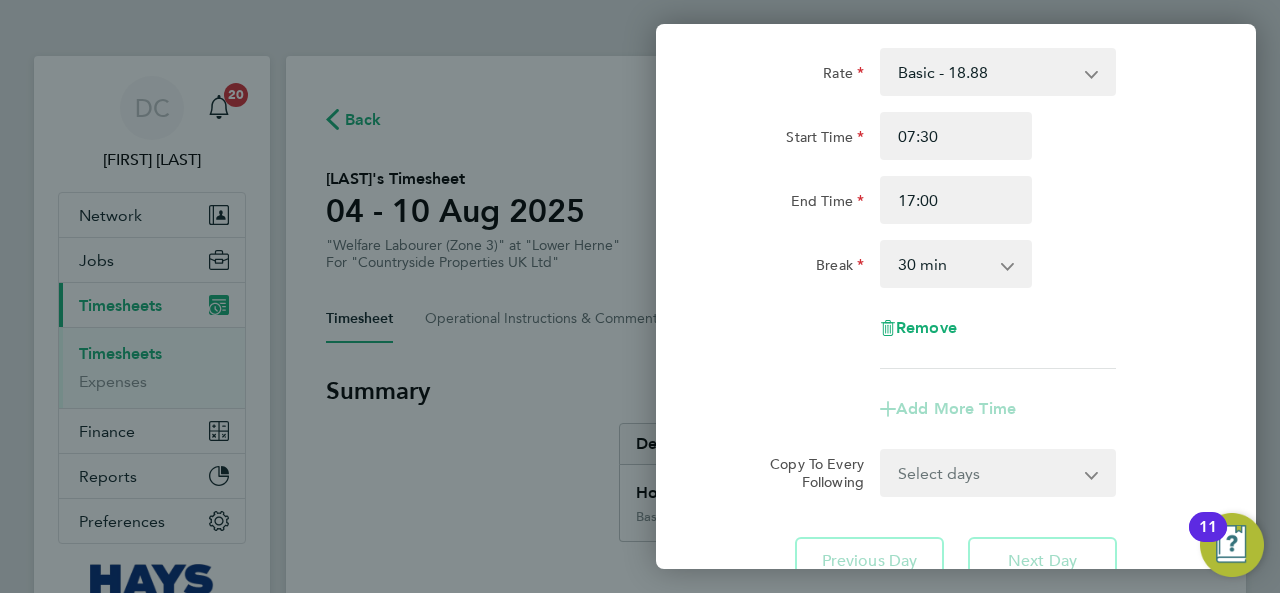 click on "Break  0 min   15 min   30 min   45 min   60 min   75 min   90 min" 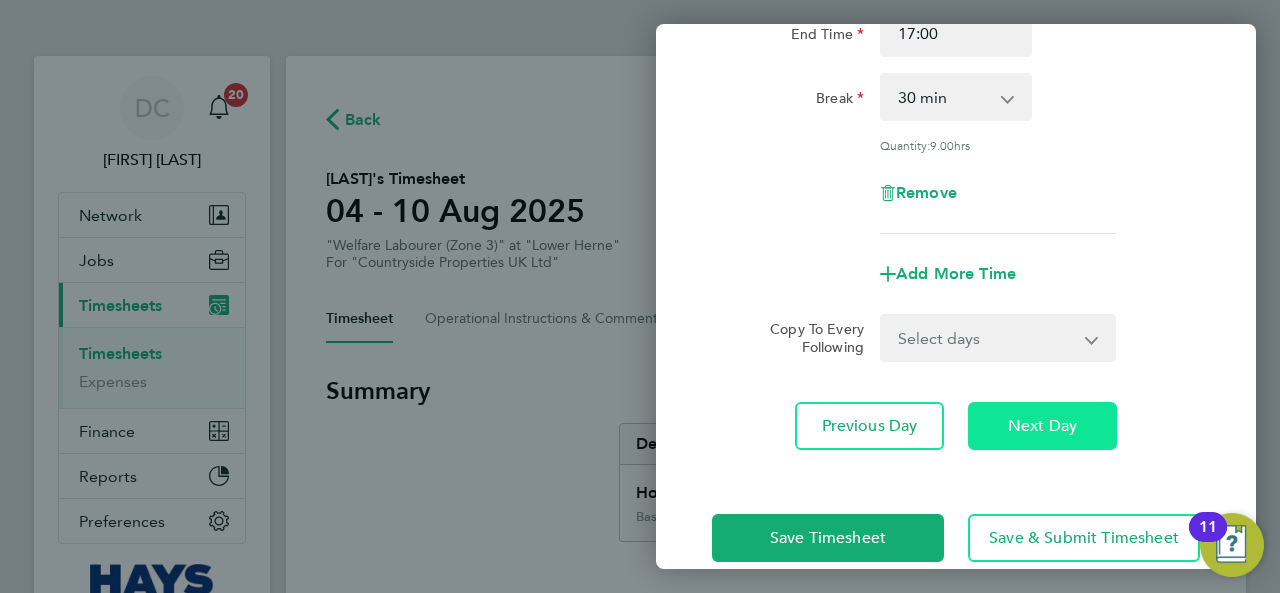click on "Next Day" 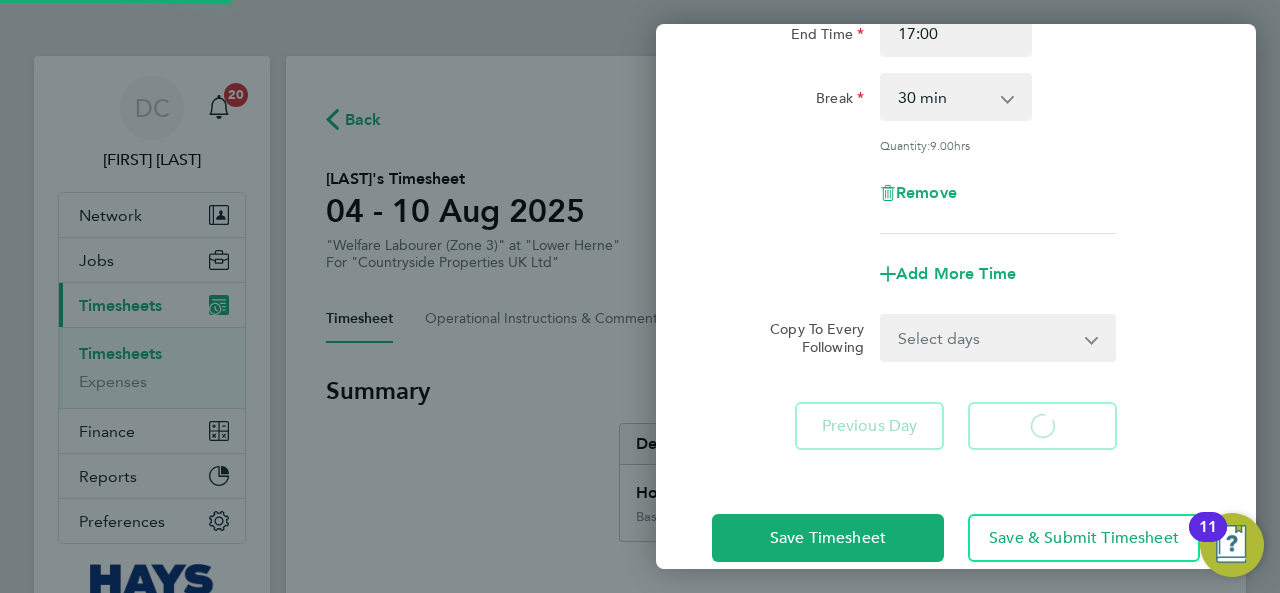 select on "30" 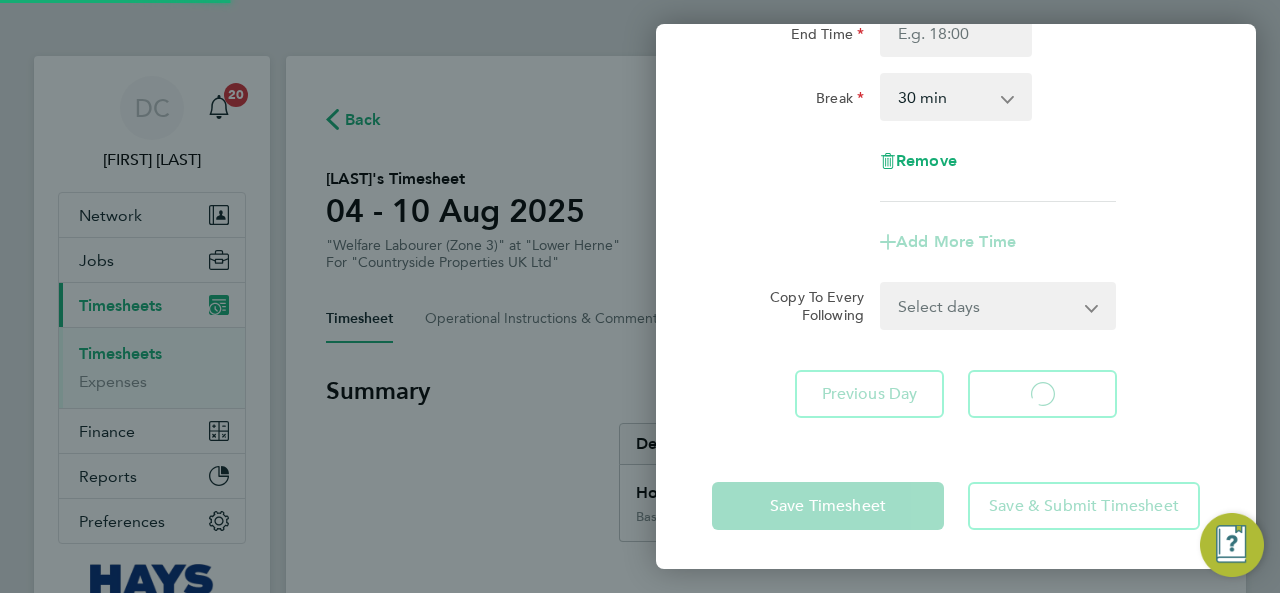 select on "30" 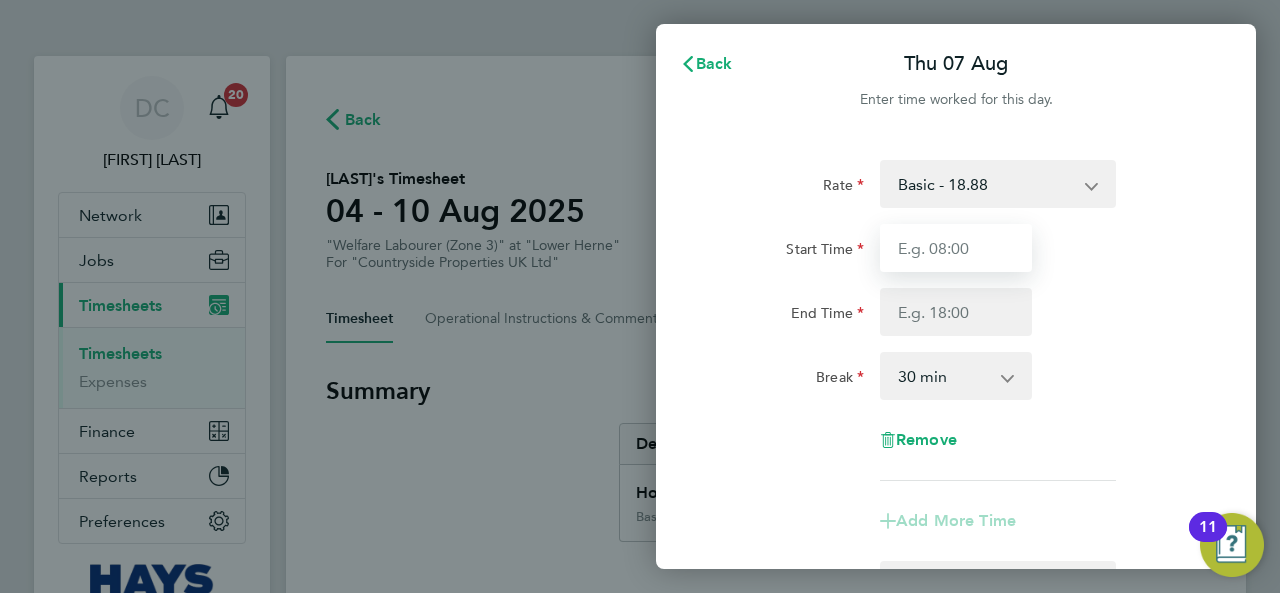 click on "Start Time" at bounding box center (956, 248) 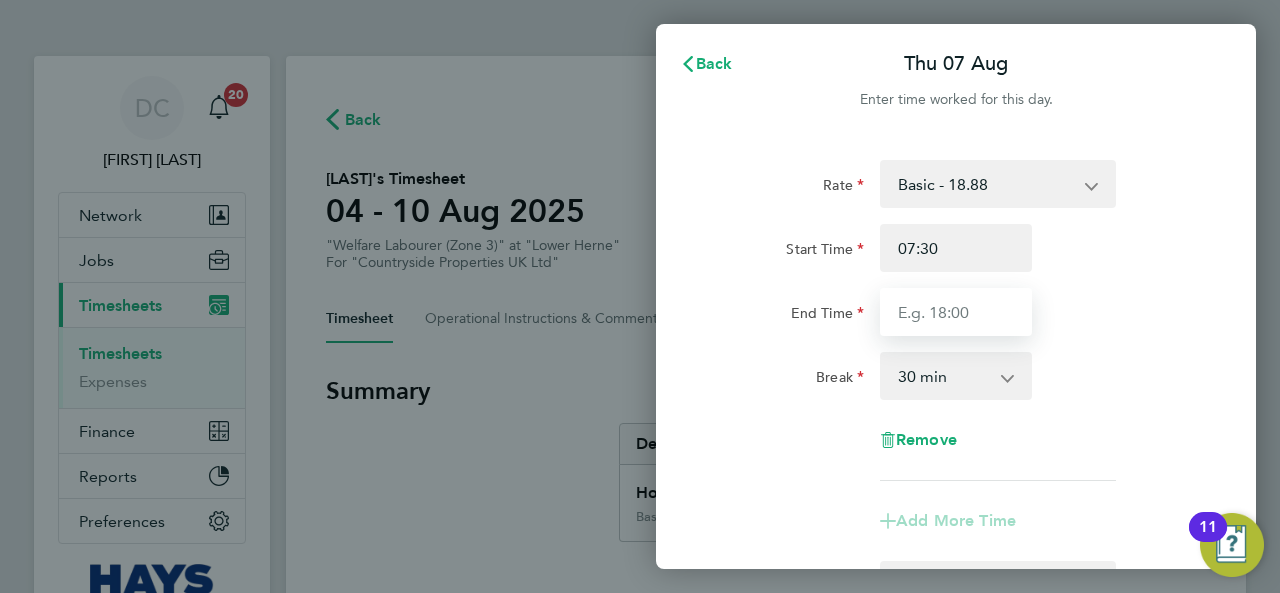 click on "End Time" at bounding box center [956, 312] 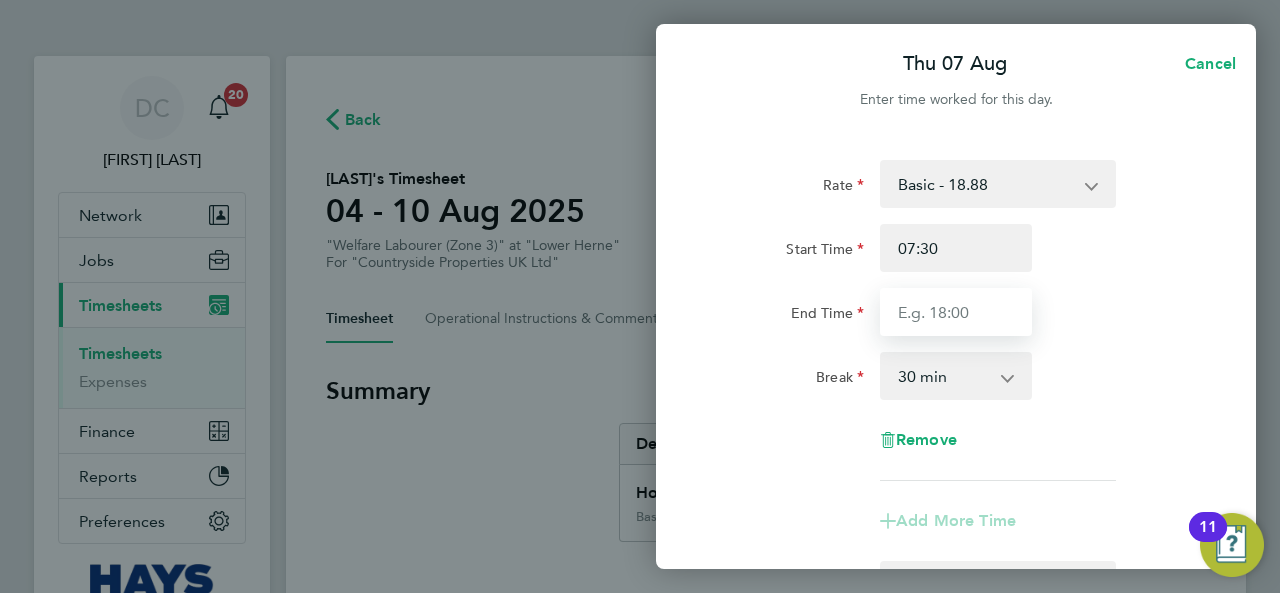 type on "17:00" 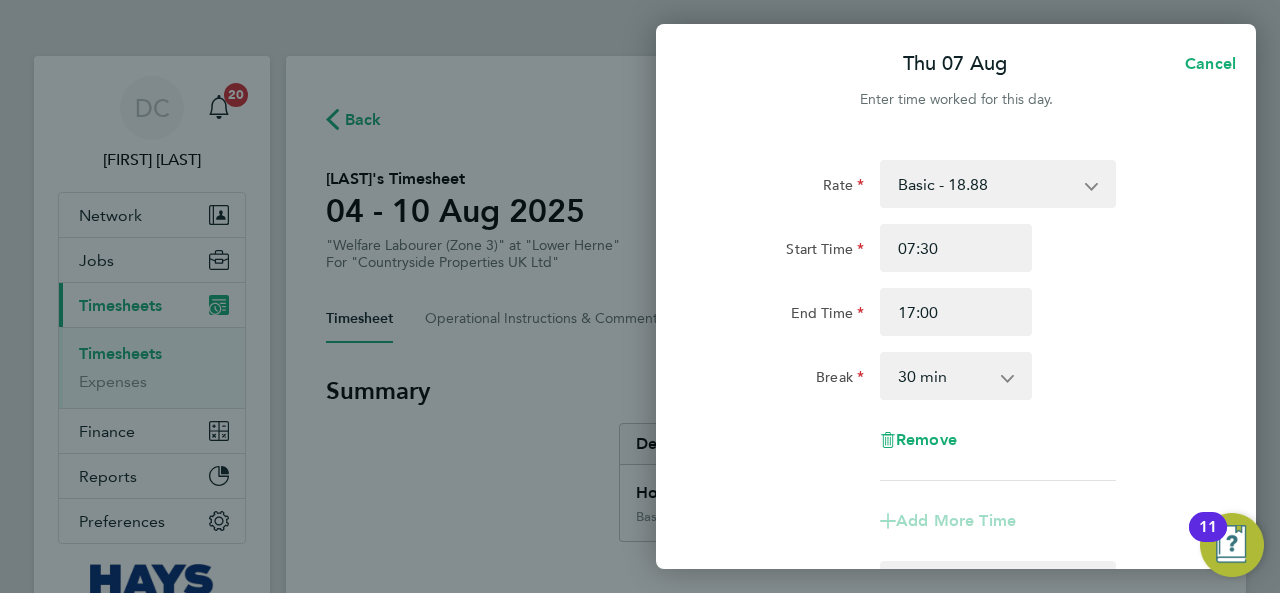 click on "Rate  Basic - 18.88
Start Time 07:30 End Time 17:00 Break  0 min   15 min   30 min   45 min   60 min   75 min   90 min
Remove" 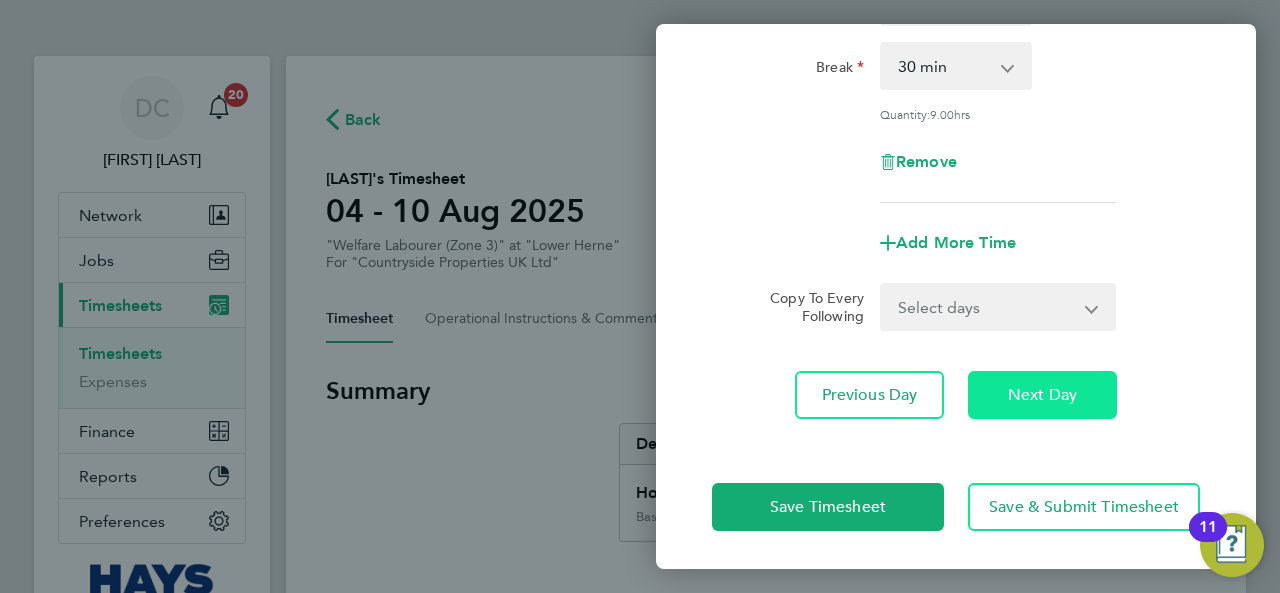 click on "Next Day" 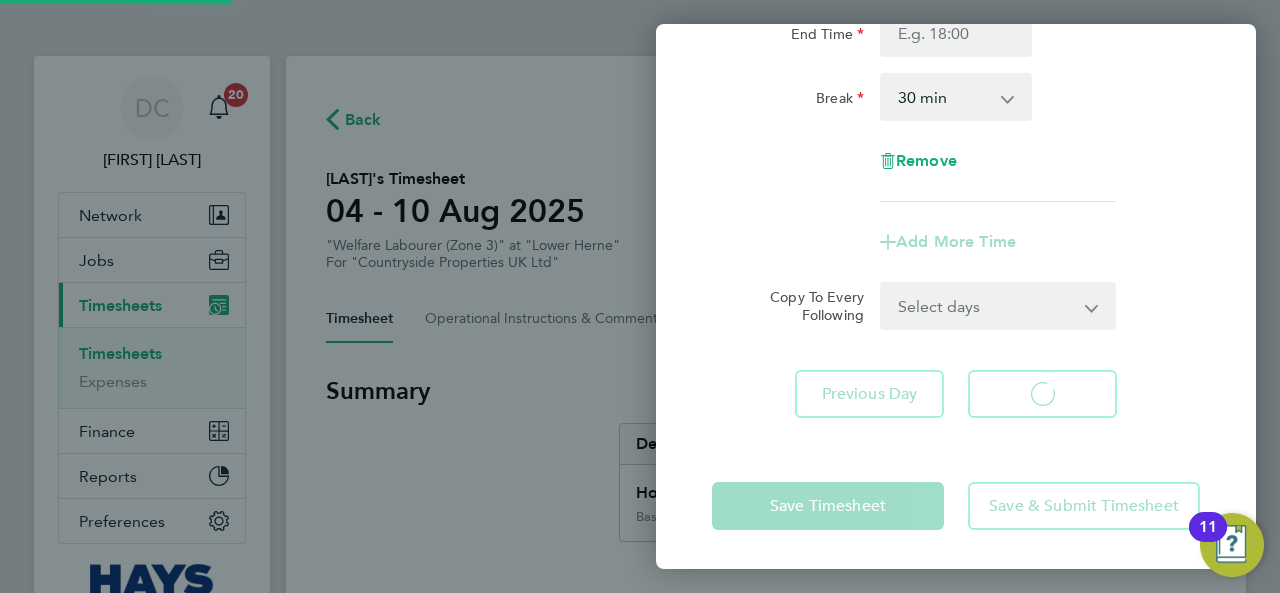 select on "30" 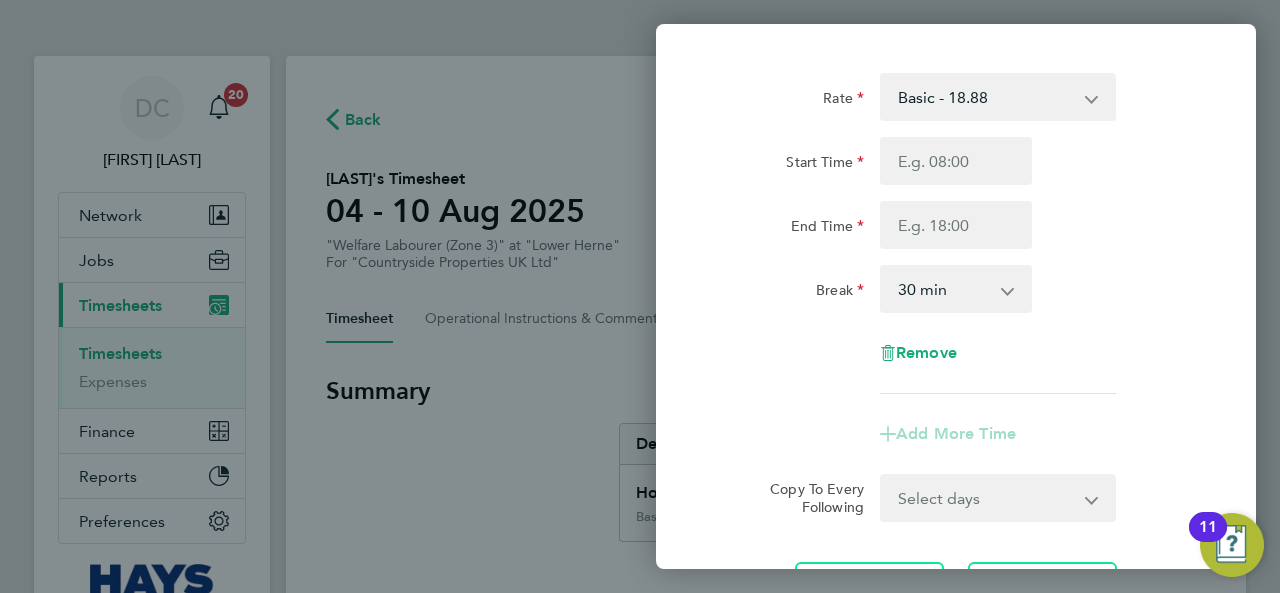 scroll, scrollTop: 0, scrollLeft: 0, axis: both 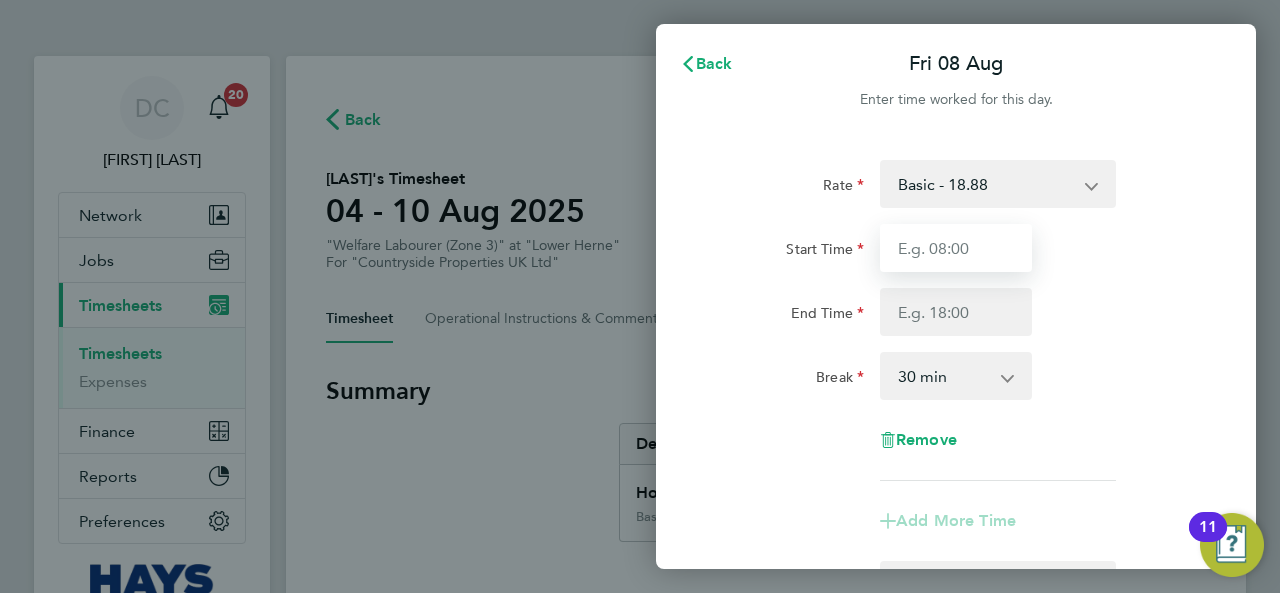 click on "Start Time" at bounding box center [956, 248] 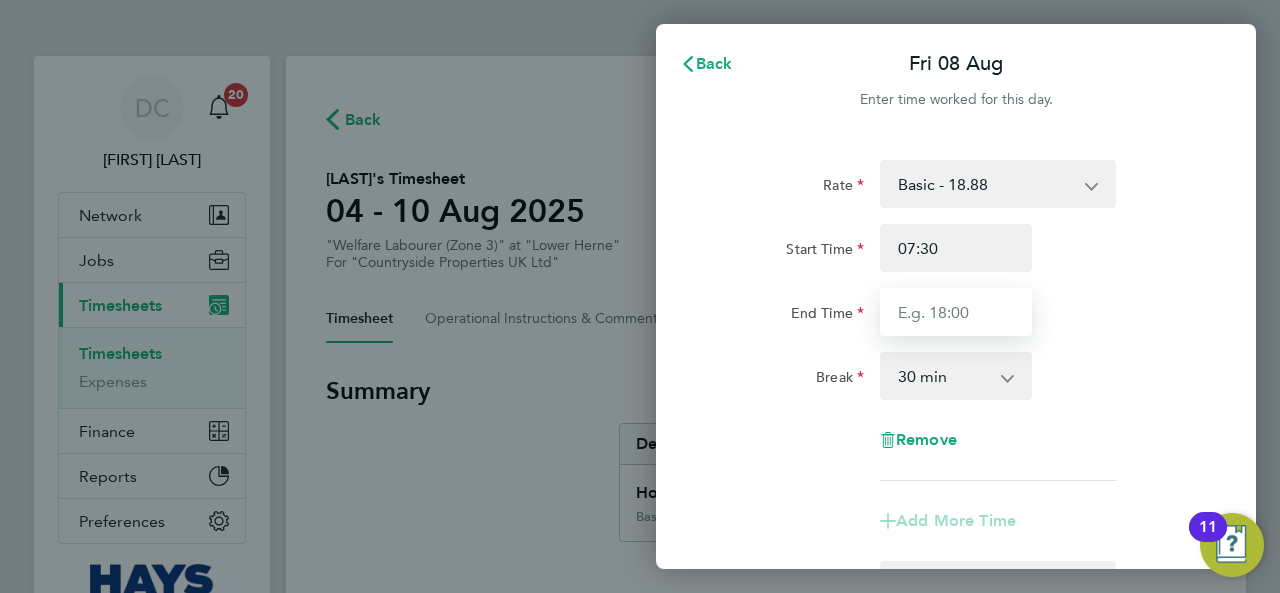 drag, startPoint x: 964, startPoint y: 311, endPoint x: 961, endPoint y: 321, distance: 10.440307 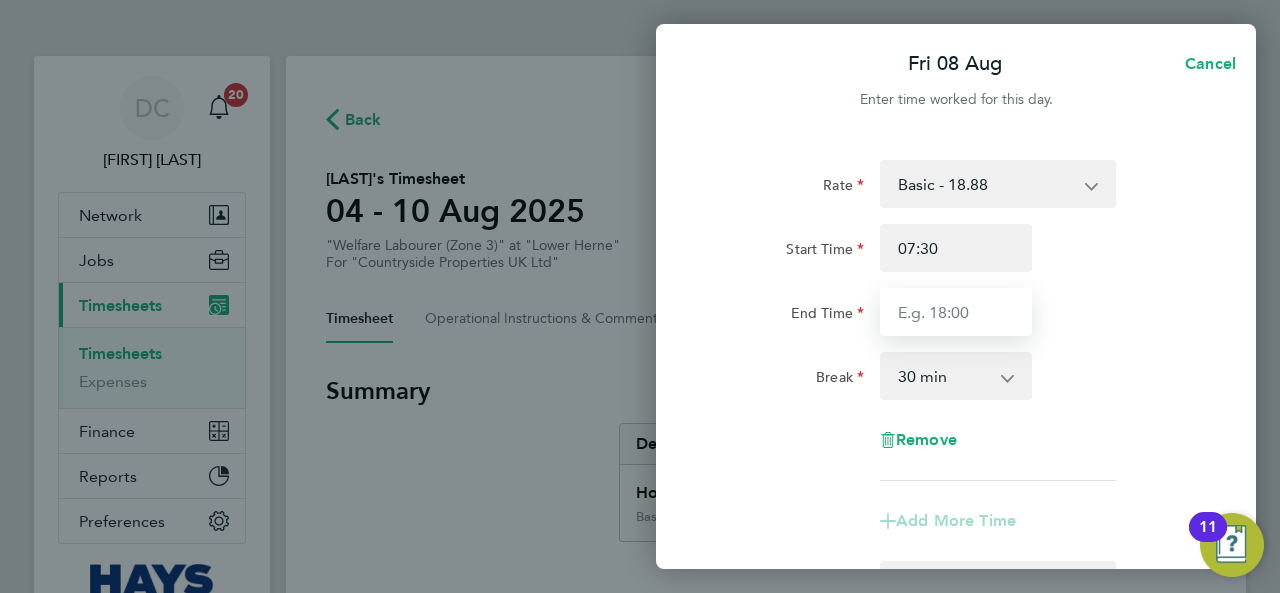 type on "17:00" 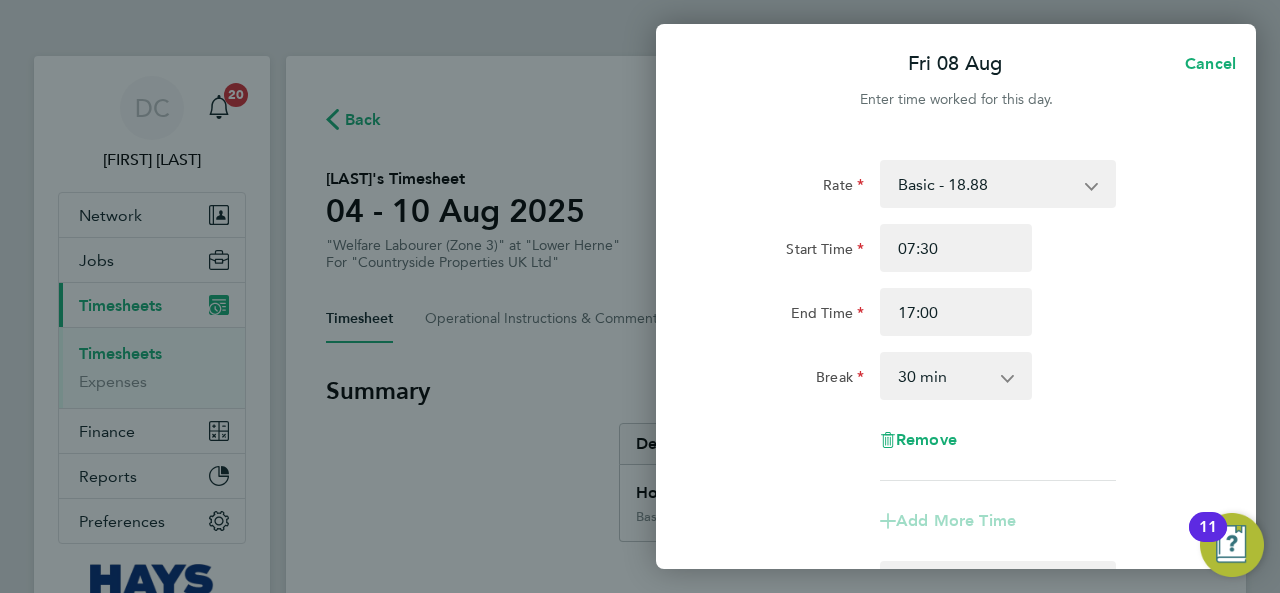click on "Break  0 min   15 min   30 min   45 min   60 min   75 min   90 min" 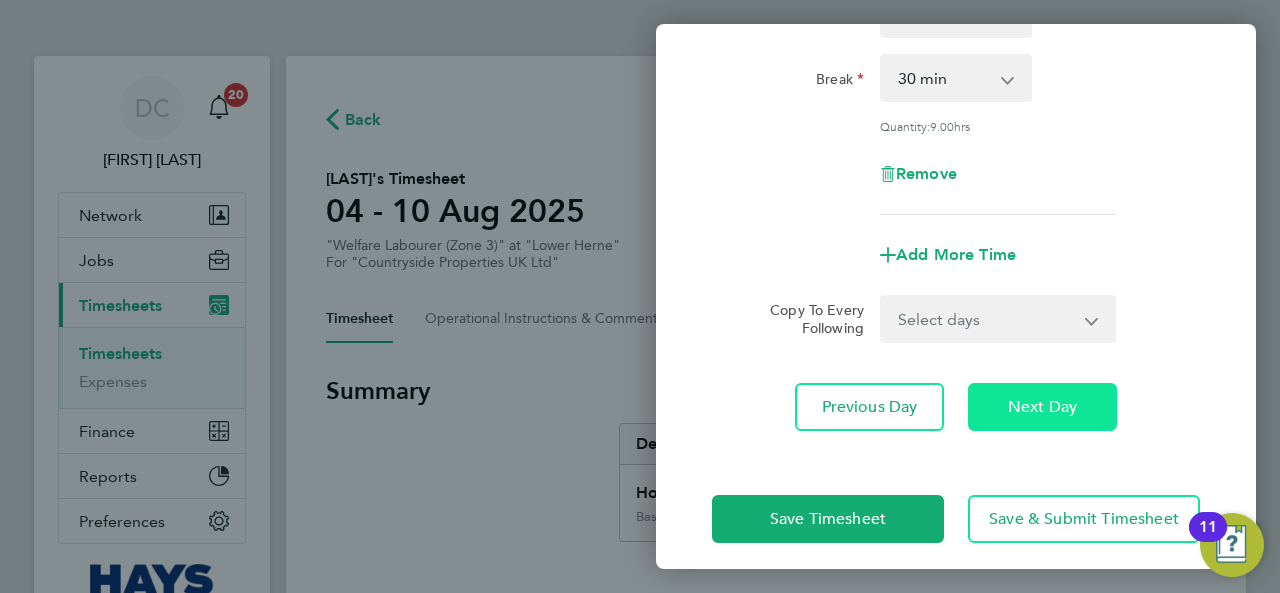 scroll, scrollTop: 310, scrollLeft: 0, axis: vertical 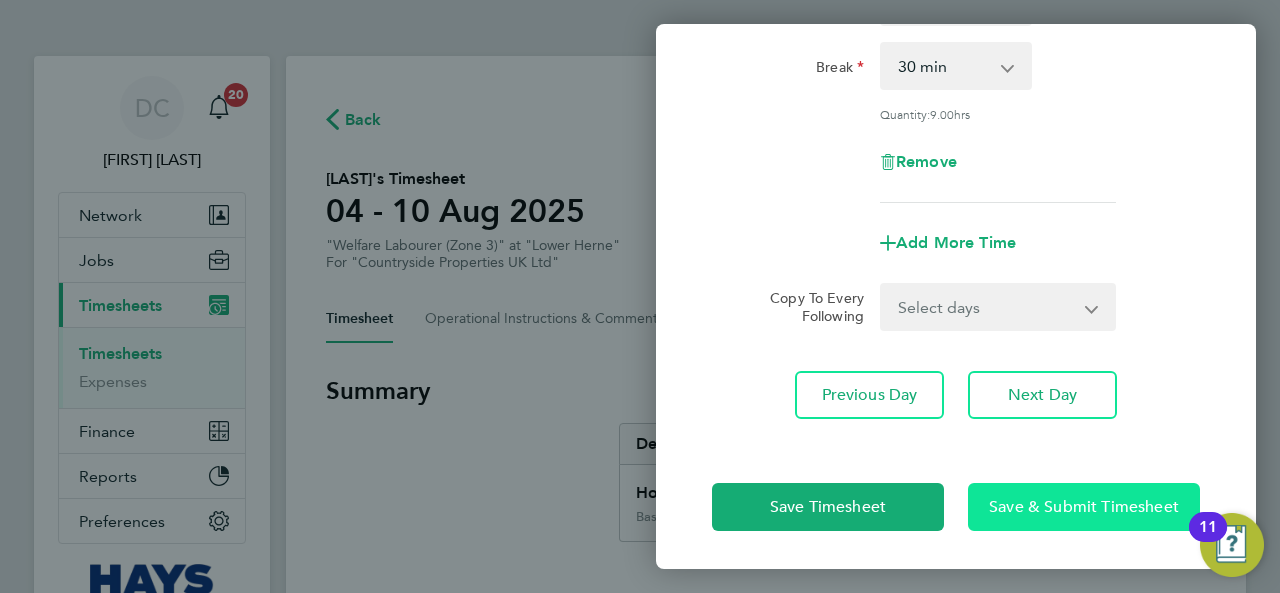 click on "Save & Submit Timesheet" 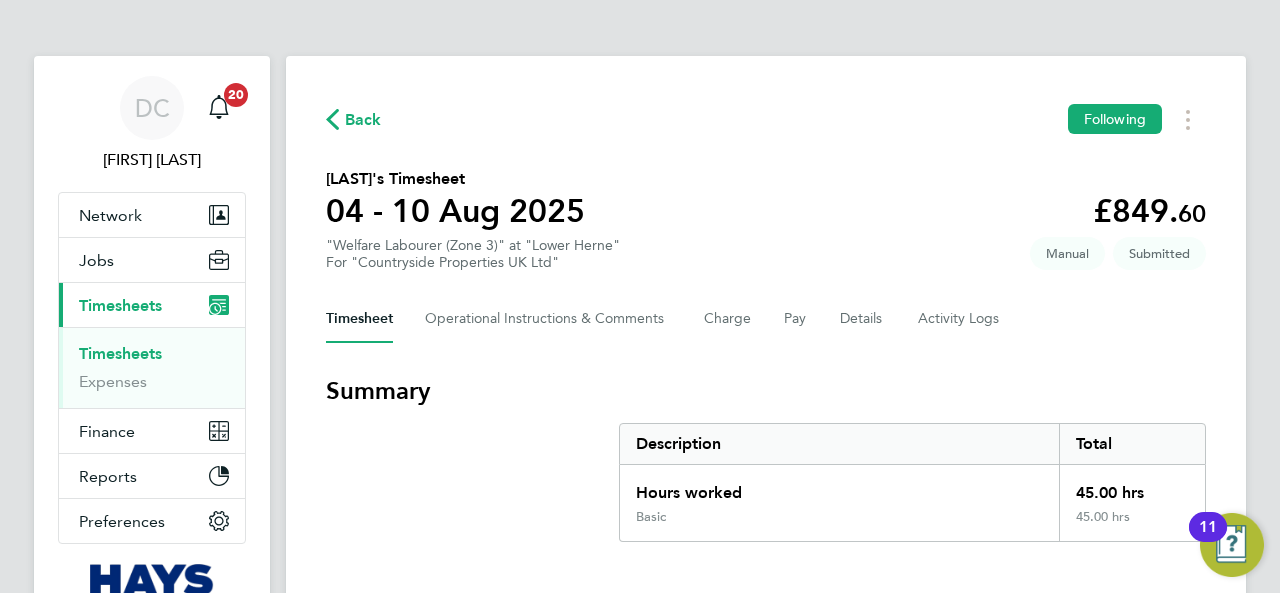 click on "Timesheets" at bounding box center [120, 353] 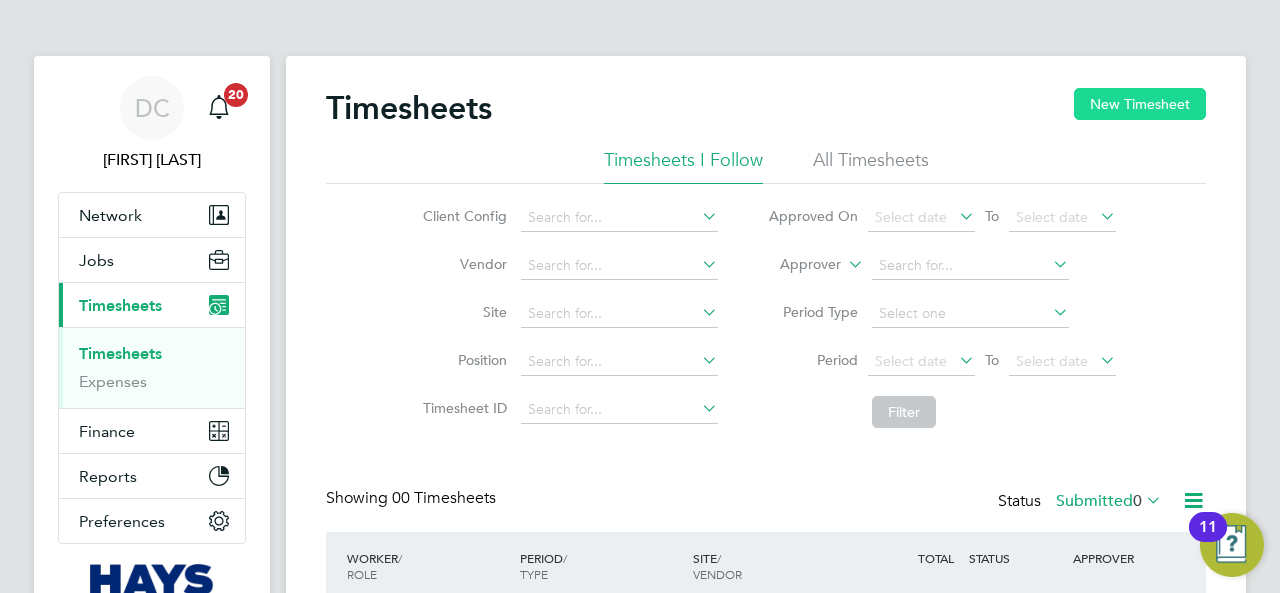 click on "New Timesheet" 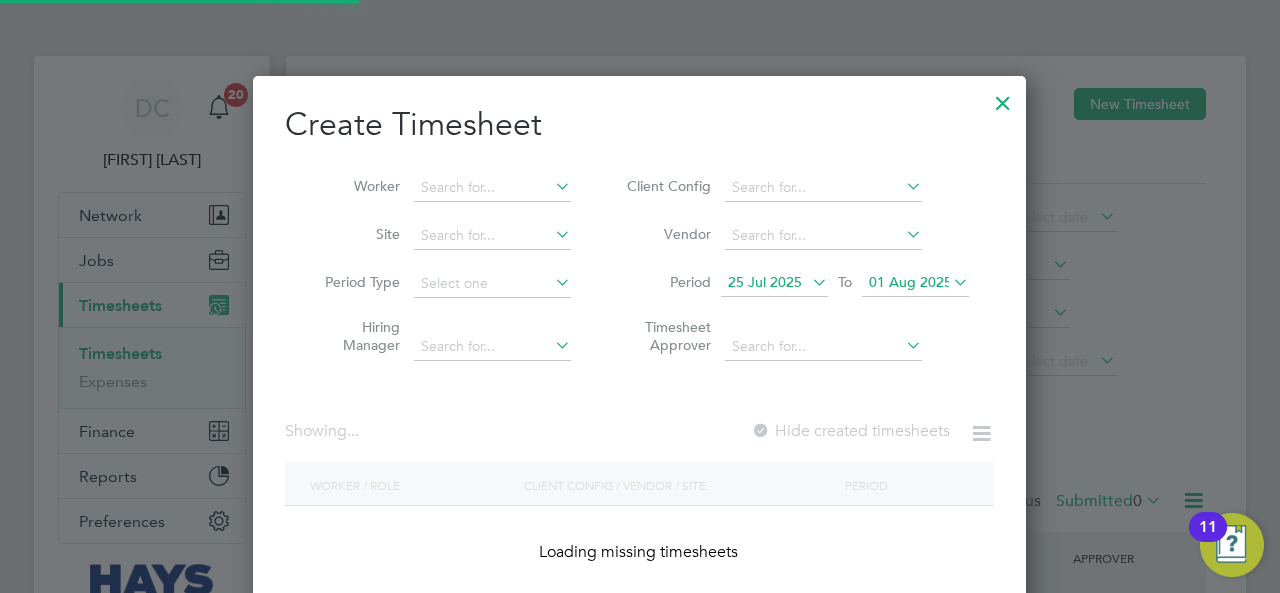 scroll, scrollTop: 10, scrollLeft: 9, axis: both 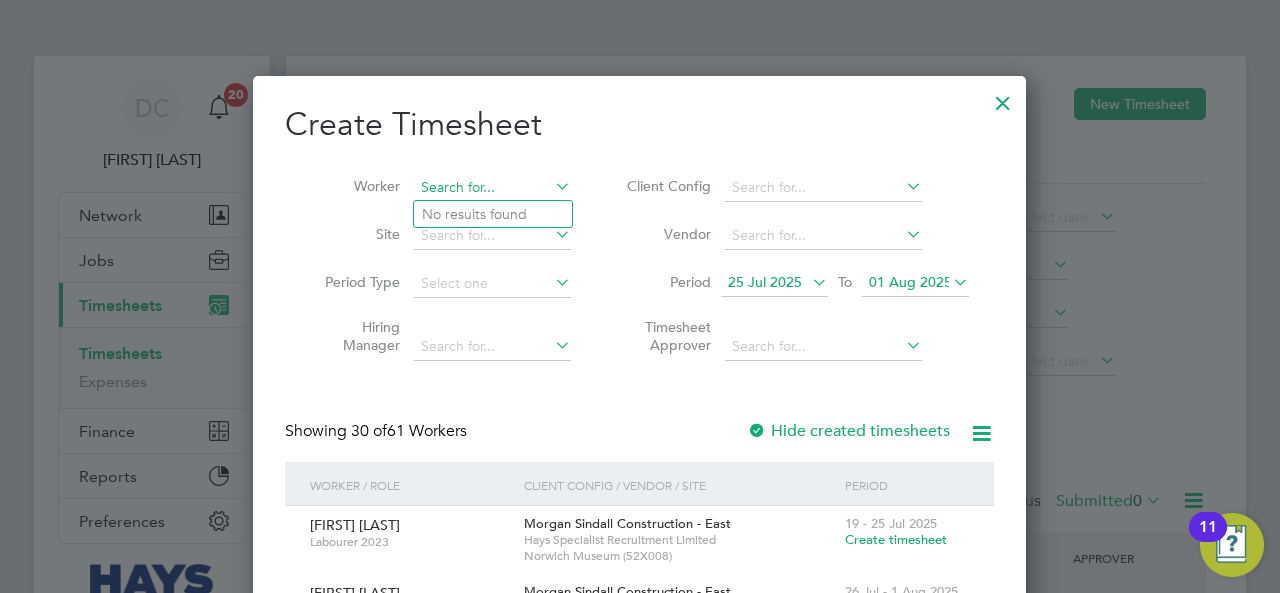 click at bounding box center [492, 188] 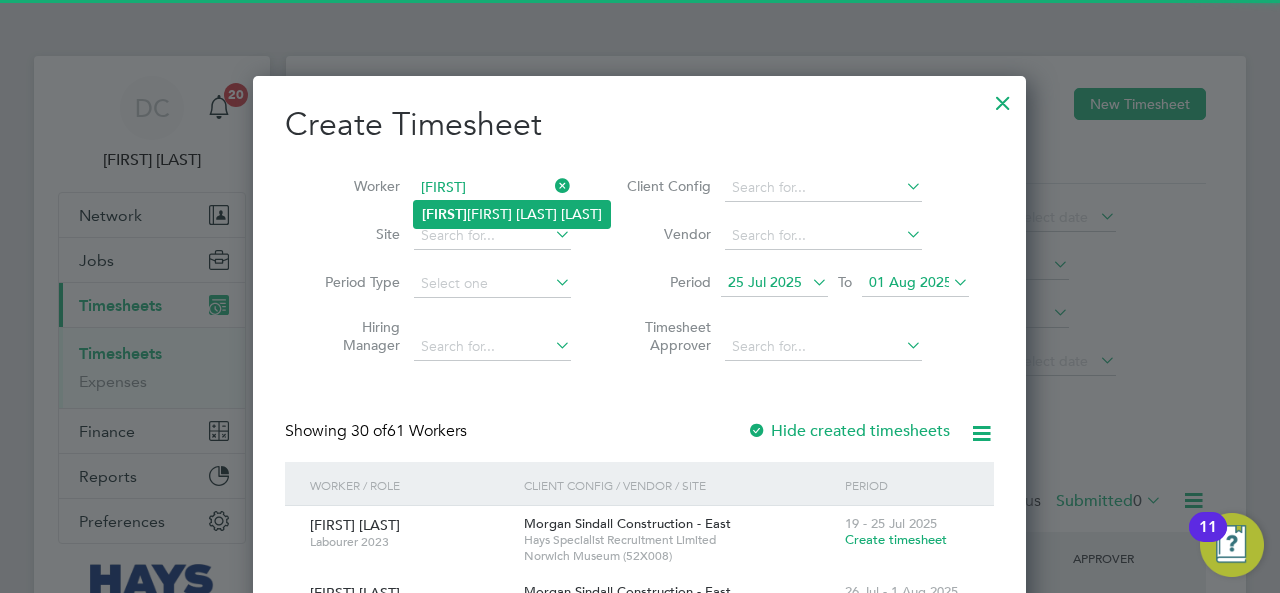 click on "[FIRST] [LAST] [LAST]" 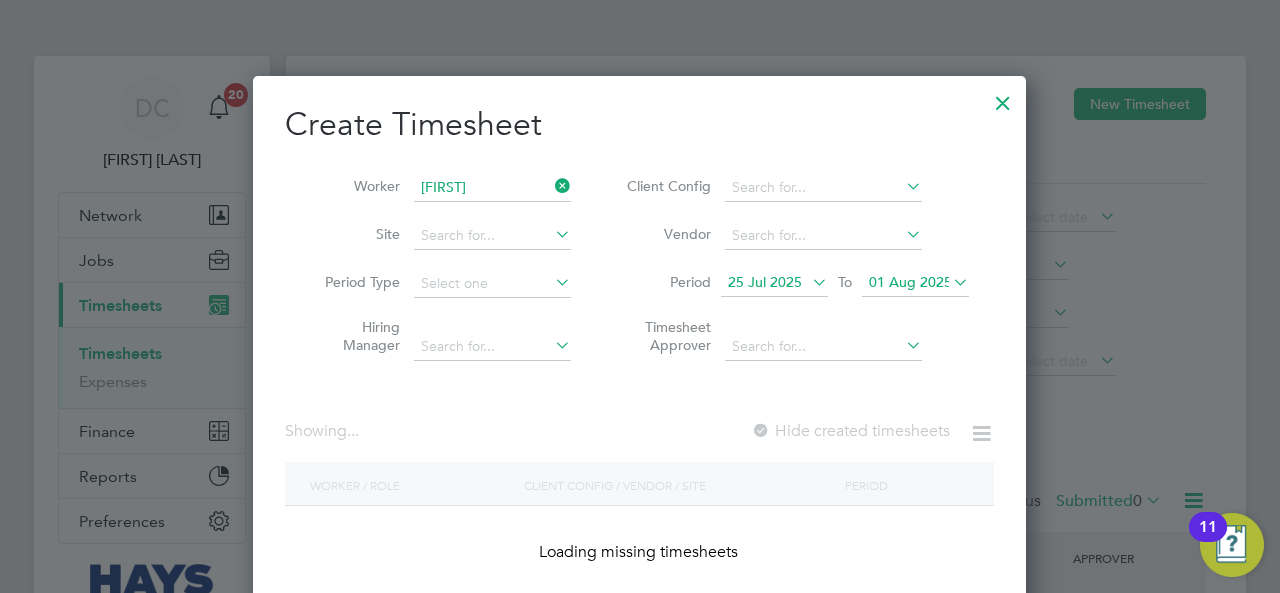 type on "[FIRST] [LAST] [LAST]" 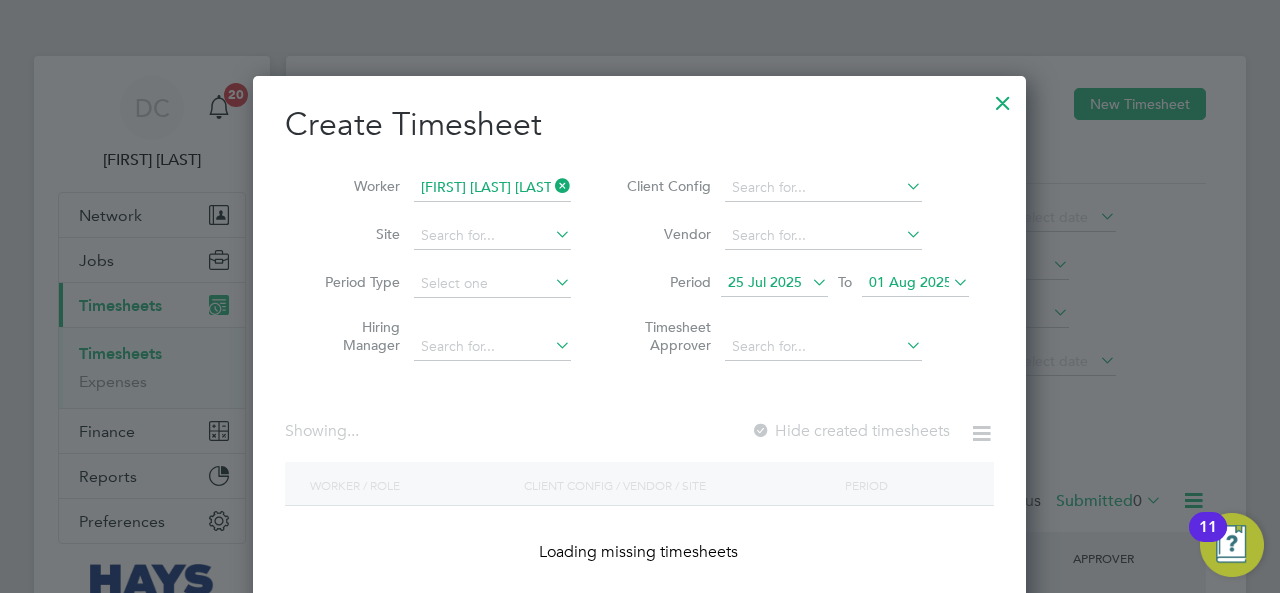 scroll, scrollTop: 10, scrollLeft: 9, axis: both 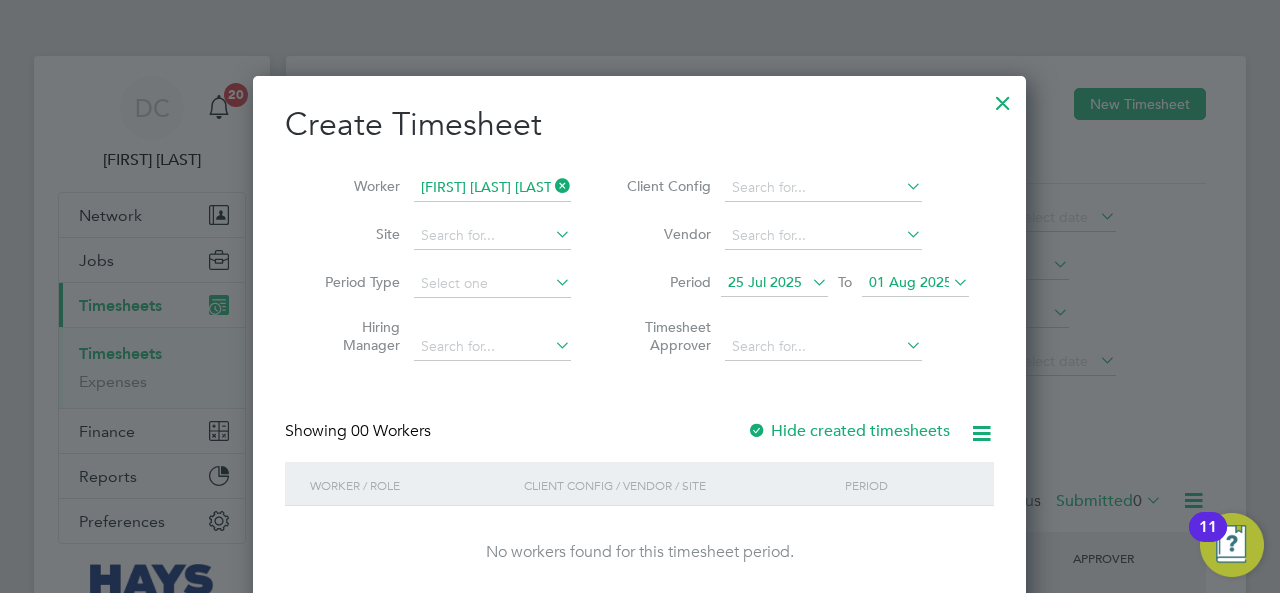 click on "01 Aug 2025" at bounding box center (910, 282) 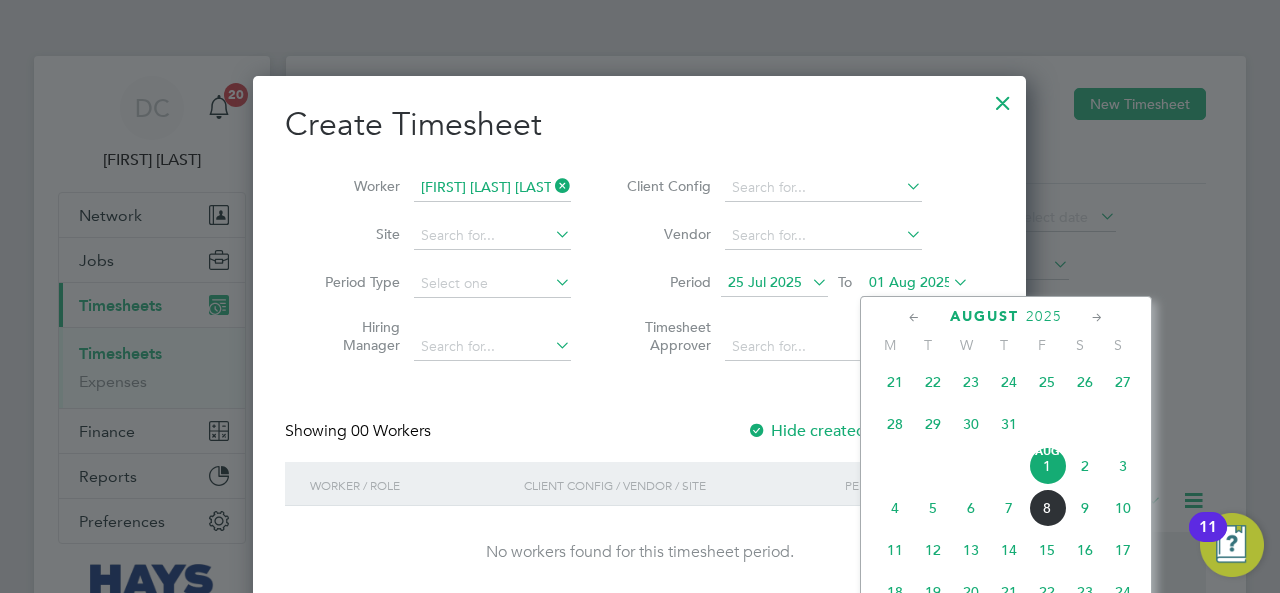 click on "10" 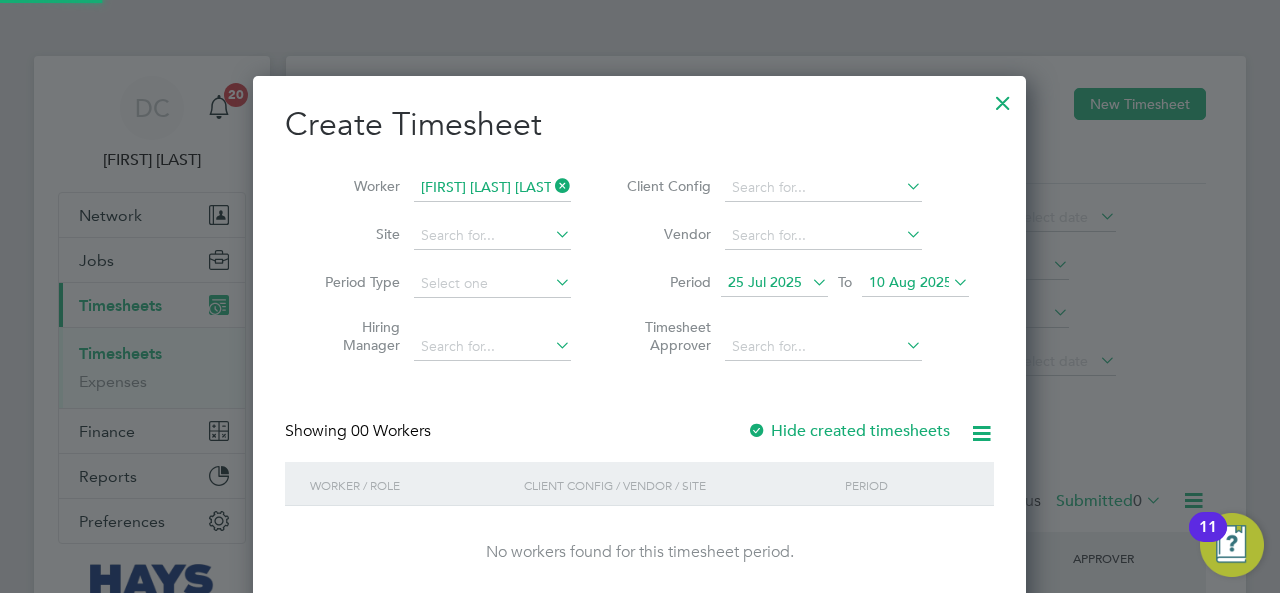 scroll, scrollTop: 10, scrollLeft: 9, axis: both 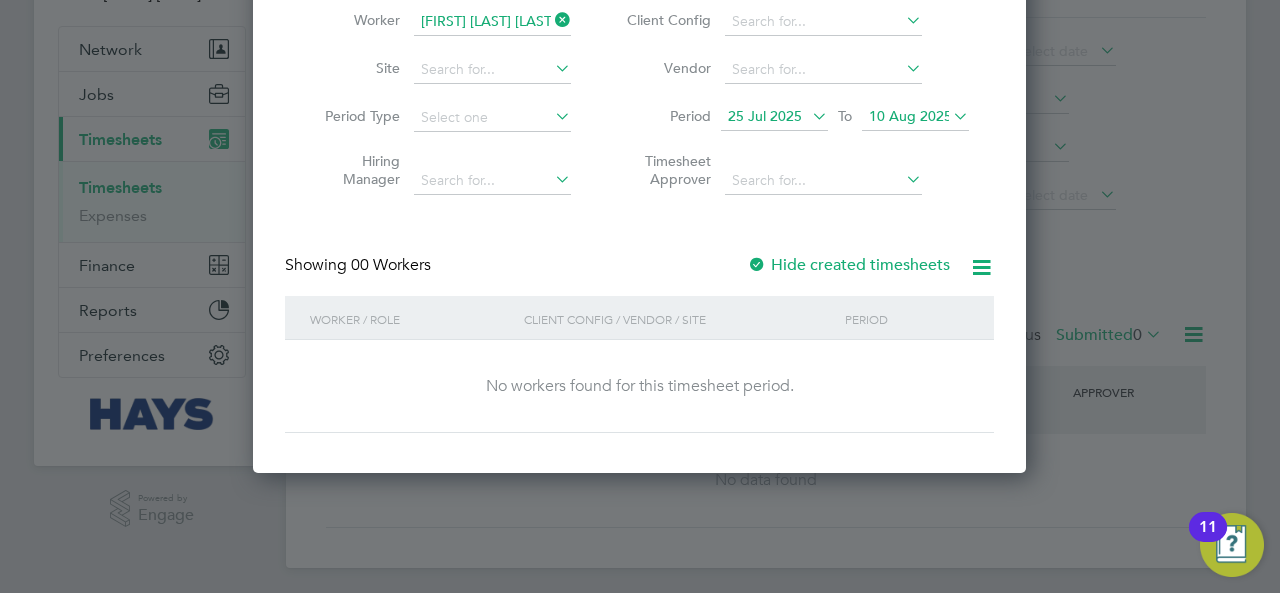 click on "Hide created timesheets" at bounding box center (848, 265) 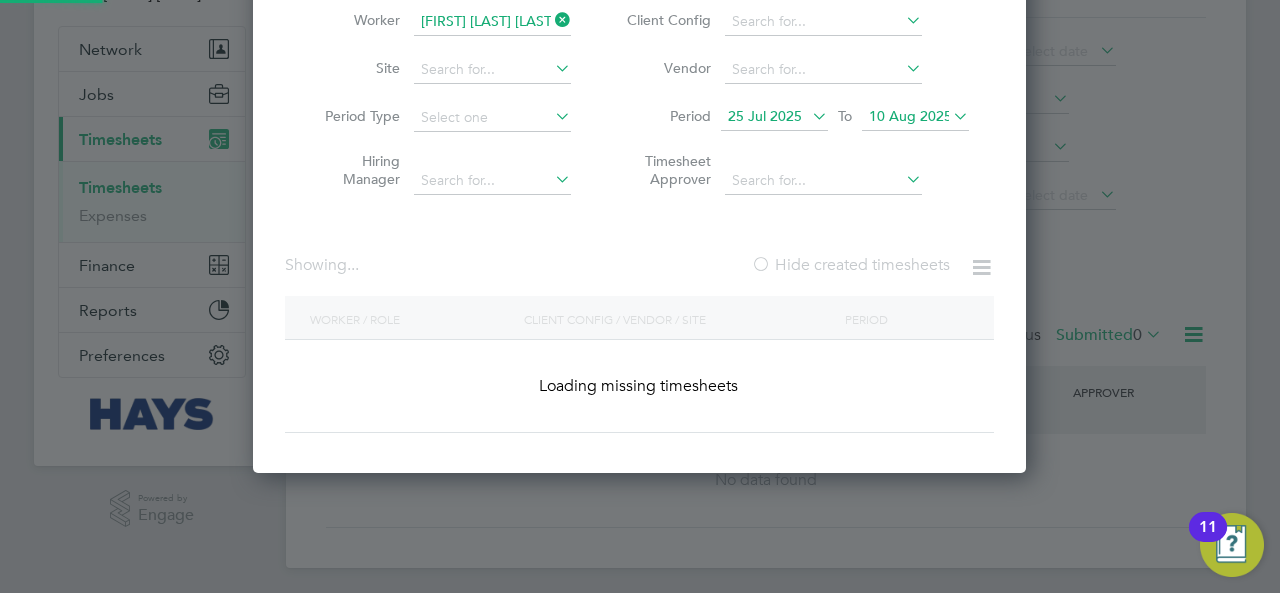 scroll, scrollTop: 10, scrollLeft: 9, axis: both 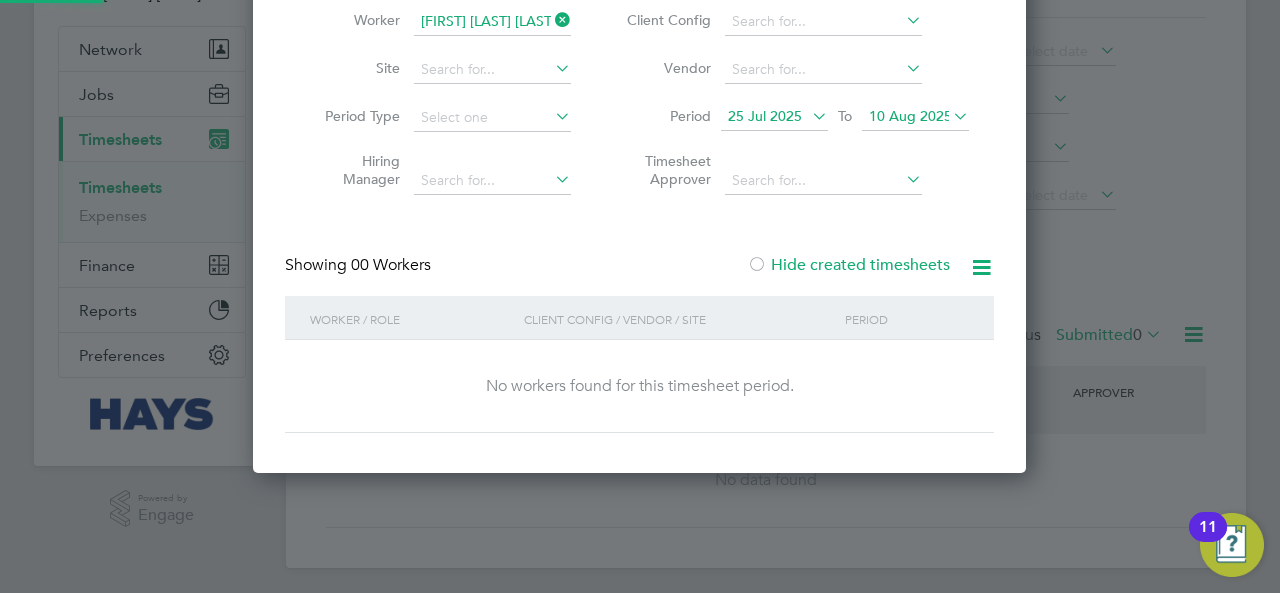 click on "Hide created timesheets" at bounding box center (848, 265) 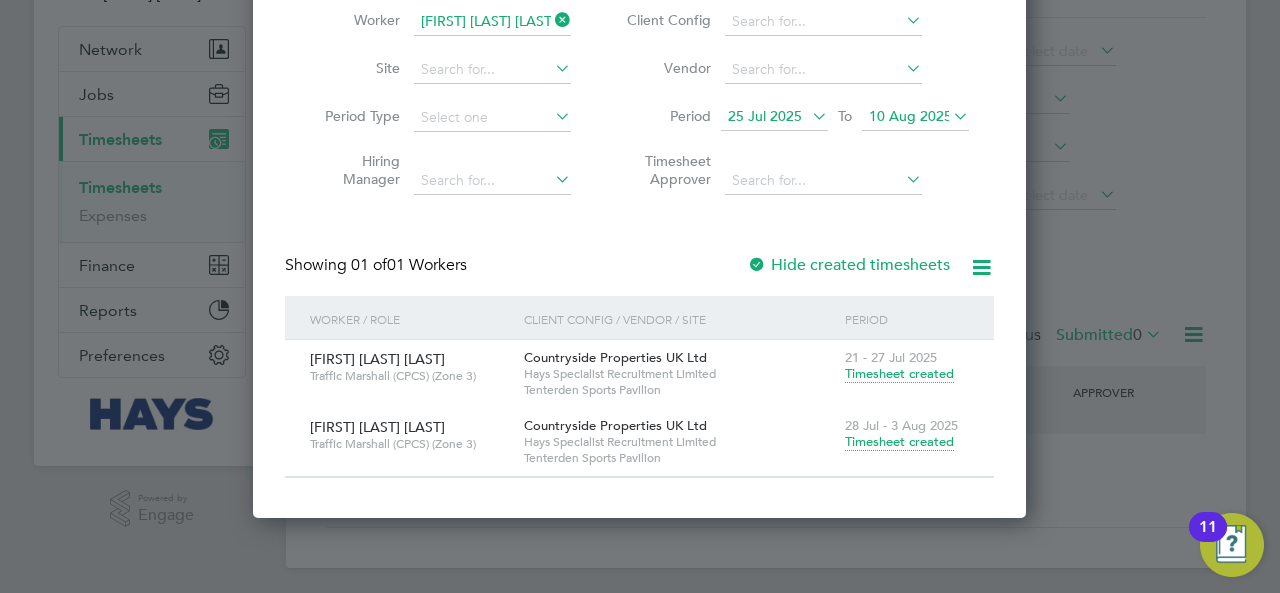 click on "Create Timesheet Worker   [FIRST] [LAST] [LAST] Site   Period Type   Hiring Manager   Client Config   Vendor   Period
25 Jul 2025
To
10 Aug 2025
Timesheet Approver   Showing   01 of  01 Workers Hide created timesheets Worker / Role Client Config / Vendor / Site Period [FIRST] [LAST] [LAST]   Traffic Marshall (CPCS) (Zone 3) Countryside Properties UK Ltd Hays Specialist Recruitment Limited   Tenterden Sports Pavilion   21 - 27 Jul 2025 Timesheet created   [FIRST] [LAST] [LAST]   Traffic Marshall (CPCS) (Zone 3) Countryside Properties UK Ltd Hays Specialist Recruitment Limited   Tenterden Sports Pavilion   28 Jul - 3 Aug 2025 Timesheet created   Show  30  more" at bounding box center [639, 214] 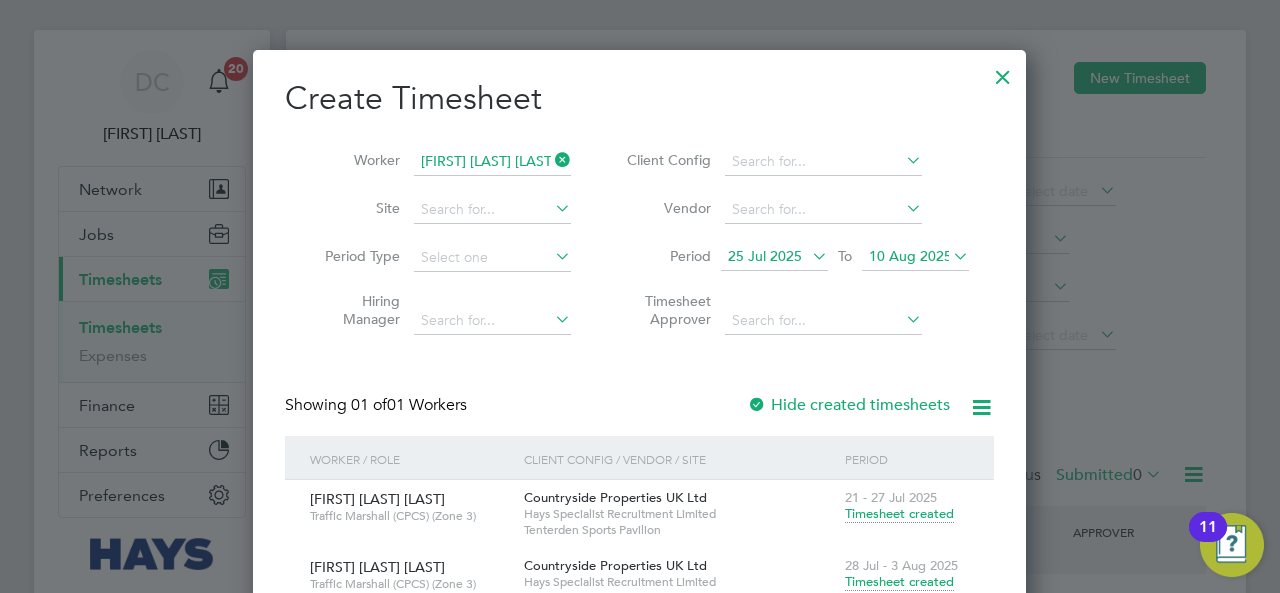 scroll, scrollTop: 0, scrollLeft: 0, axis: both 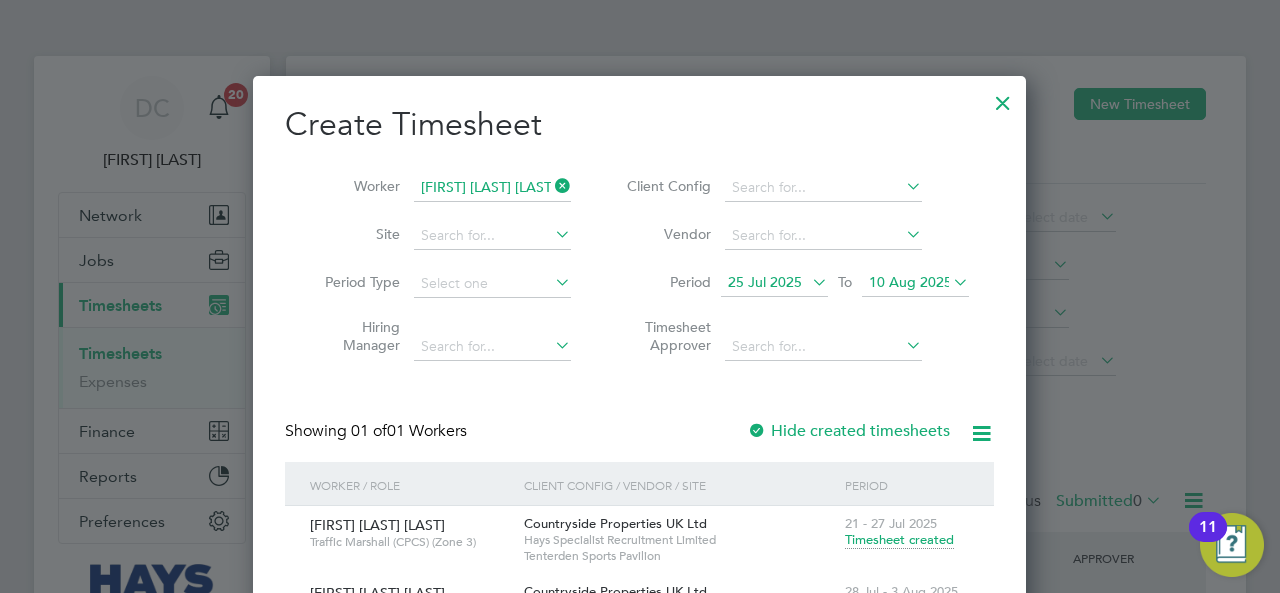 click on "25 Jul 2025" at bounding box center [774, 283] 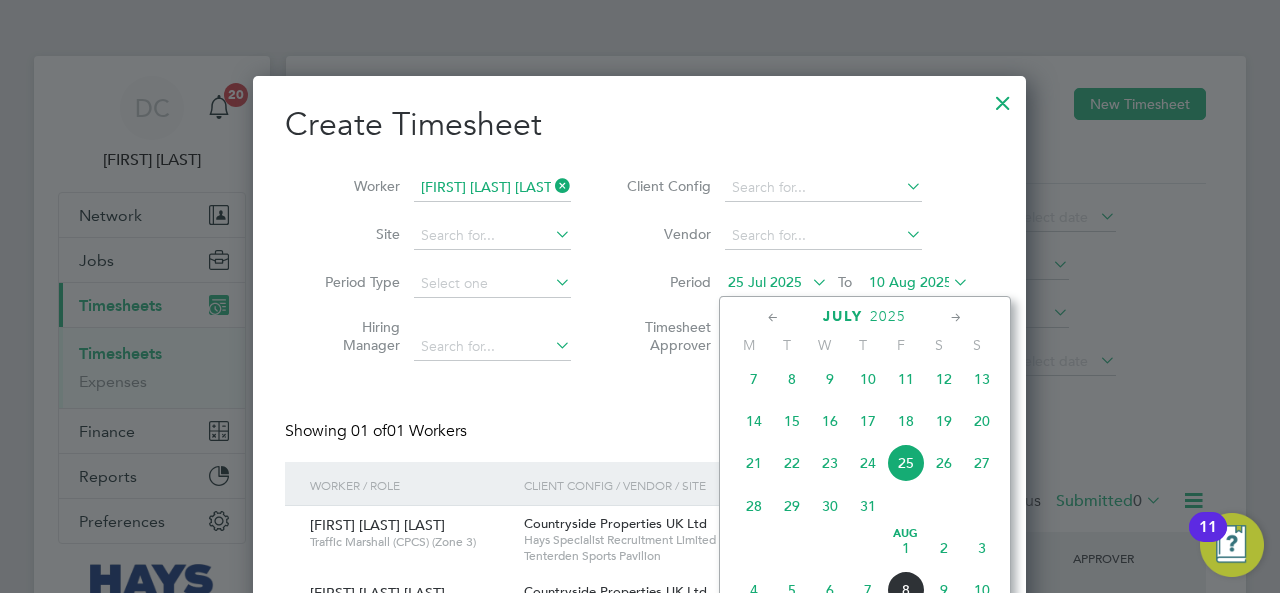 click on "21" 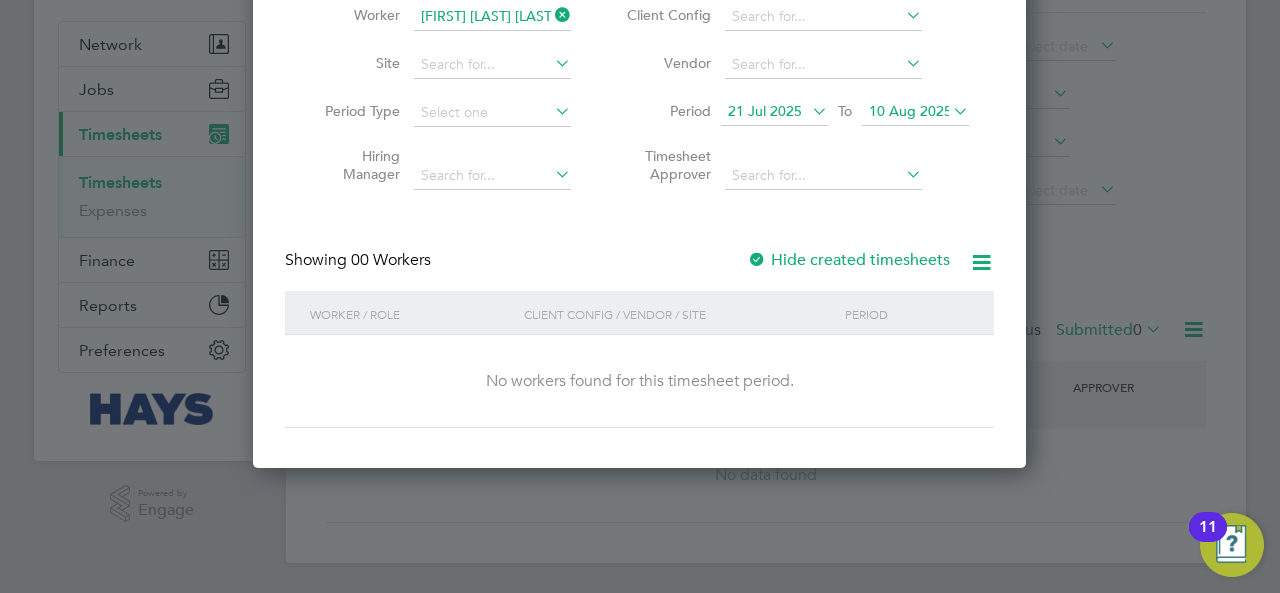 click on "Hide created timesheets" at bounding box center (848, 260) 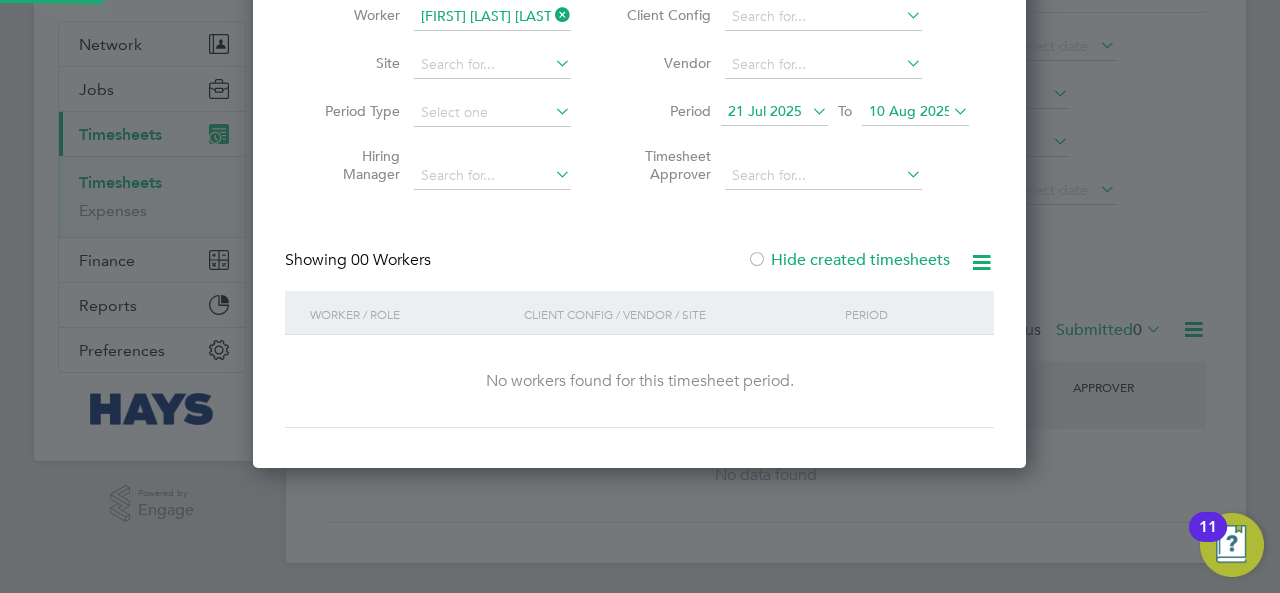 click on "Hide created timesheets" at bounding box center (848, 260) 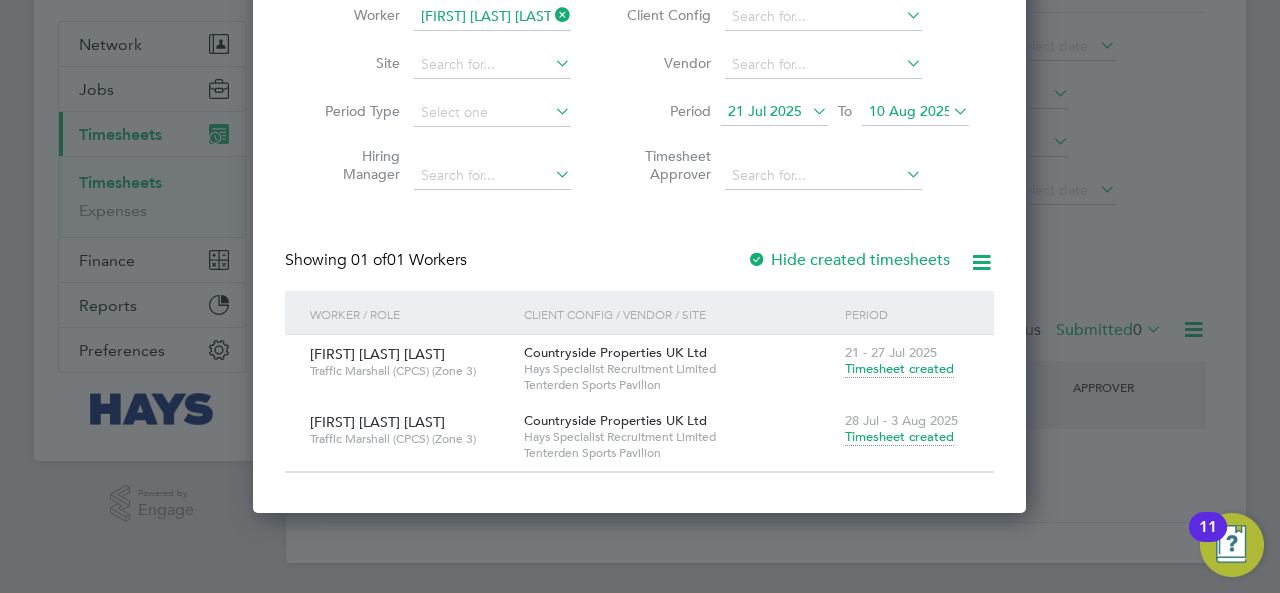 click on "Create Timesheet Worker   [FIRST] [LAST] [LAST] Site   Period Type   Hiring Manager   Client Config   Vendor   Period
21 Jul 2025
To
10 Aug 2025
Timesheet Approver   Showing   01 of  01 Workers Hide created timesheets Worker / Role Client Config / Vendor / Site Period [FIRST] [LAST] [LAST]   Traffic Marshall (CPCS) (Zone 3) Countryside Properties UK Ltd Hays Specialist Recruitment Limited   Tenterden Sports Pavilion   21 - 27 Jul 2025 Timesheet created   [FIRST] [LAST] [LAST]   Traffic Marshall (CPCS) (Zone 3) Countryside Properties UK Ltd Hays Specialist Recruitment Limited   Tenterden Sports Pavilion   28 Jul - 3 Aug 2025 Timesheet created   Show  30  more" at bounding box center [639, 209] 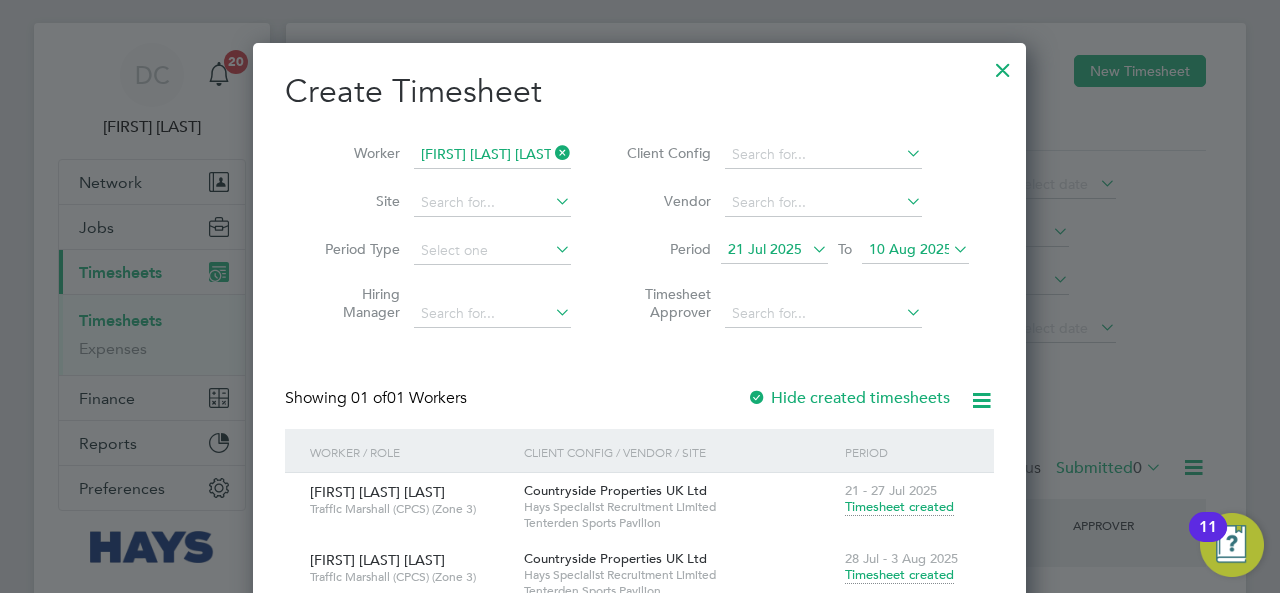 scroll, scrollTop: 0, scrollLeft: 0, axis: both 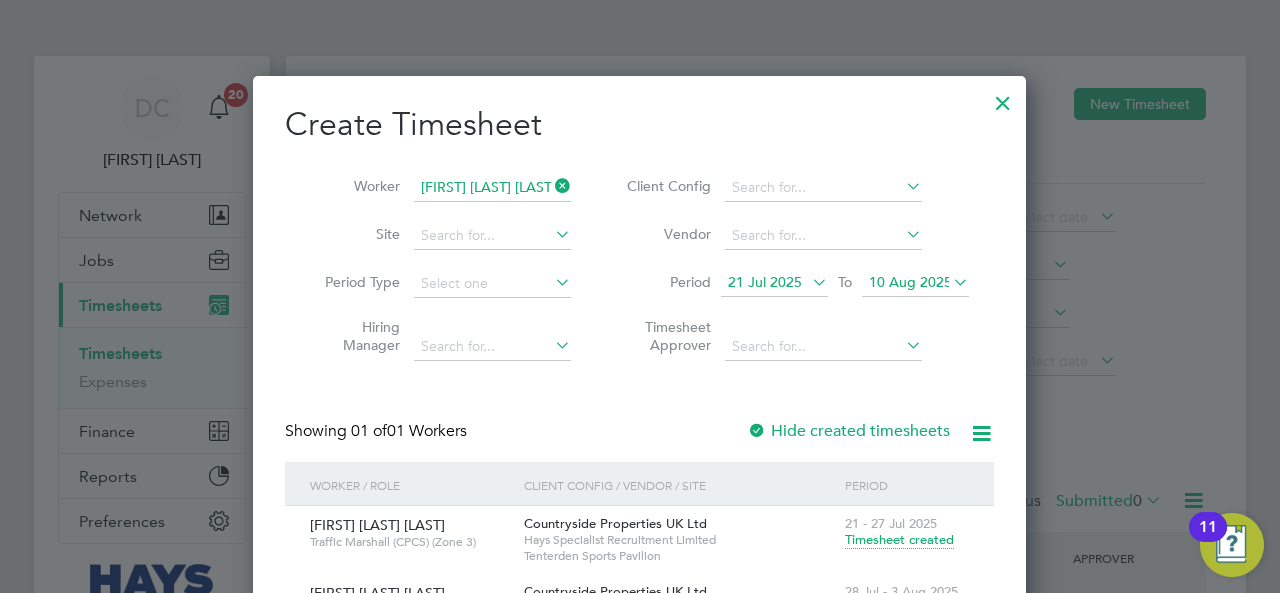click at bounding box center [551, 186] 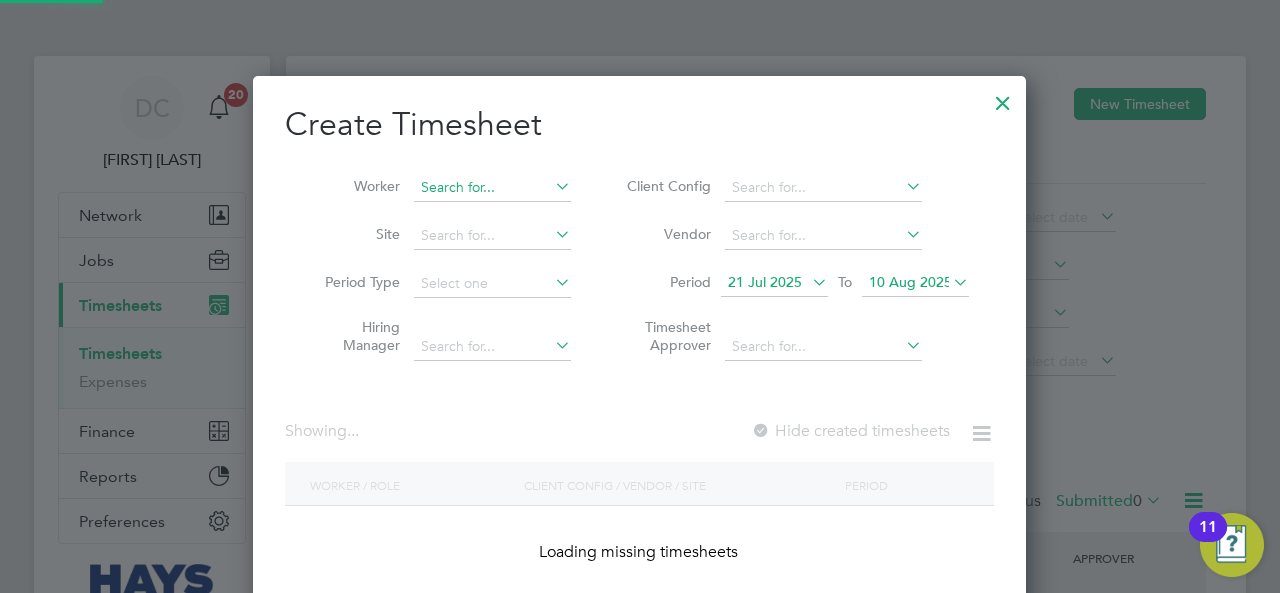 scroll, scrollTop: 10, scrollLeft: 9, axis: both 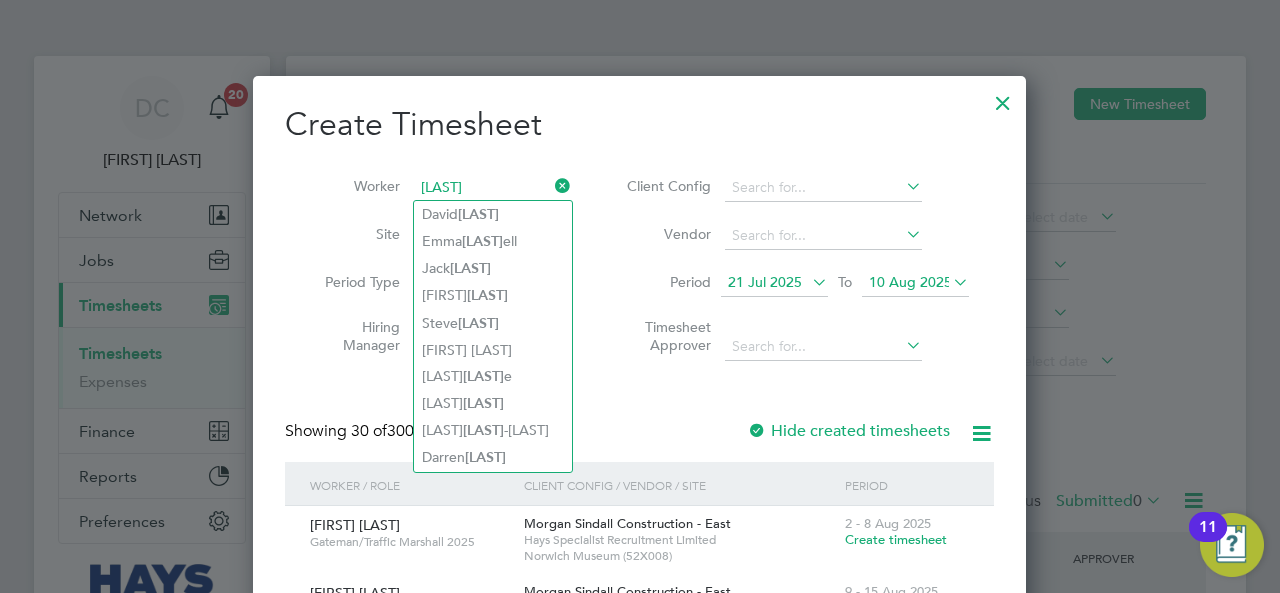 drag, startPoint x: 482, startPoint y: 182, endPoint x: 396, endPoint y: 181, distance: 86.00581 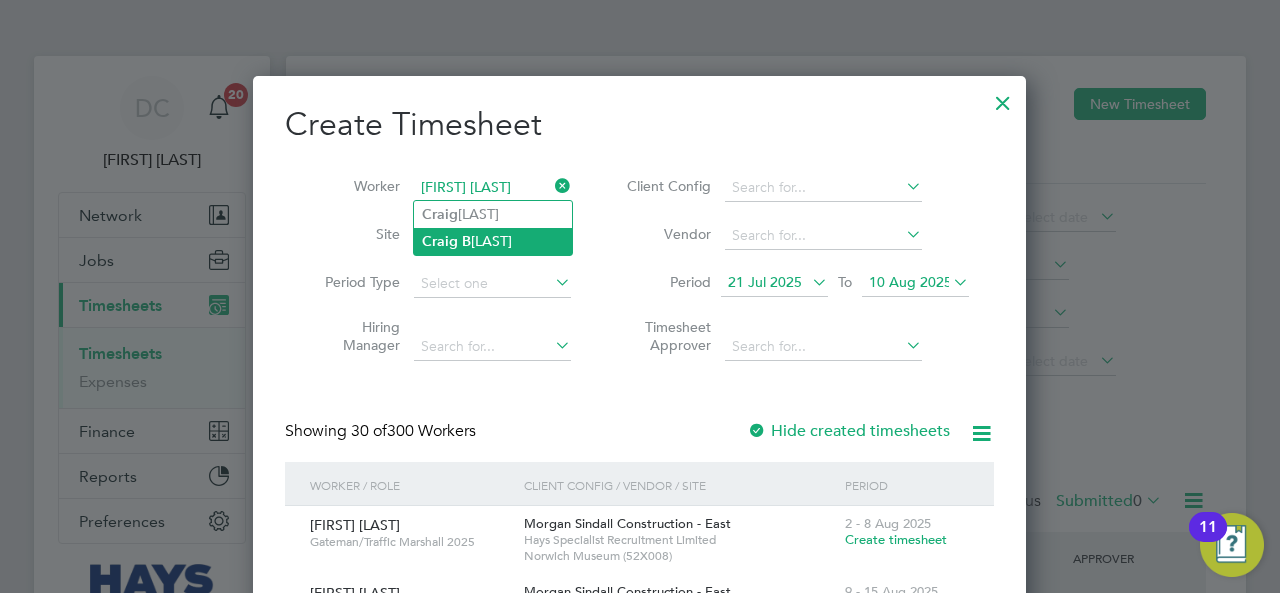 click on "[FIRST]   [LAST]" 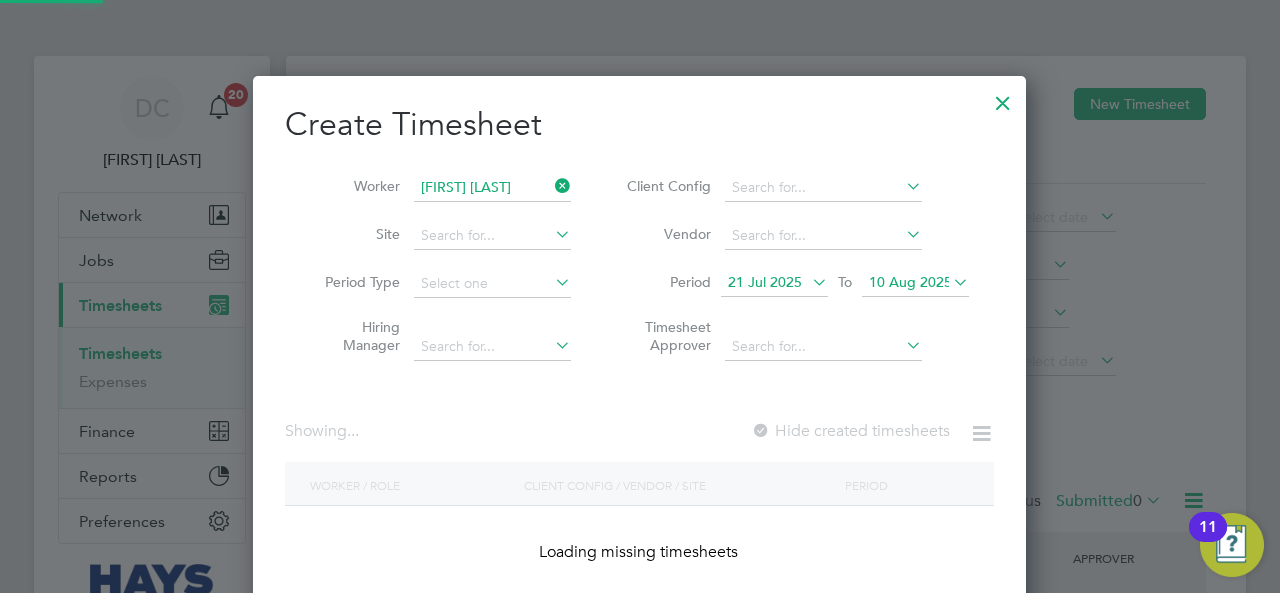 scroll, scrollTop: 10, scrollLeft: 9, axis: both 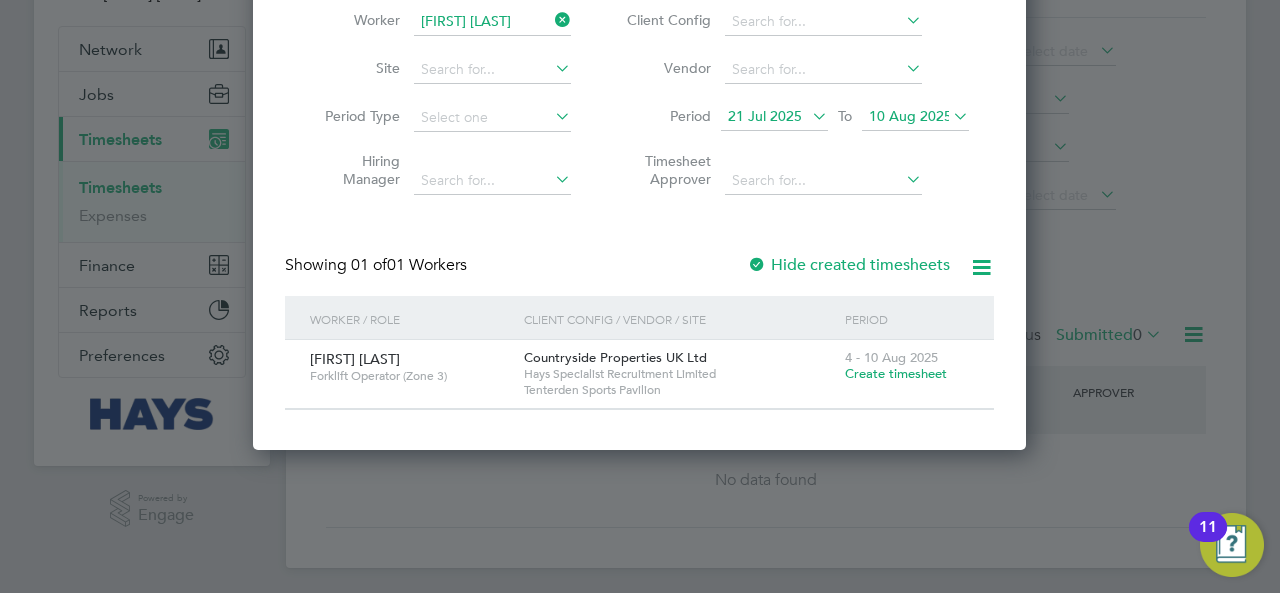 click on "Create timesheet" at bounding box center (896, 373) 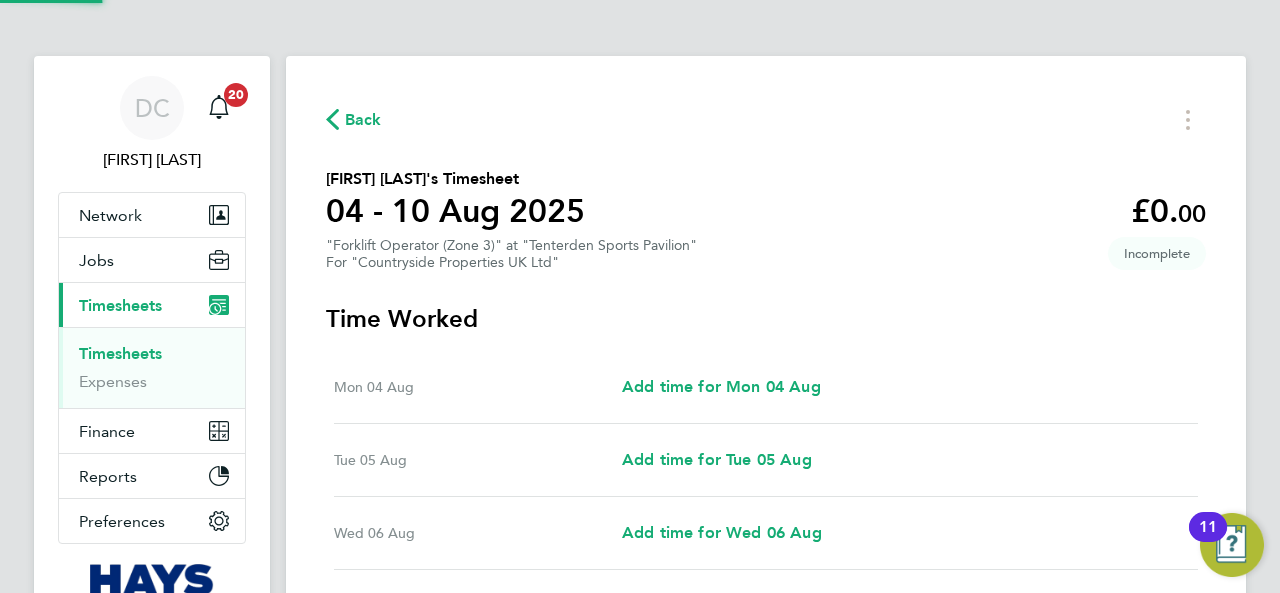 scroll, scrollTop: 0, scrollLeft: 0, axis: both 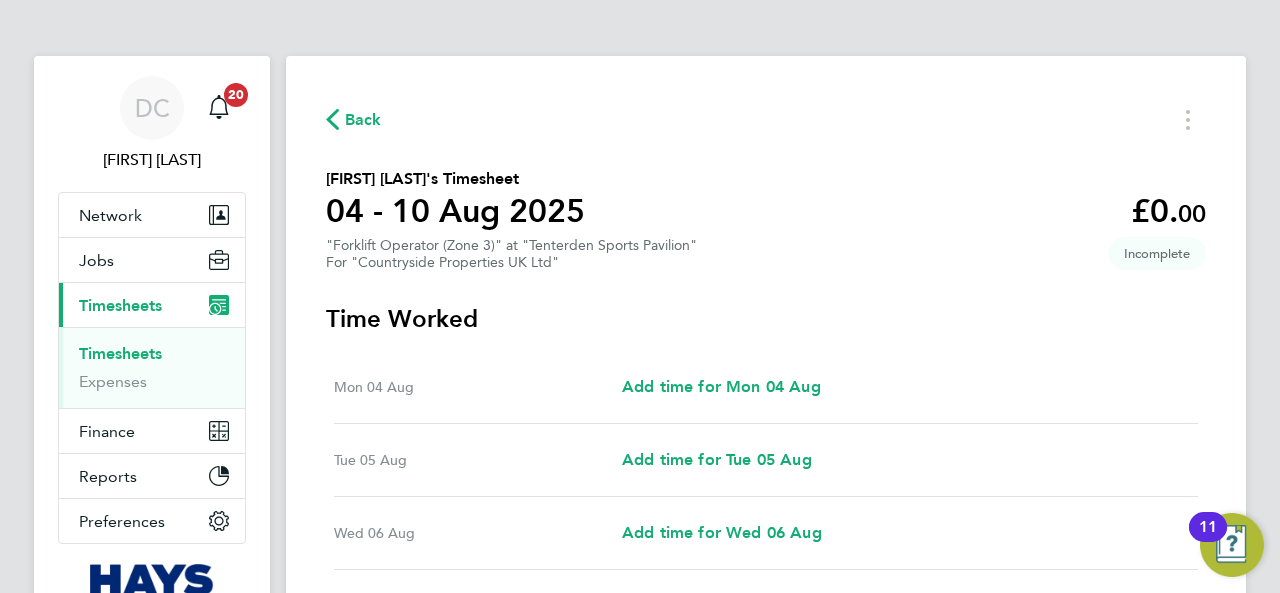 click on "Timesheets" at bounding box center (120, 305) 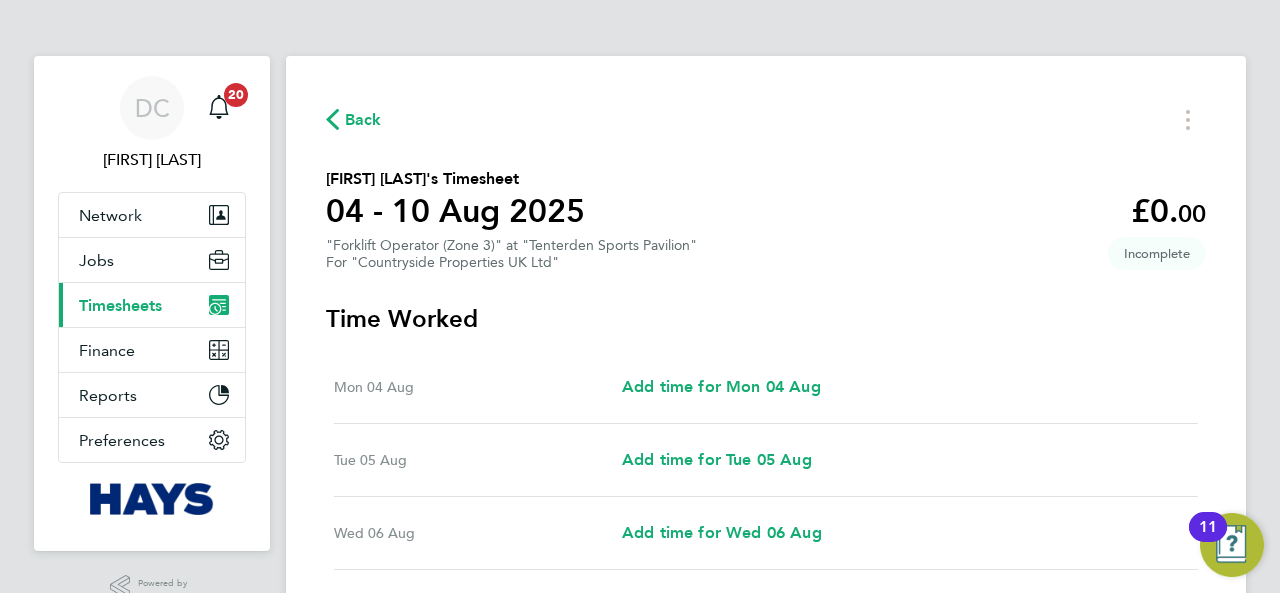 click on "Timesheets" at bounding box center (120, 305) 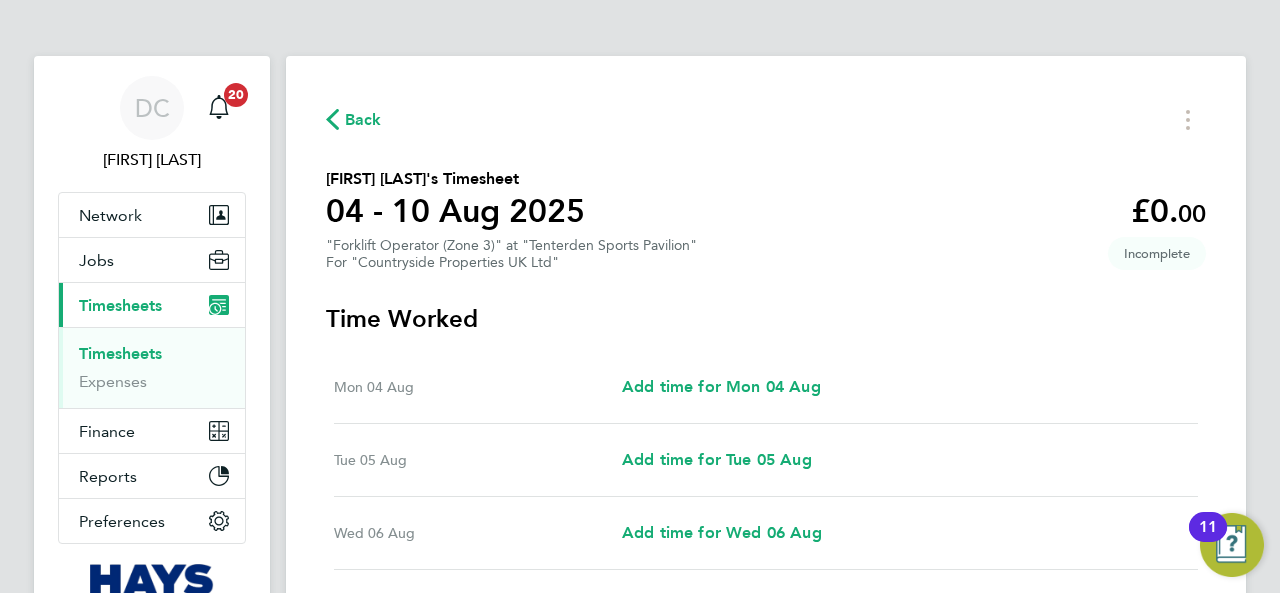click on "Timesheets" at bounding box center [120, 353] 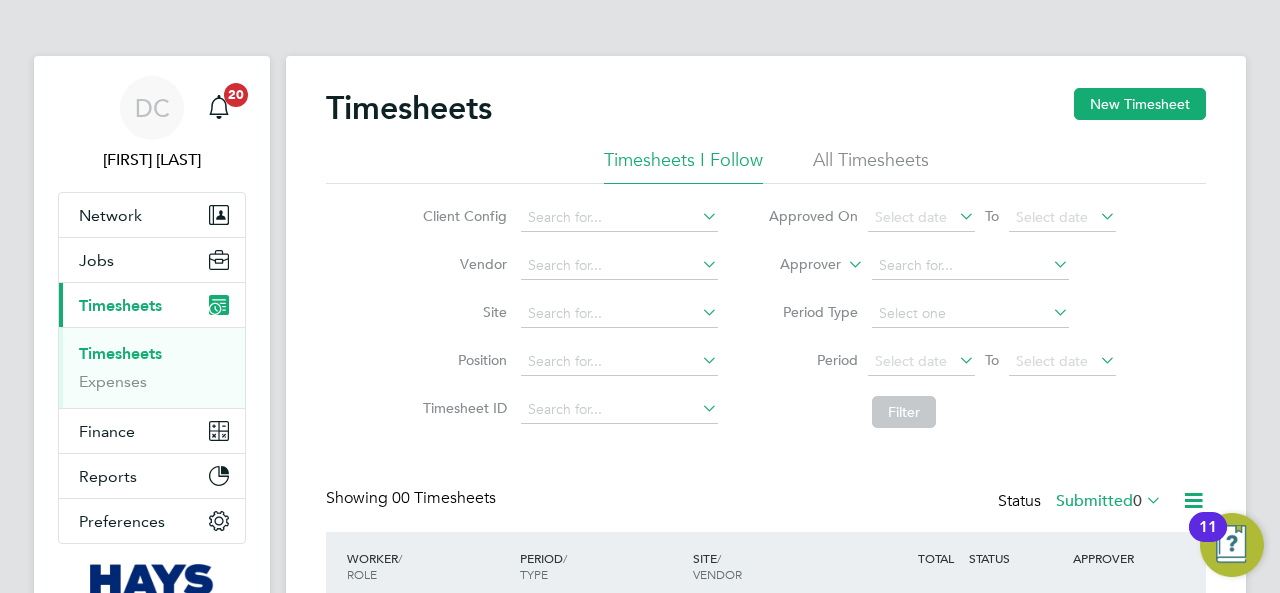 drag, startPoint x: 1147, startPoint y: 105, endPoint x: 1044, endPoint y: 125, distance: 104.92378 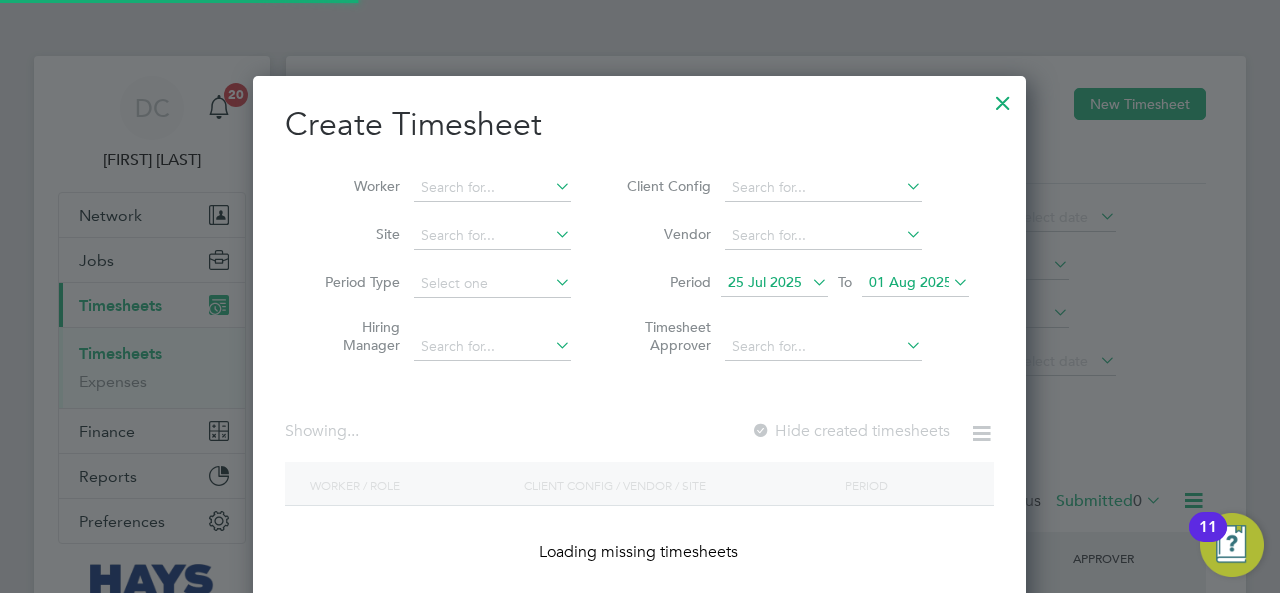 scroll, scrollTop: 10, scrollLeft: 9, axis: both 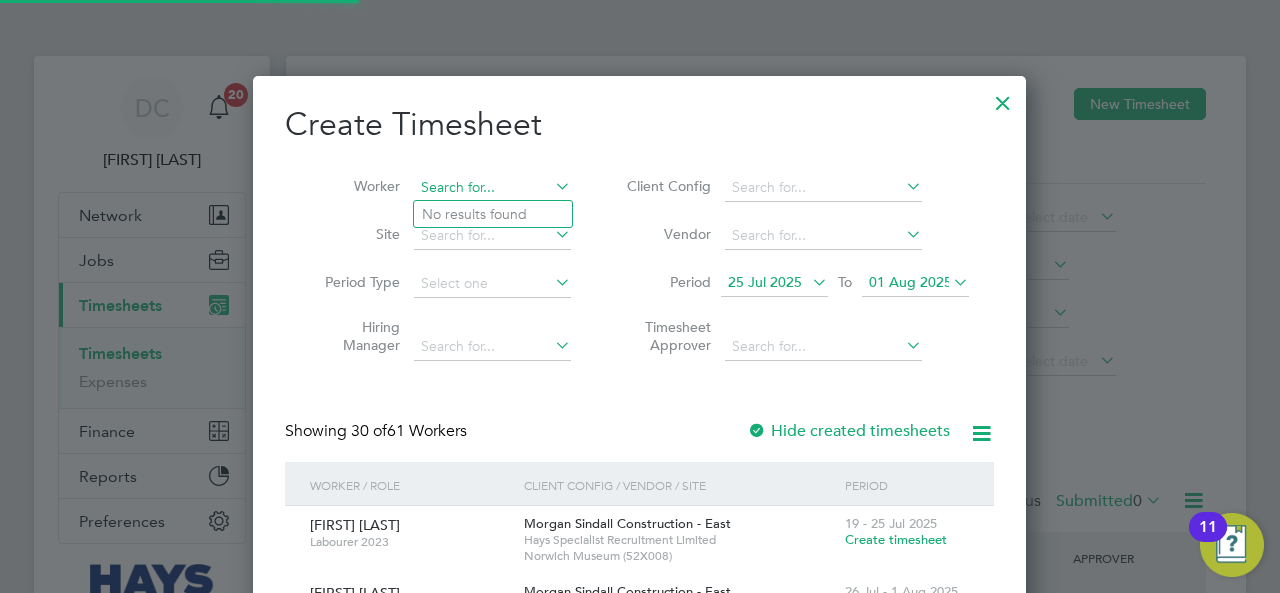 click at bounding box center (492, 188) 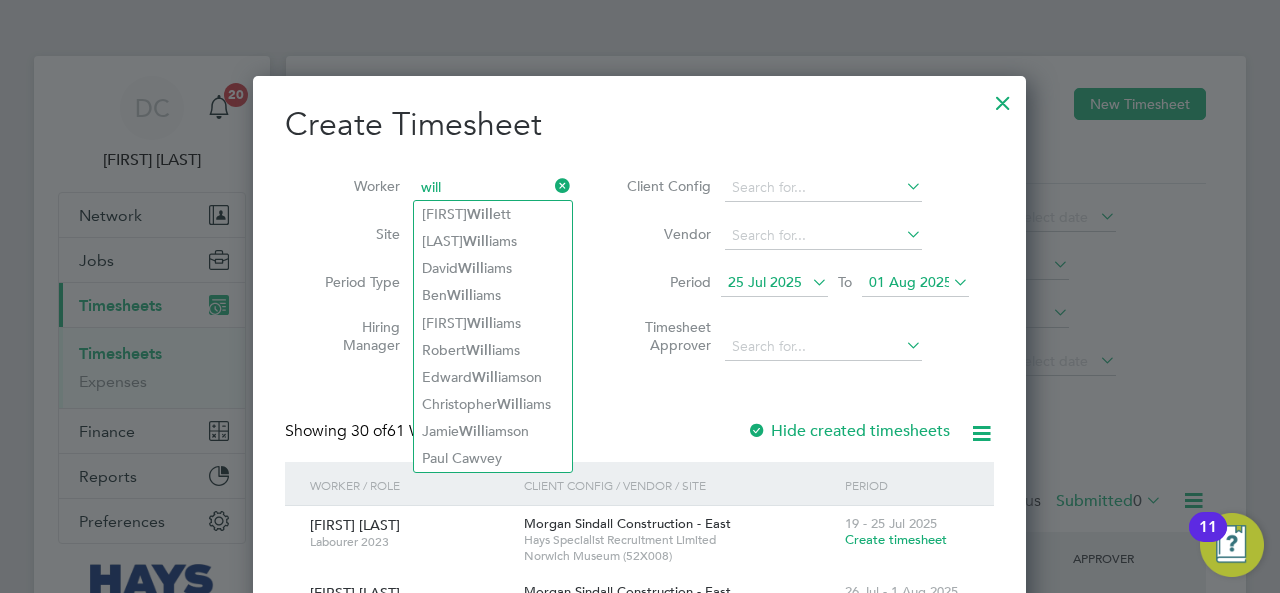 drag, startPoint x: 467, startPoint y: 186, endPoint x: 364, endPoint y: 155, distance: 107.563934 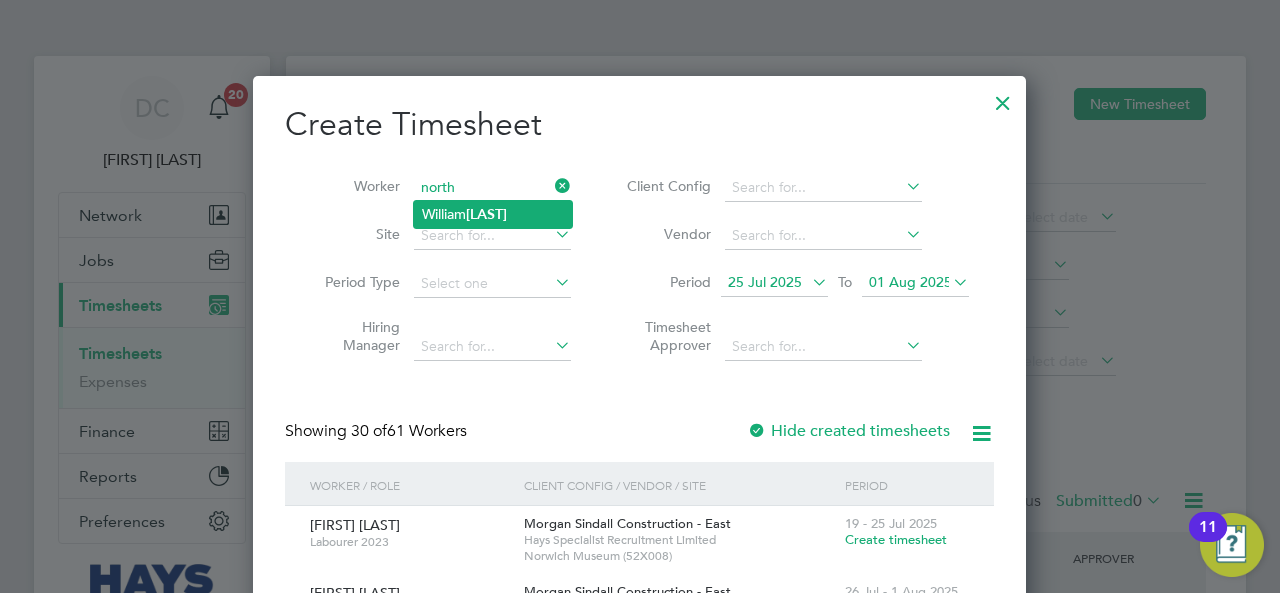 click on "[LAST]" 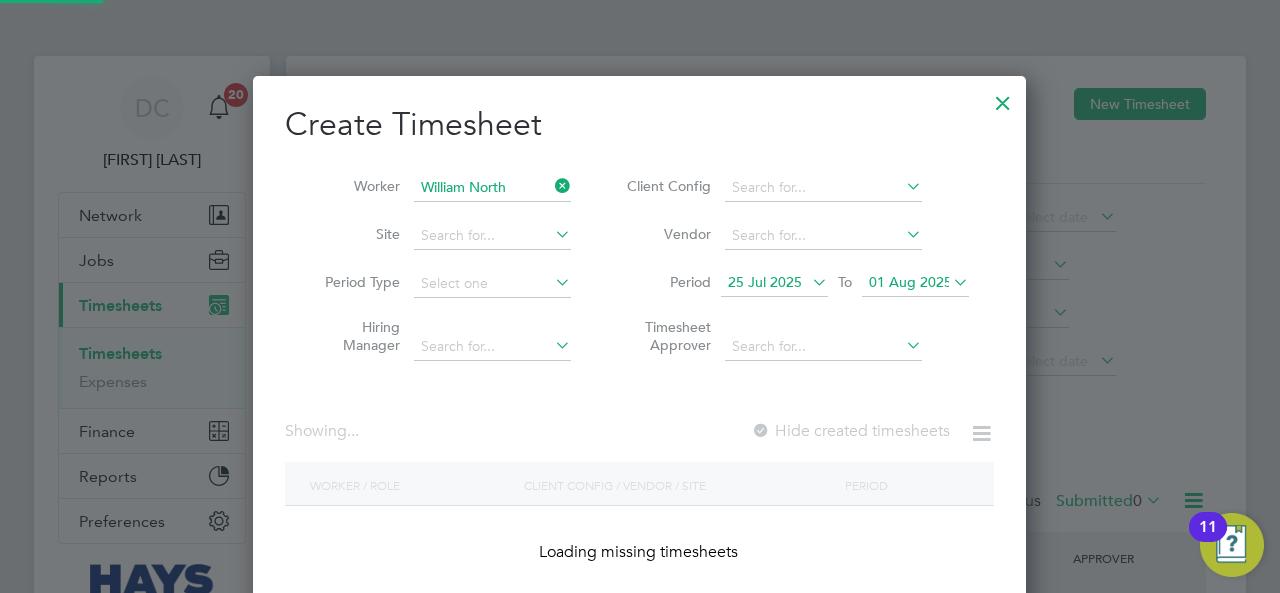 scroll, scrollTop: 10, scrollLeft: 9, axis: both 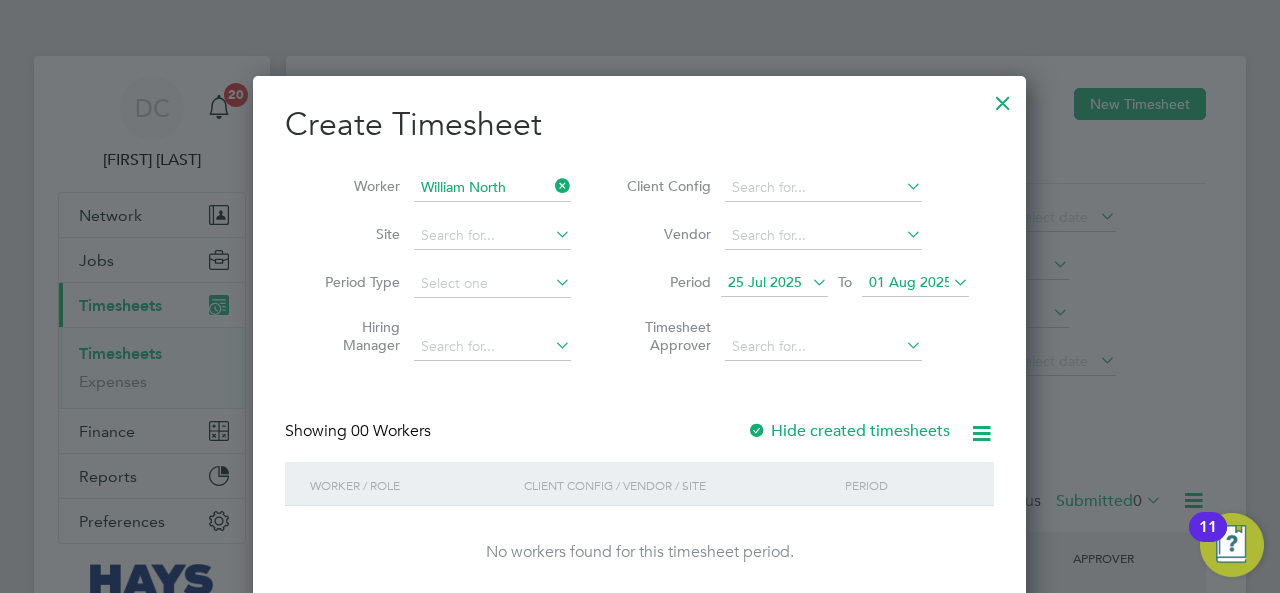 click on "01 Aug 2025" at bounding box center [910, 282] 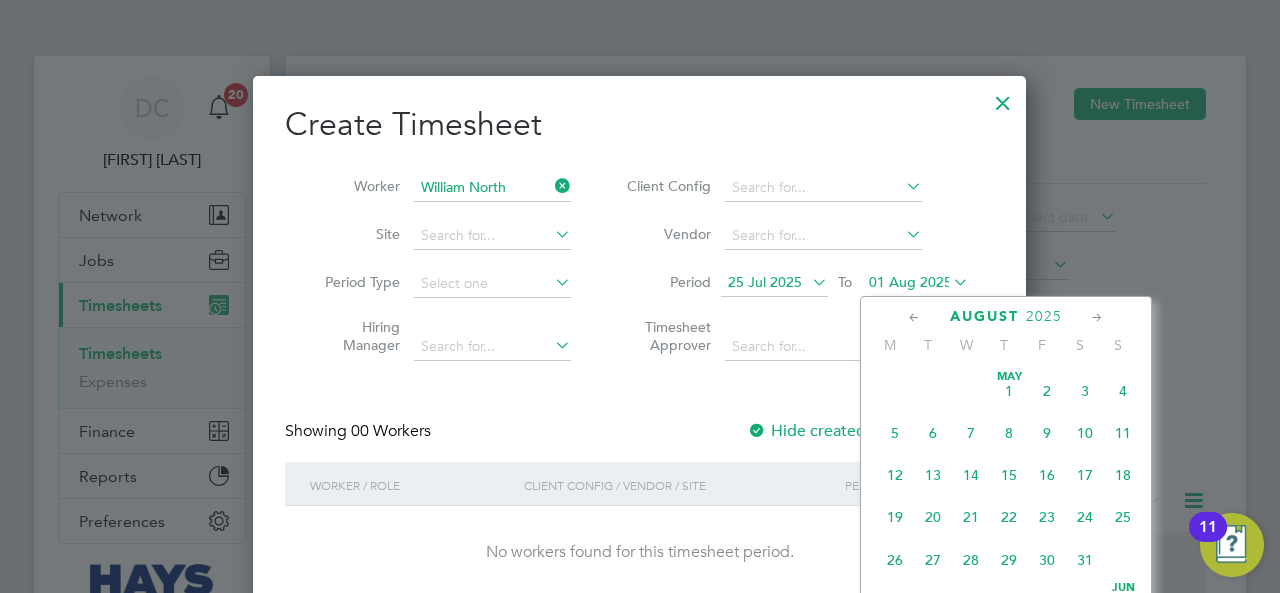 scroll, scrollTop: 600, scrollLeft: 0, axis: vertical 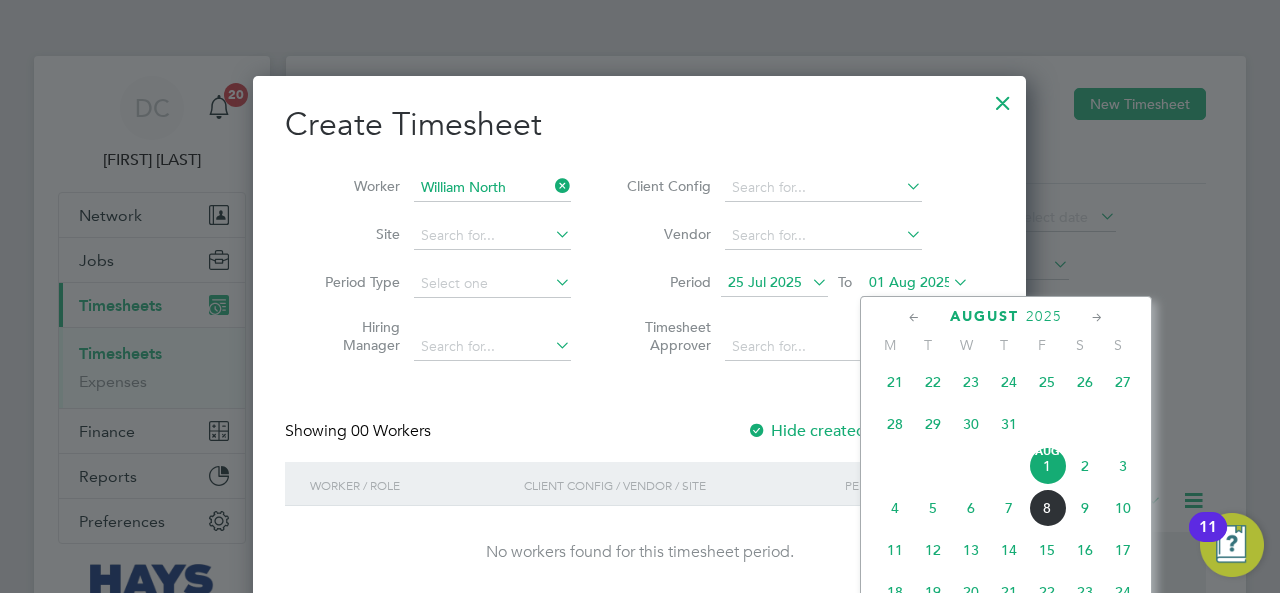 click on "10" 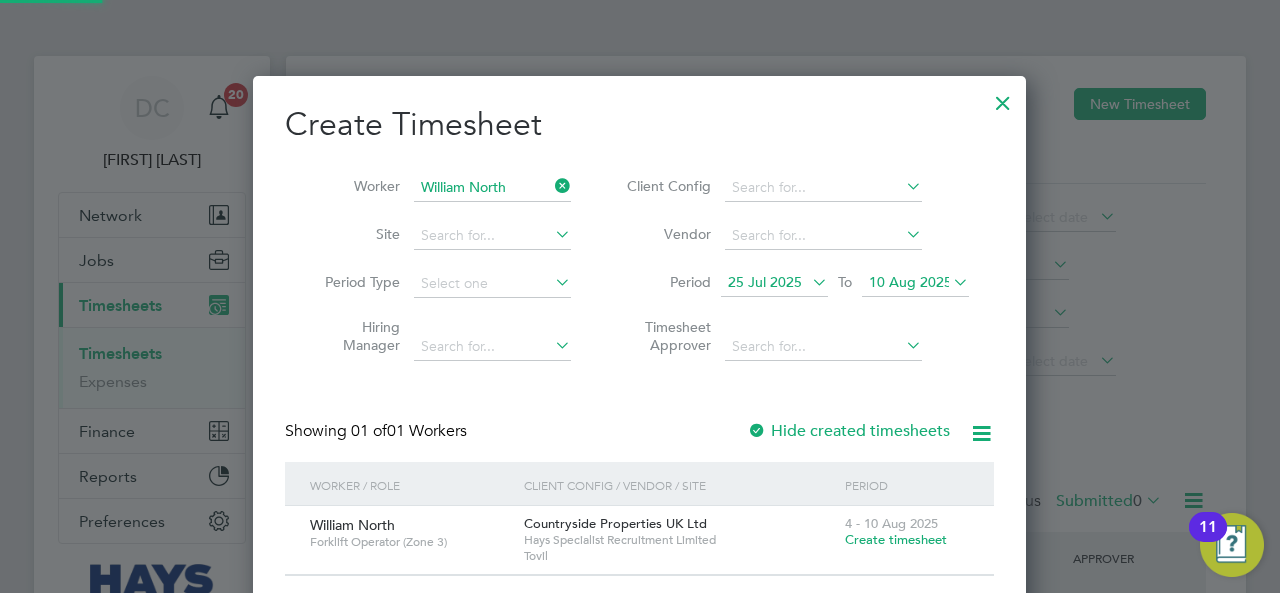 scroll, scrollTop: 10, scrollLeft: 9, axis: both 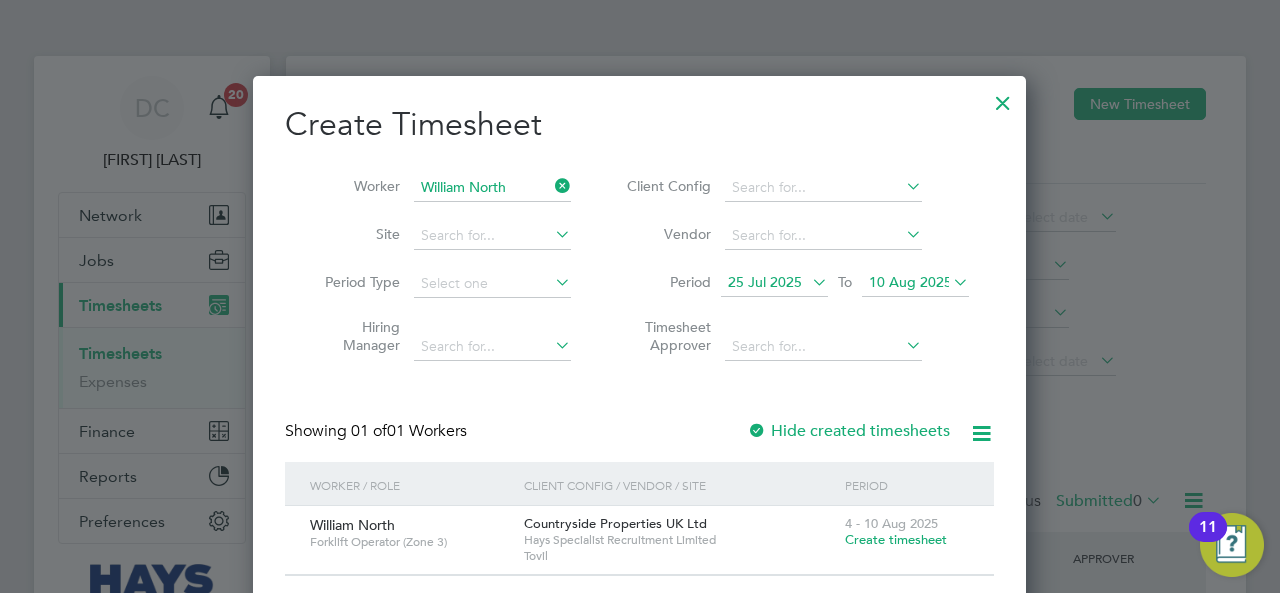 click on "Create timesheet" at bounding box center (896, 539) 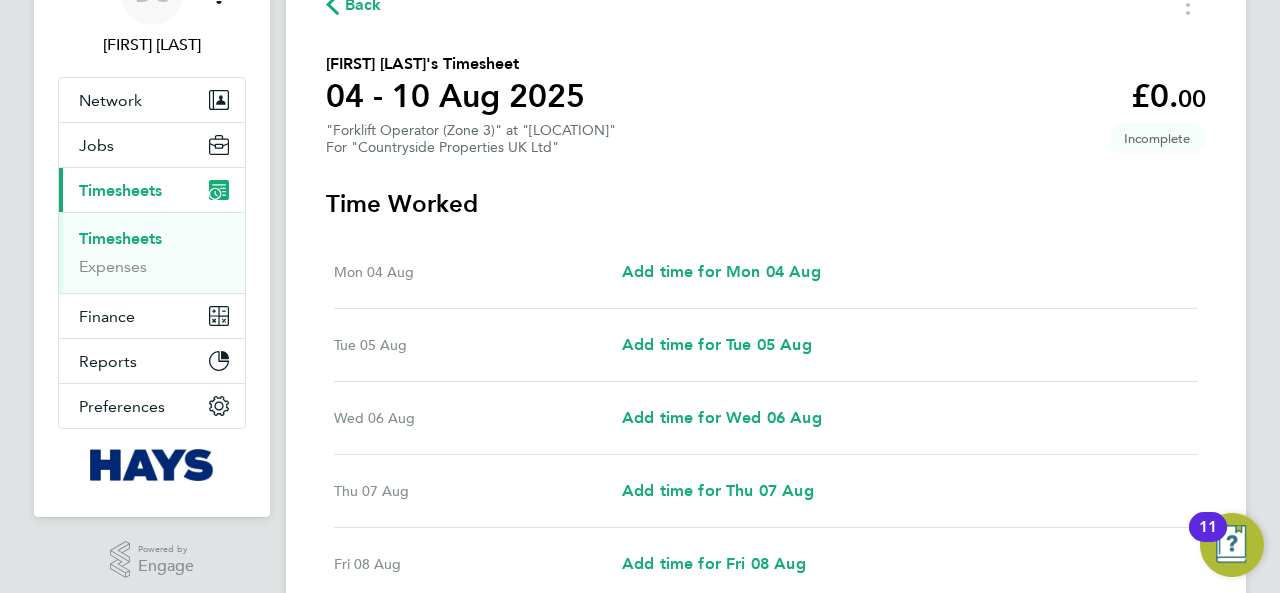 scroll, scrollTop: 166, scrollLeft: 0, axis: vertical 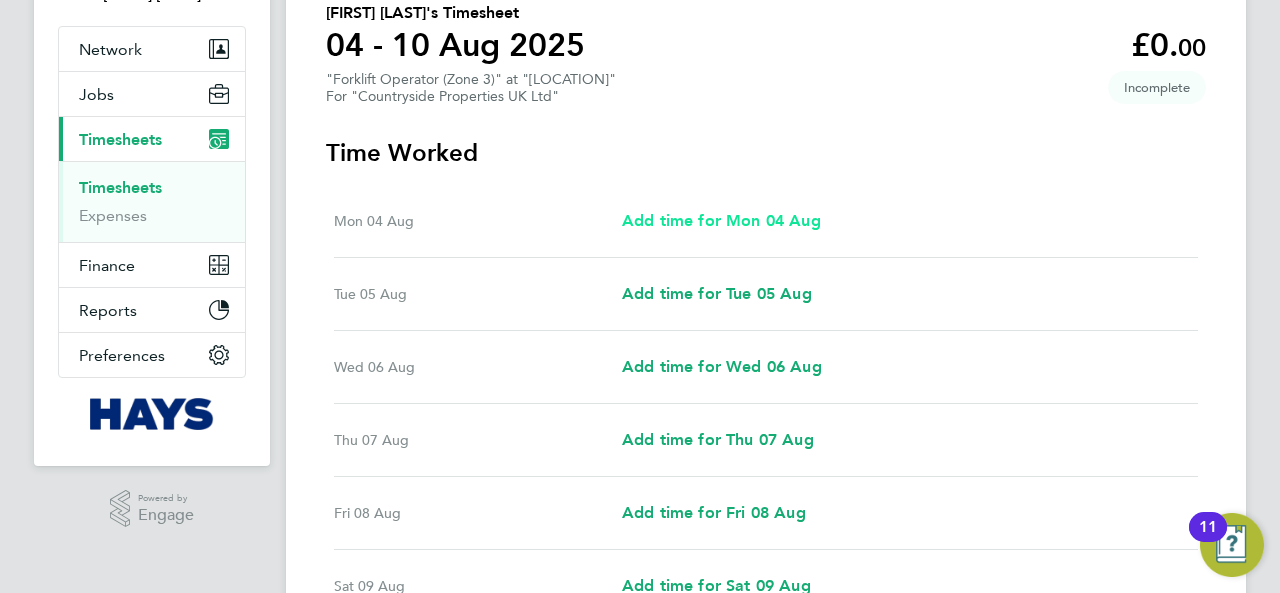 click on "Add time for Mon 04 Aug" at bounding box center [721, 220] 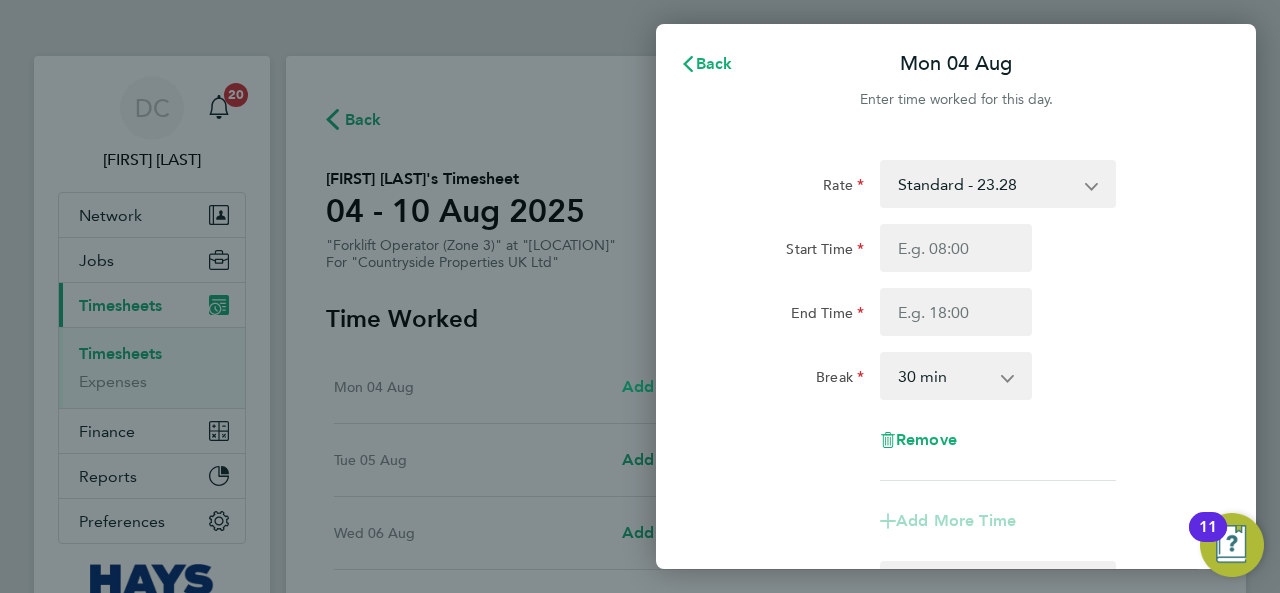 scroll, scrollTop: 0, scrollLeft: 0, axis: both 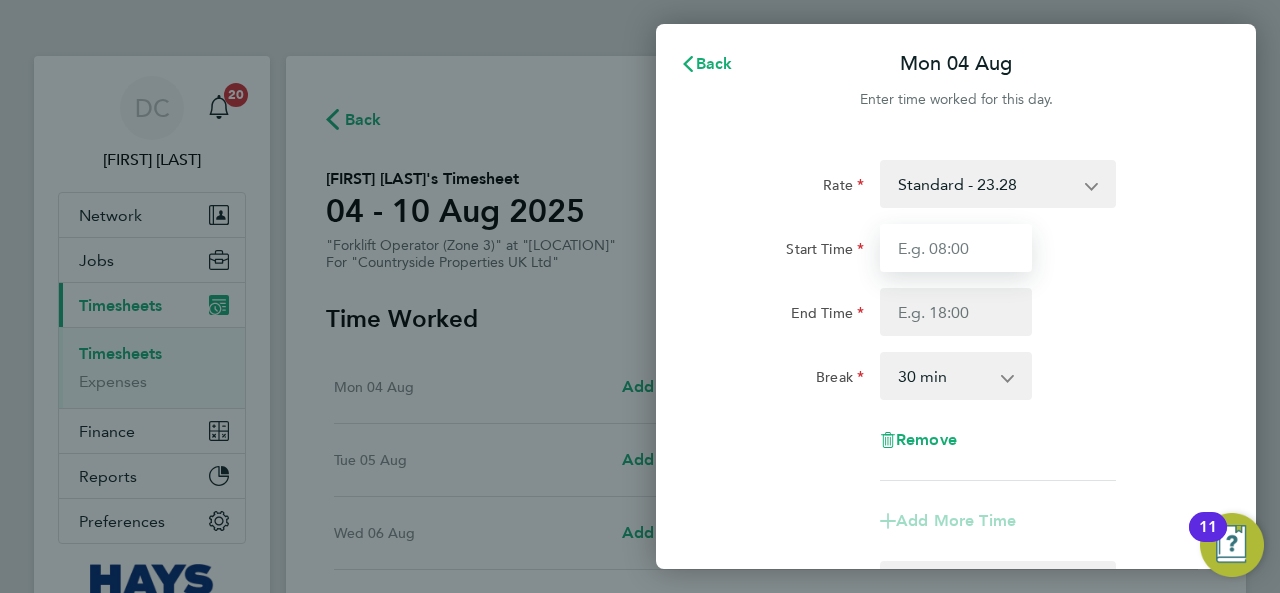 click on "Start Time" at bounding box center [956, 248] 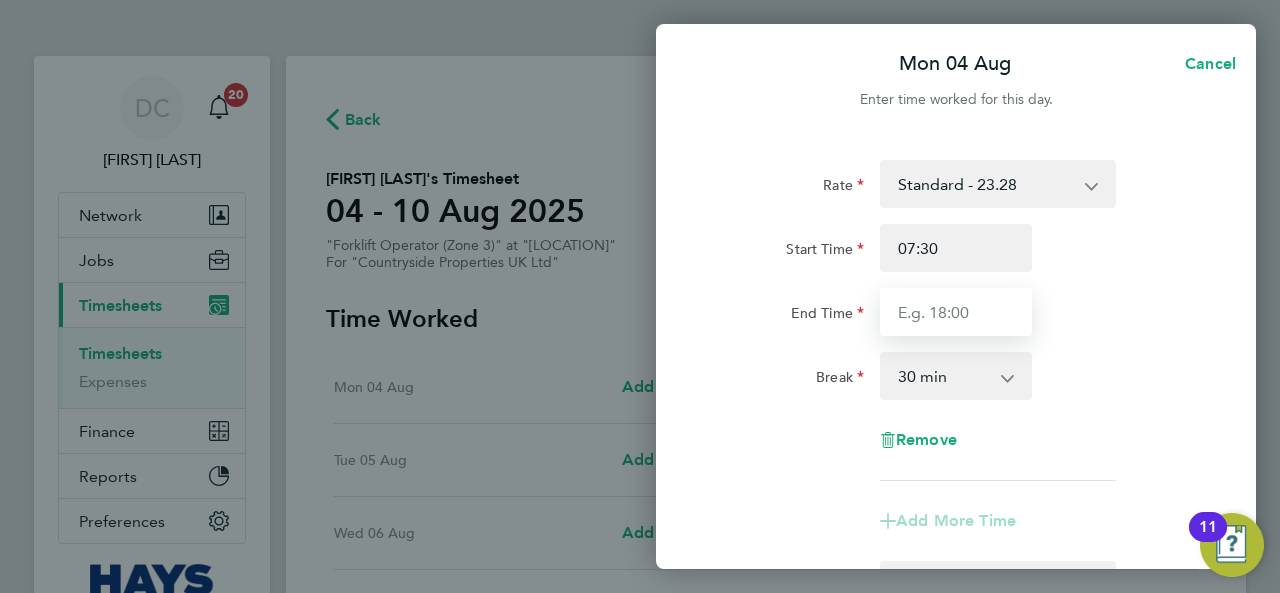 click on "End Time" at bounding box center (956, 312) 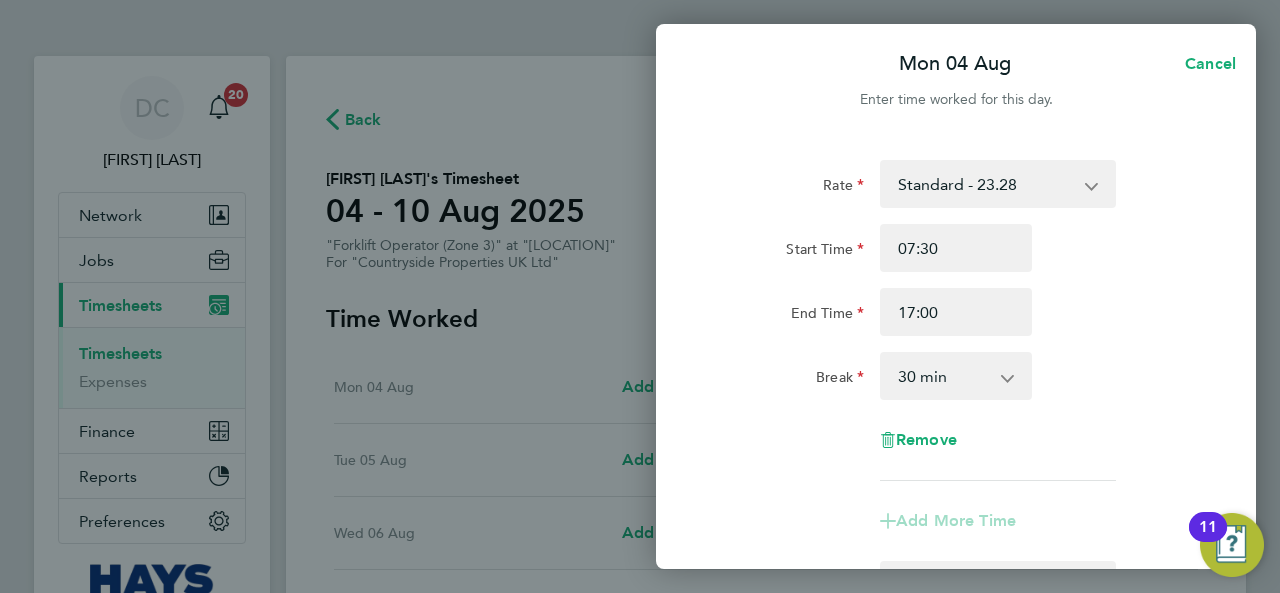 click on "Break  0 min   15 min   30 min   45 min   60 min   75 min   90 min" 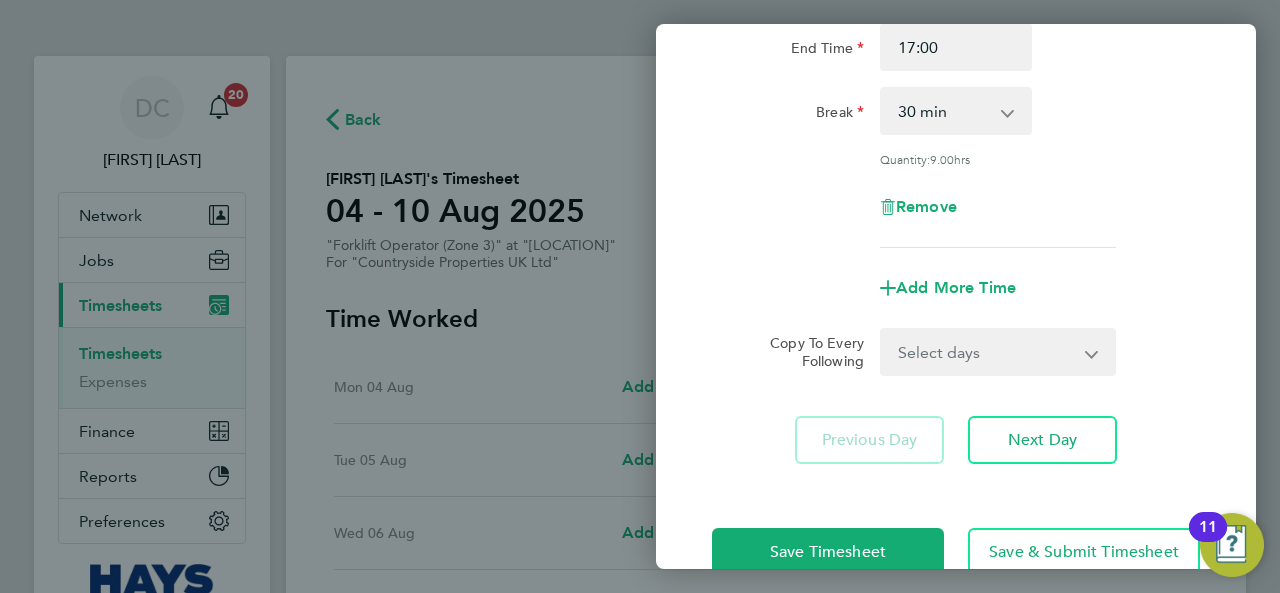 scroll, scrollTop: 310, scrollLeft: 0, axis: vertical 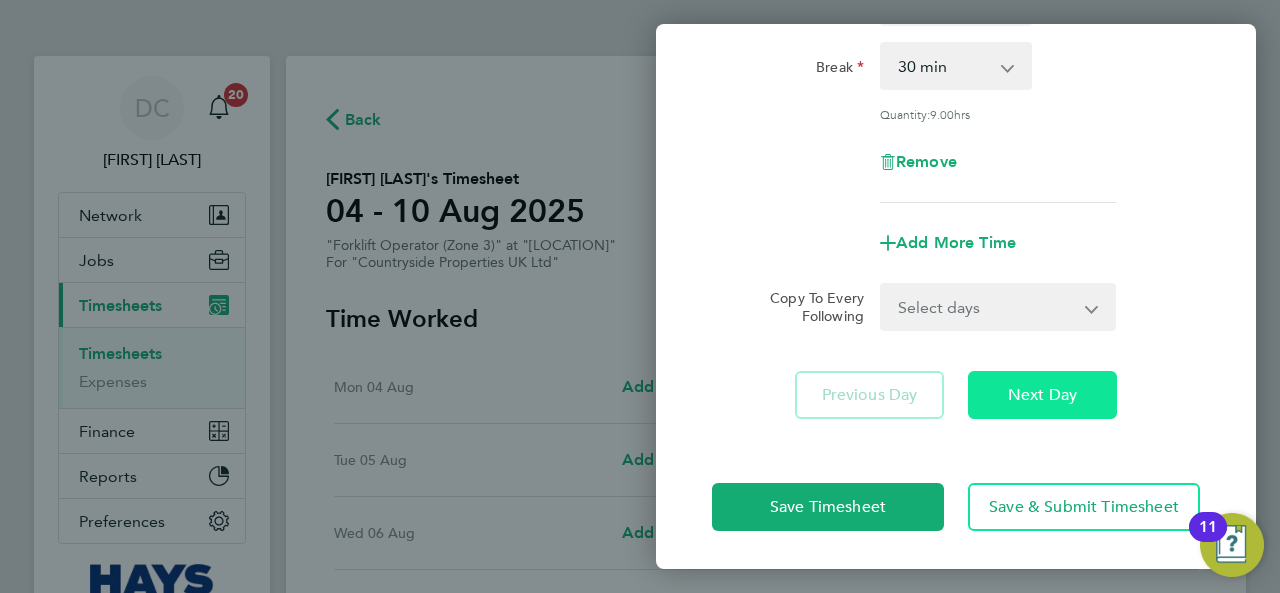 click on "Next Day" 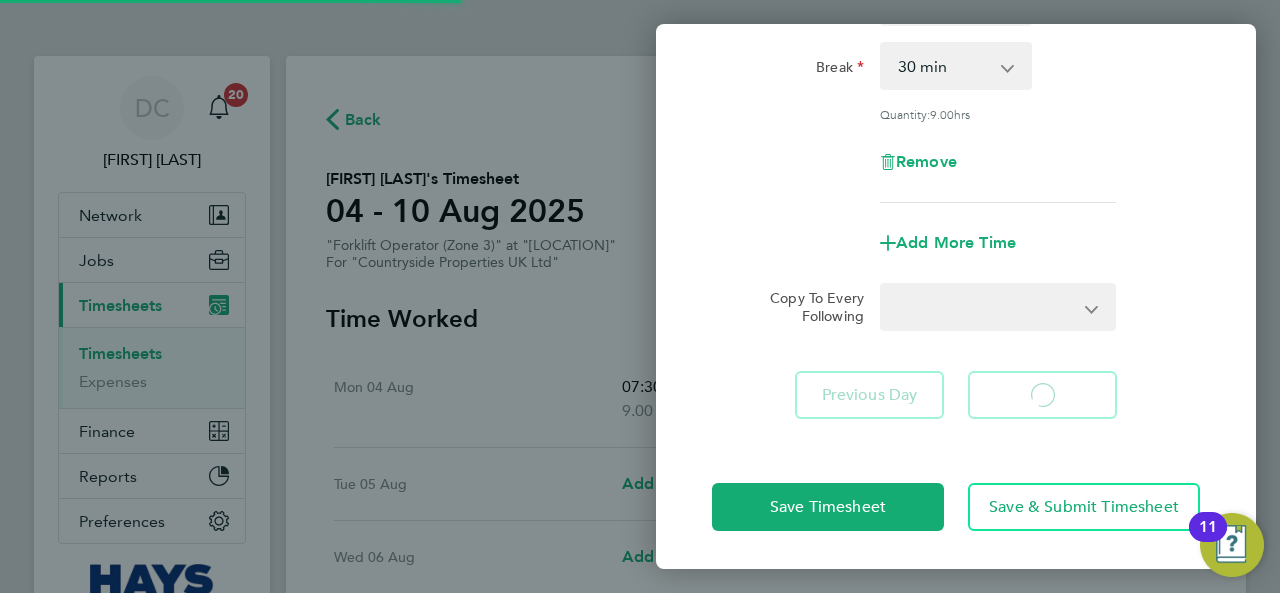 select on "30" 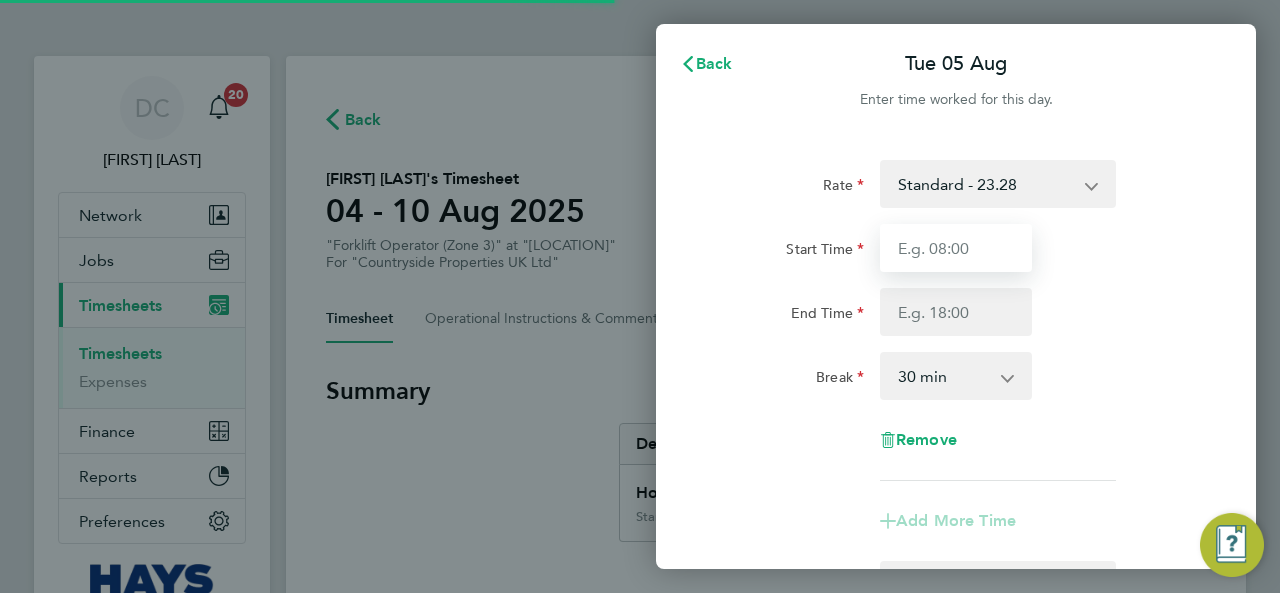click on "Start Time" at bounding box center (956, 248) 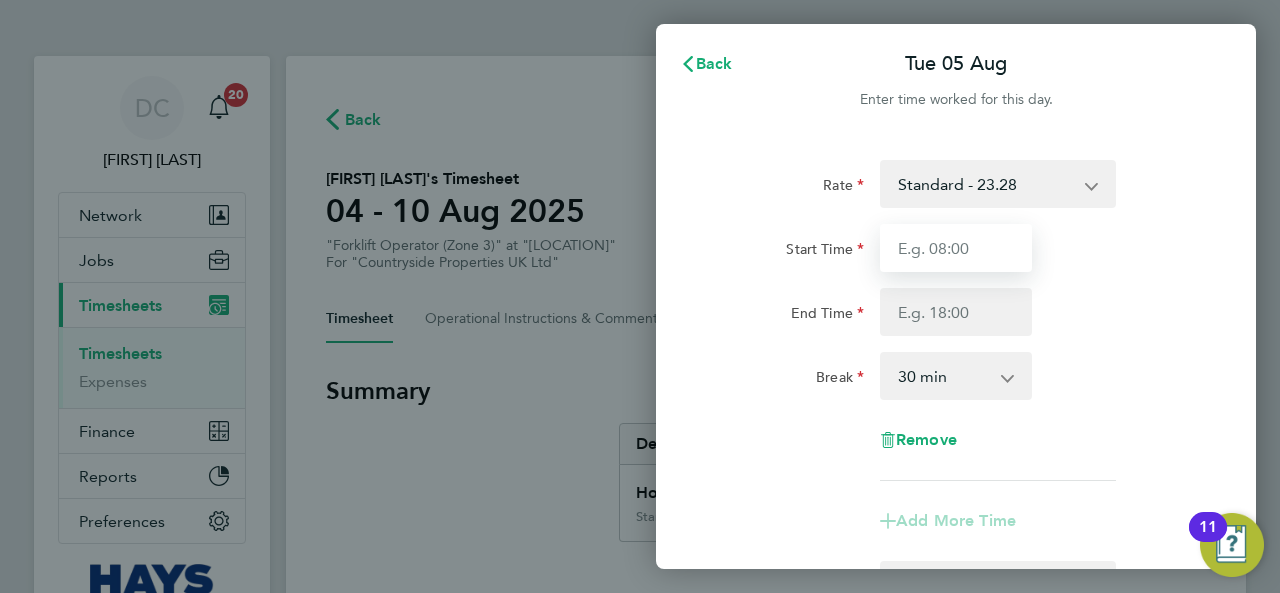 type on "07:30" 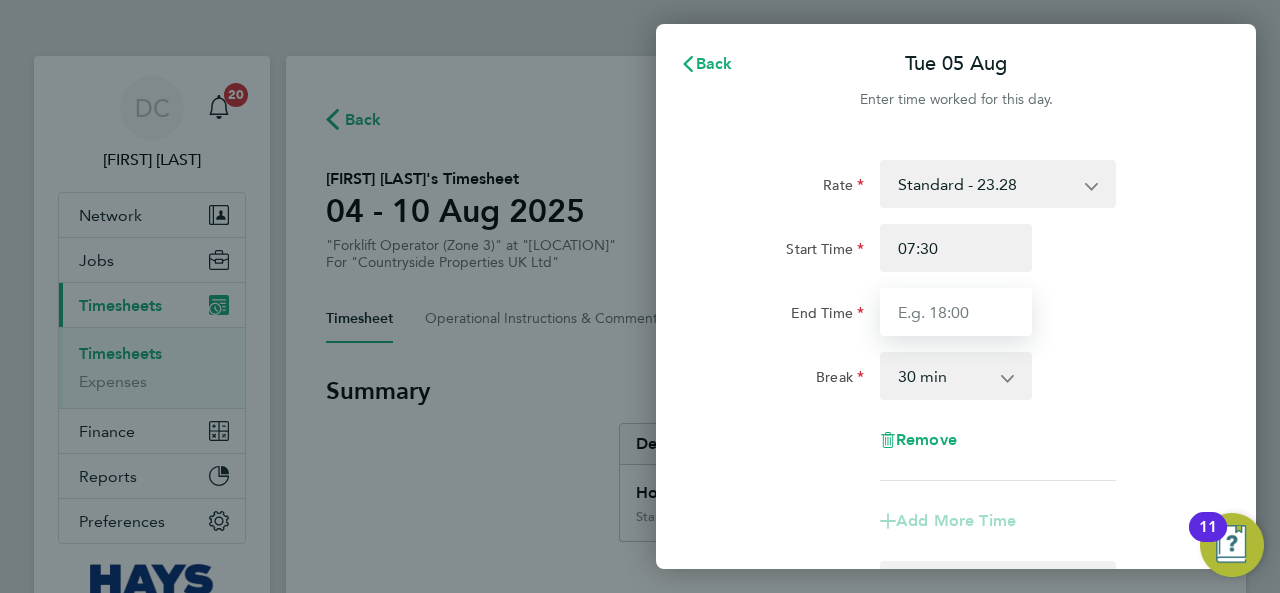 drag, startPoint x: 971, startPoint y: 309, endPoint x: 970, endPoint y: 328, distance: 19.026299 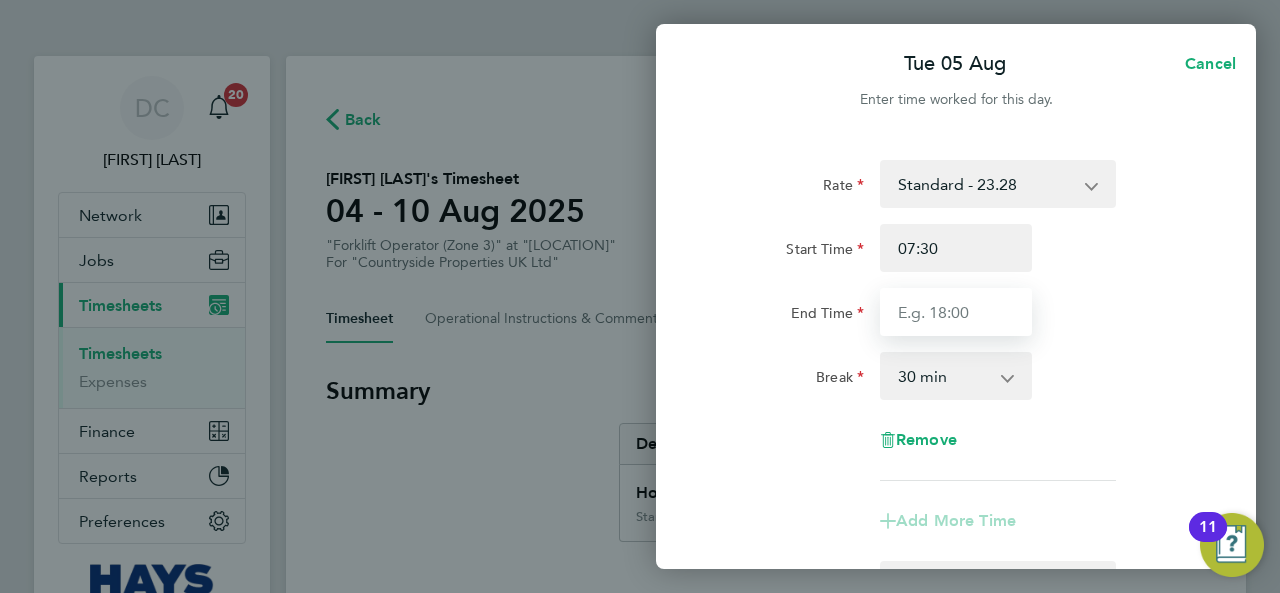 type on "17:00" 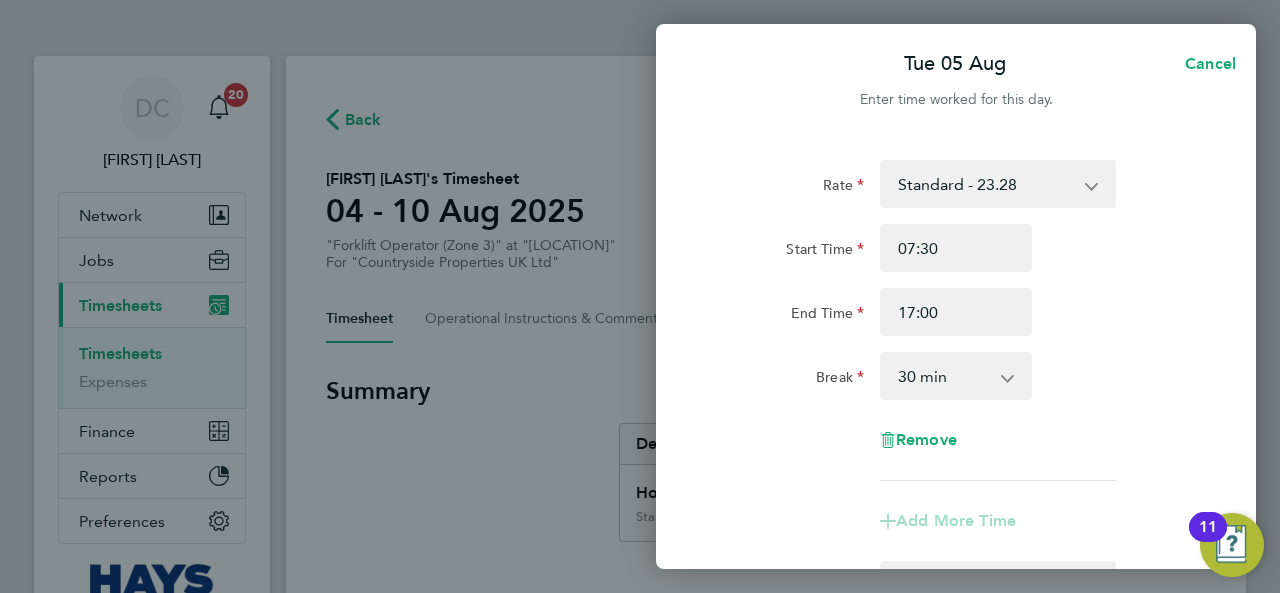 click on "Break  0 min   15 min   30 min   45 min   60 min   75 min   90 min" 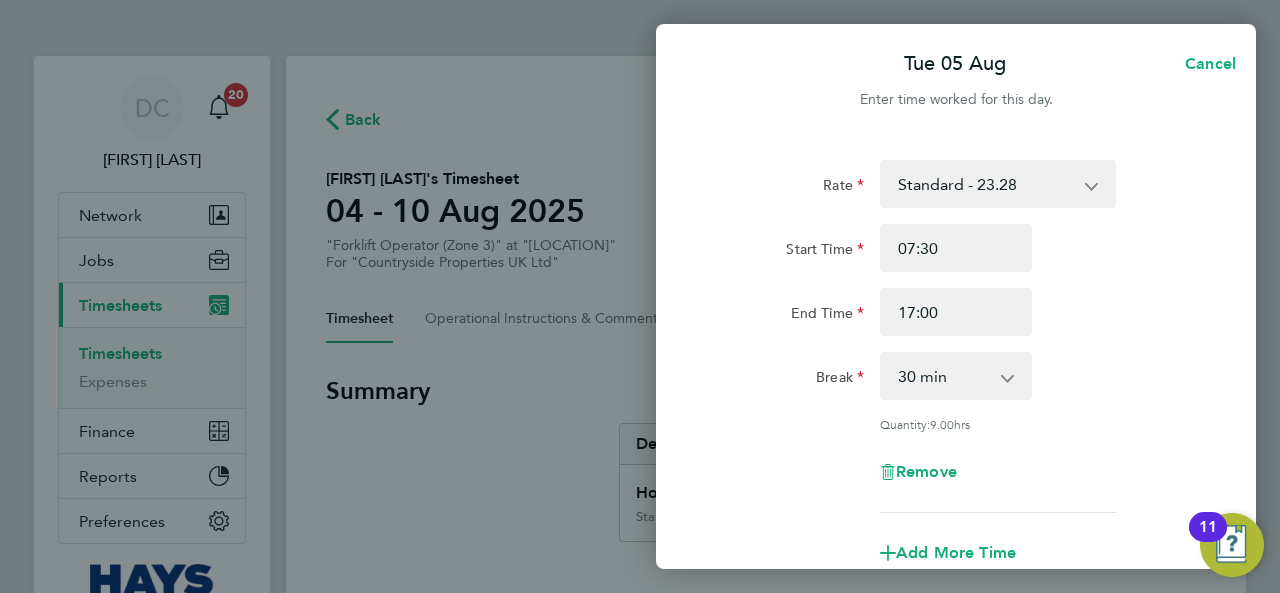 scroll, scrollTop: 166, scrollLeft: 0, axis: vertical 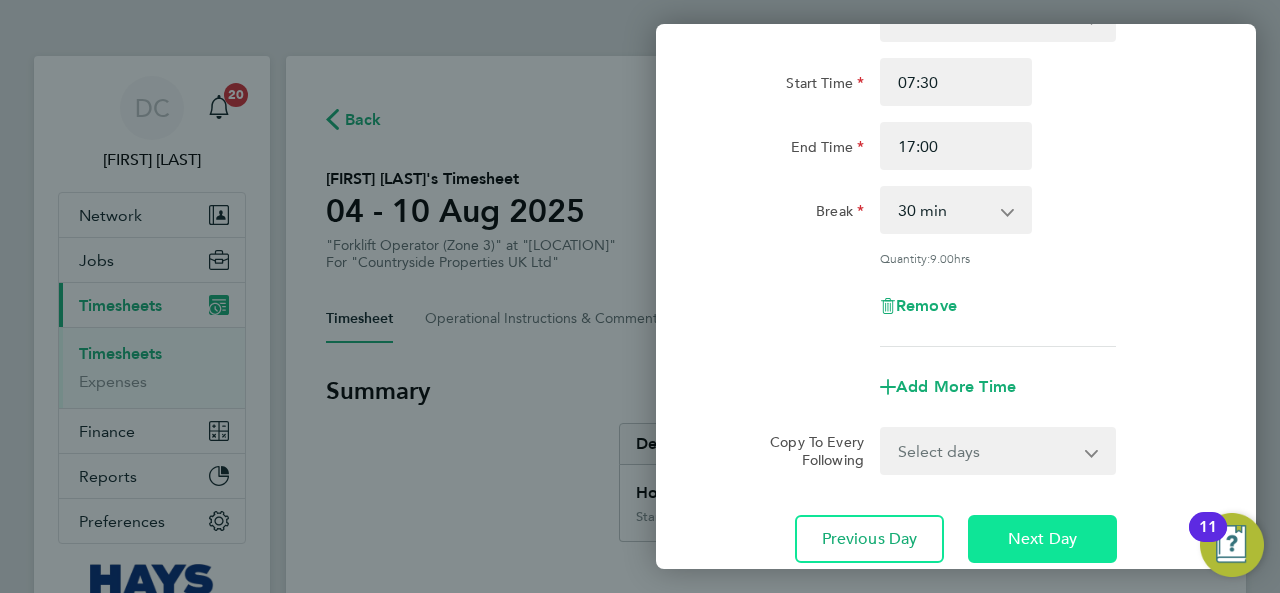 click on "Next Day" 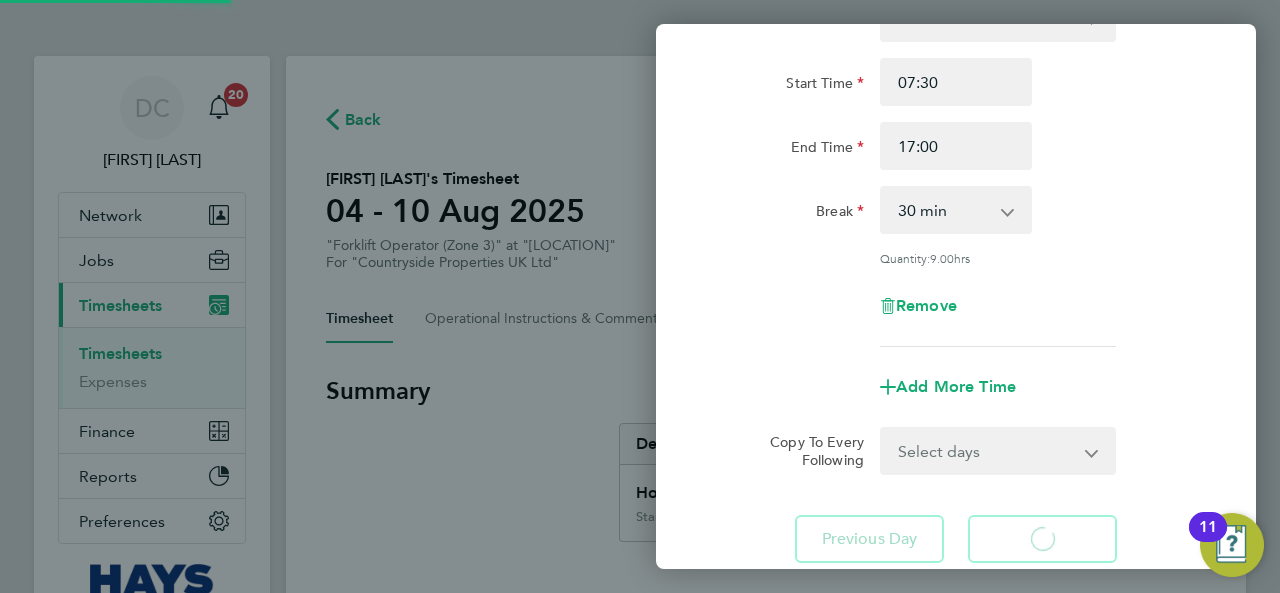 select on "30" 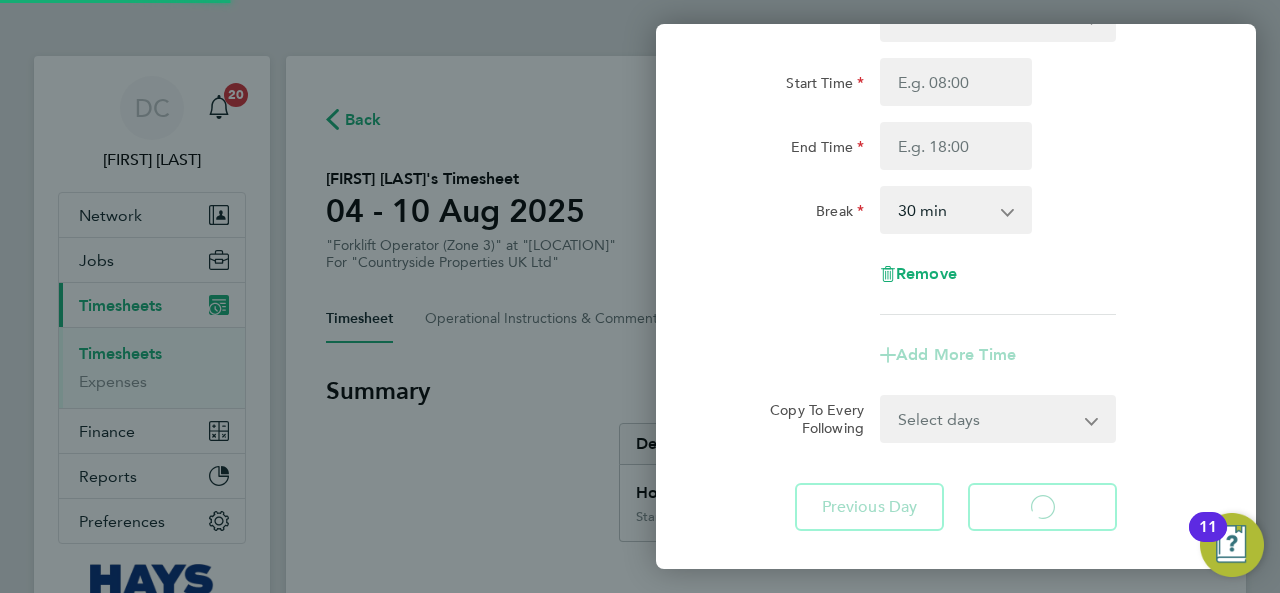 select on "30" 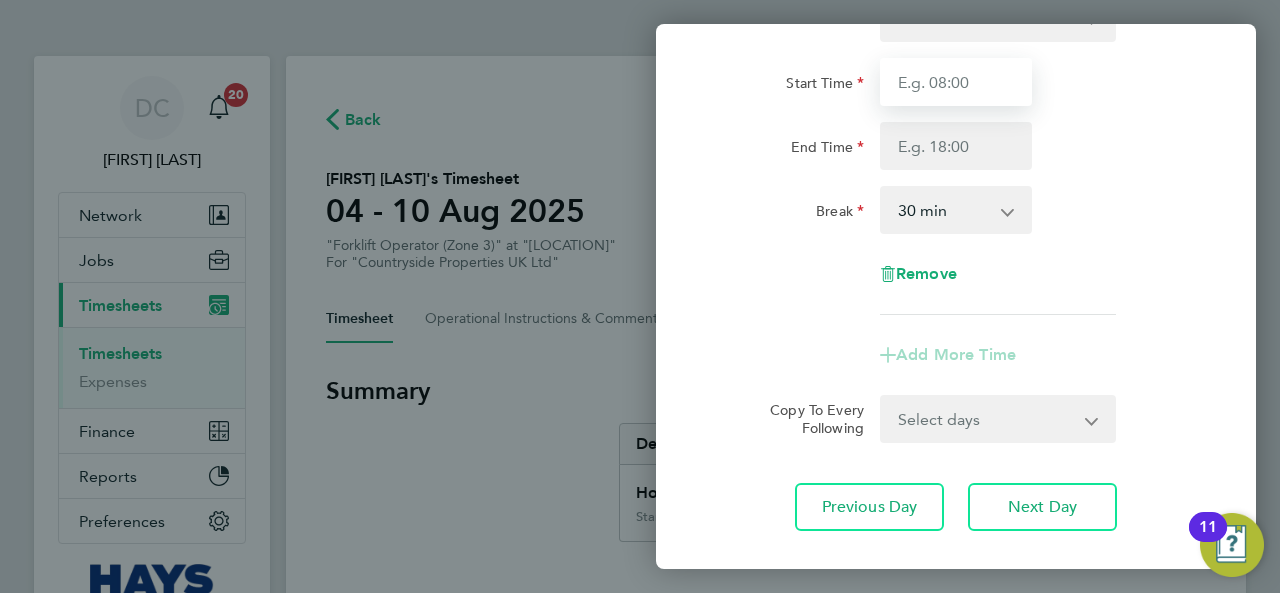 drag, startPoint x: 940, startPoint y: 93, endPoint x: 948, endPoint y: 104, distance: 13.601471 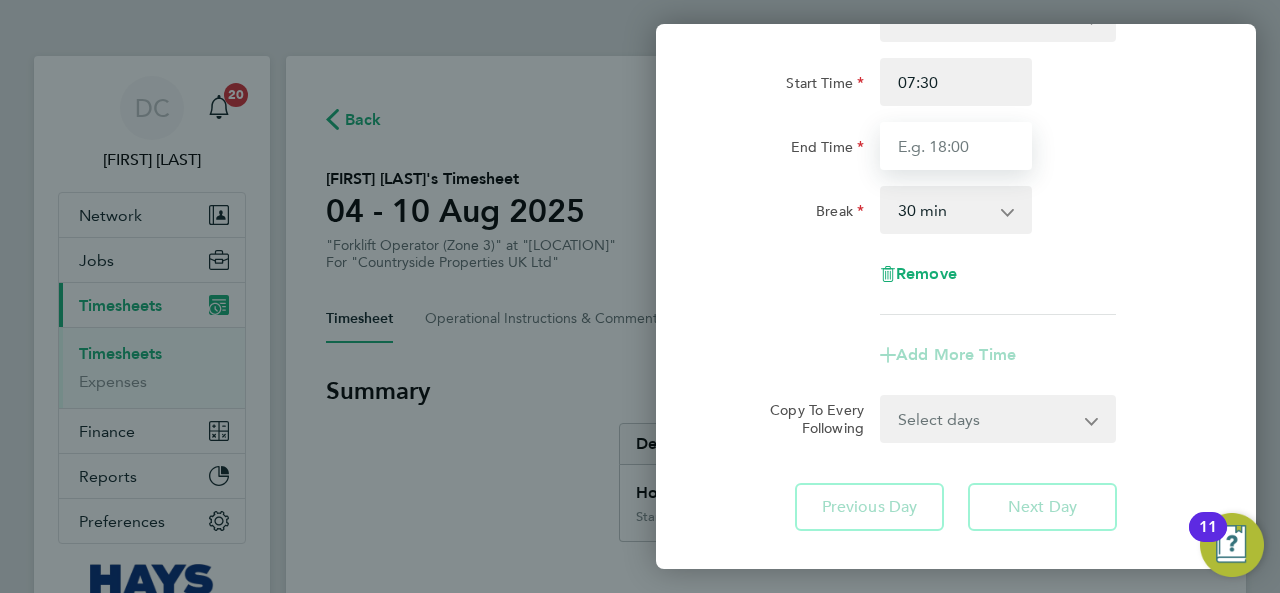 drag, startPoint x: 967, startPoint y: 143, endPoint x: 973, endPoint y: 169, distance: 26.683329 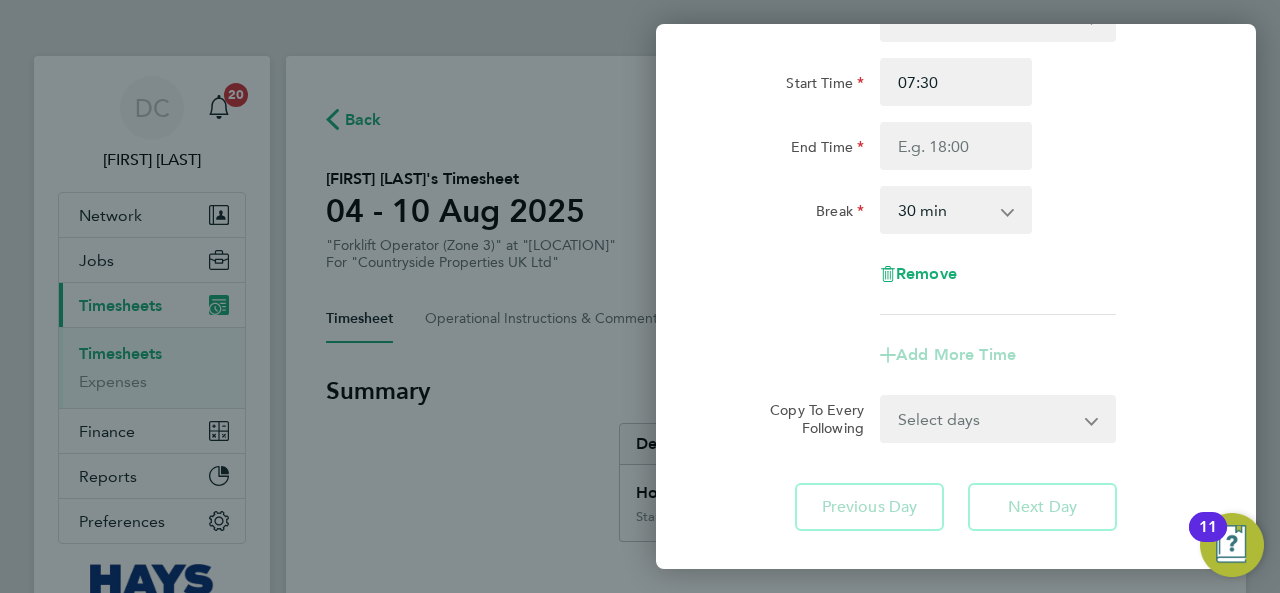 click on "Break  0 min   15 min   30 min   45 min   60 min   75 min   90 min" 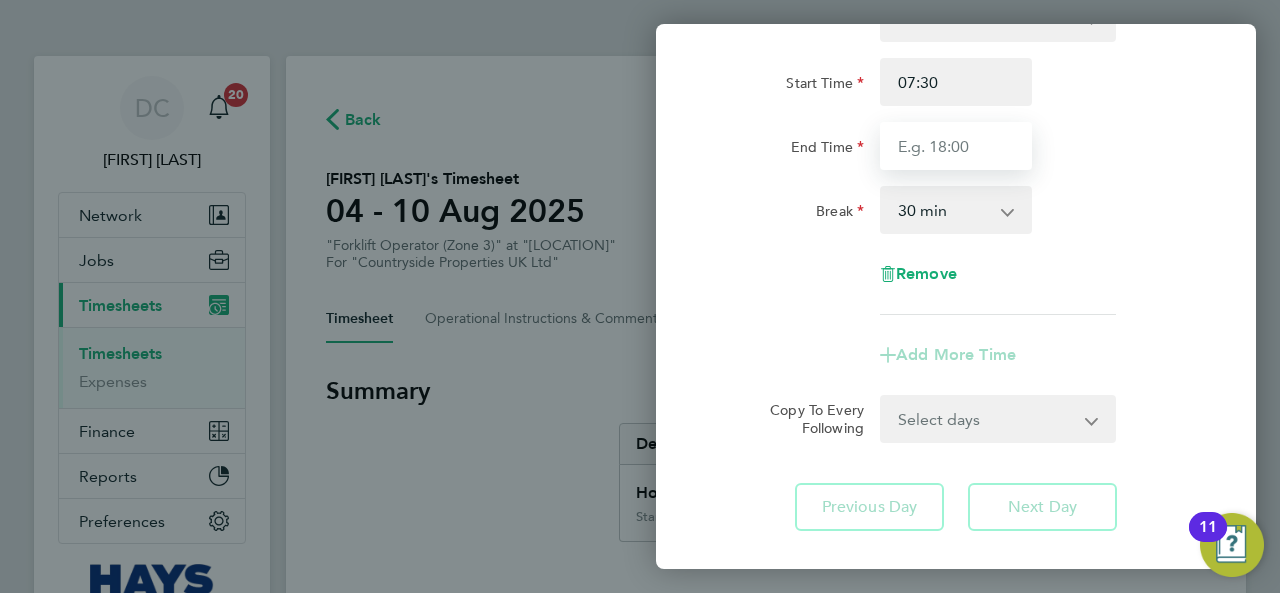 click on "End Time" at bounding box center (956, 146) 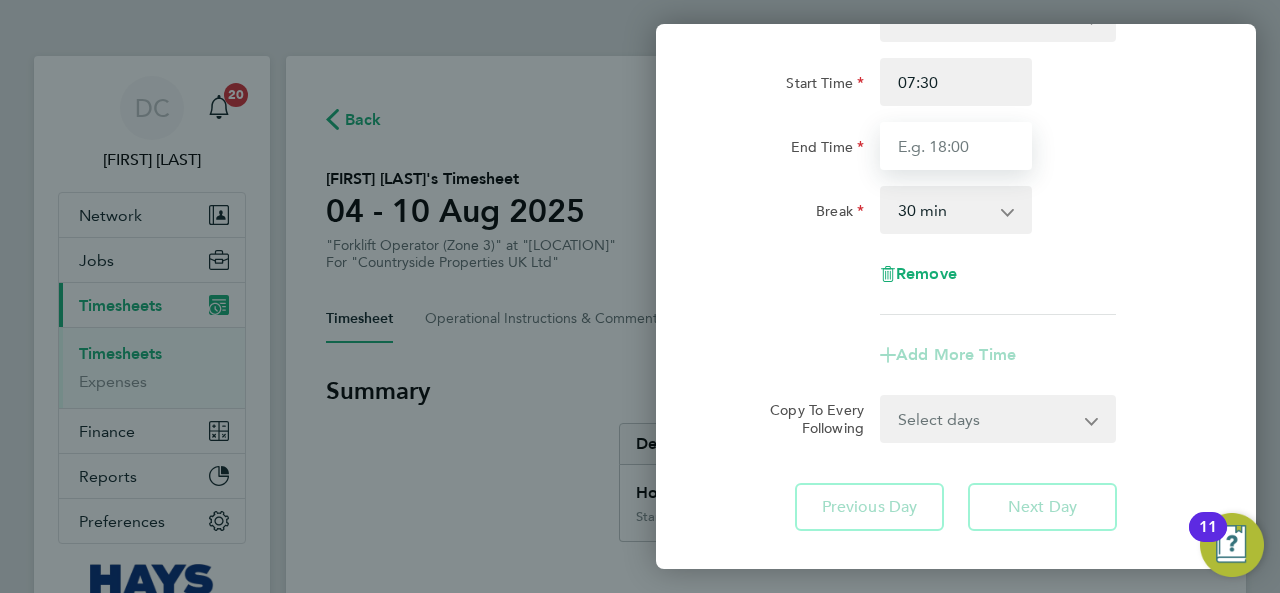 type on "17:00" 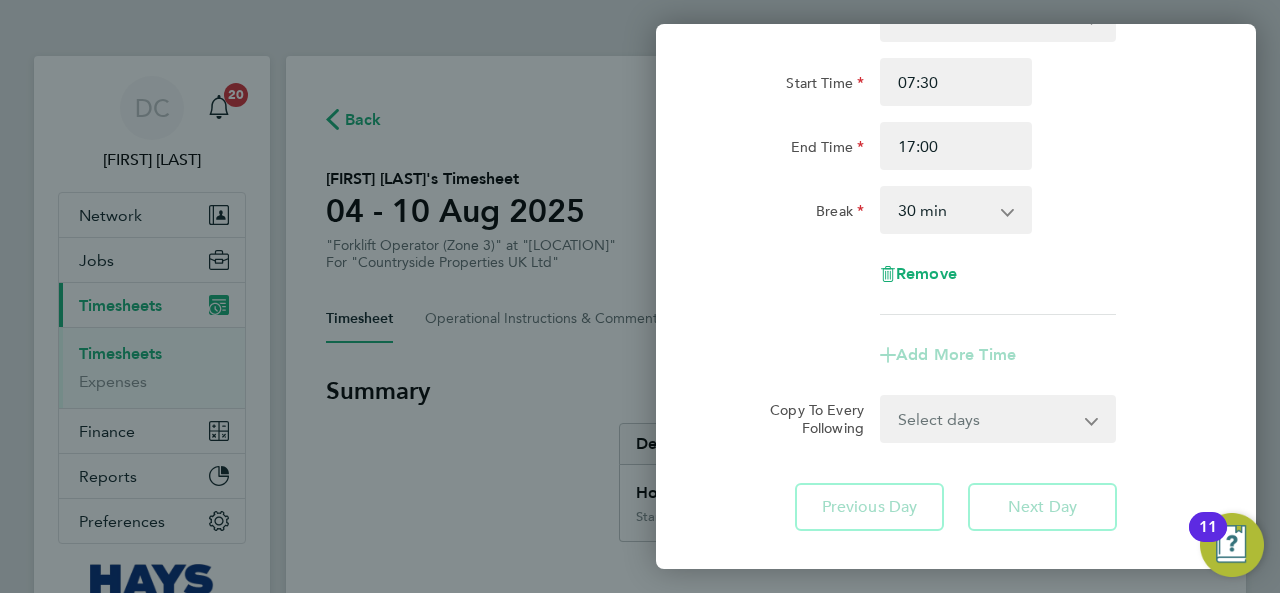click on "Break  0 min   15 min   30 min   45 min   60 min   75 min   90 min" 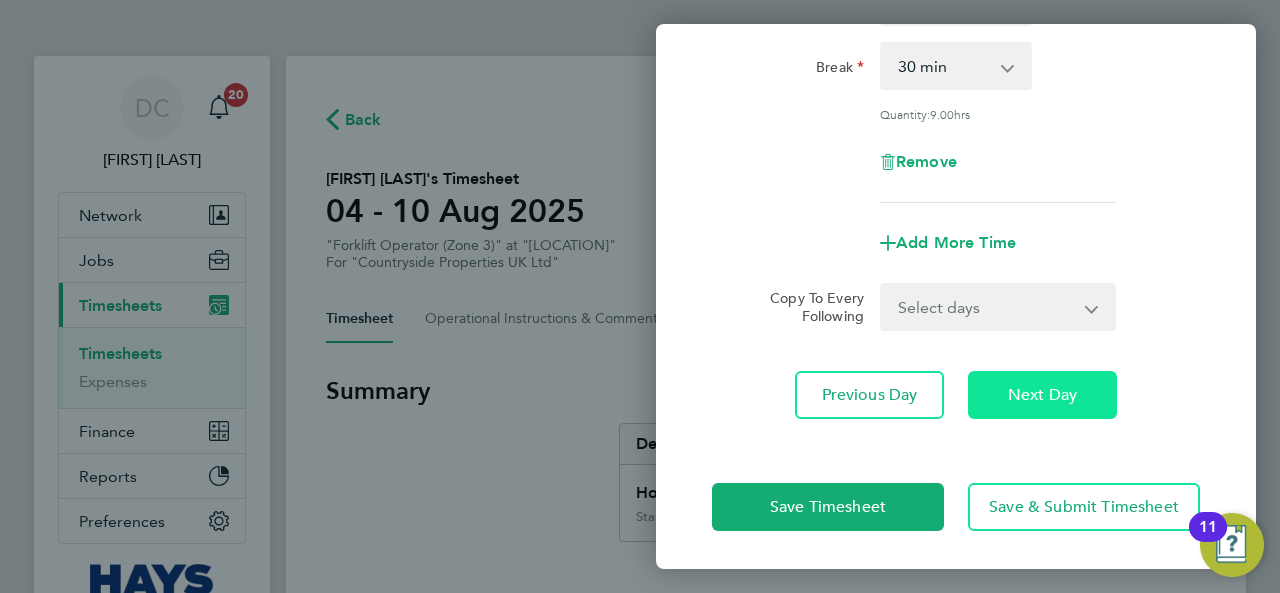 click on "Next Day" 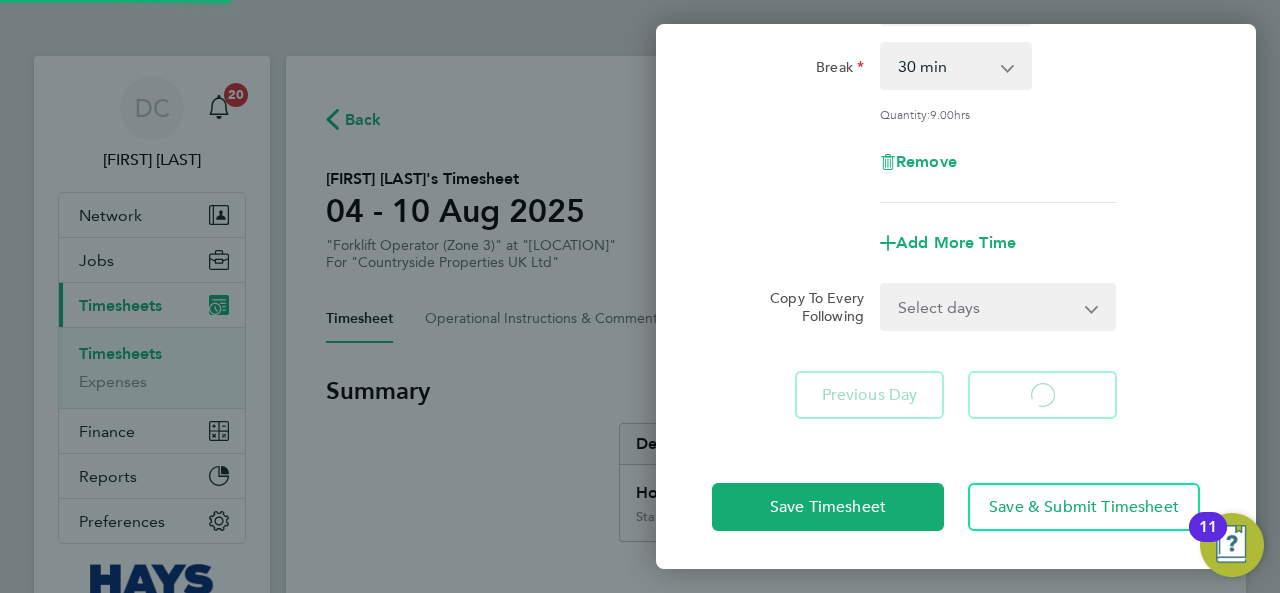 select on "30" 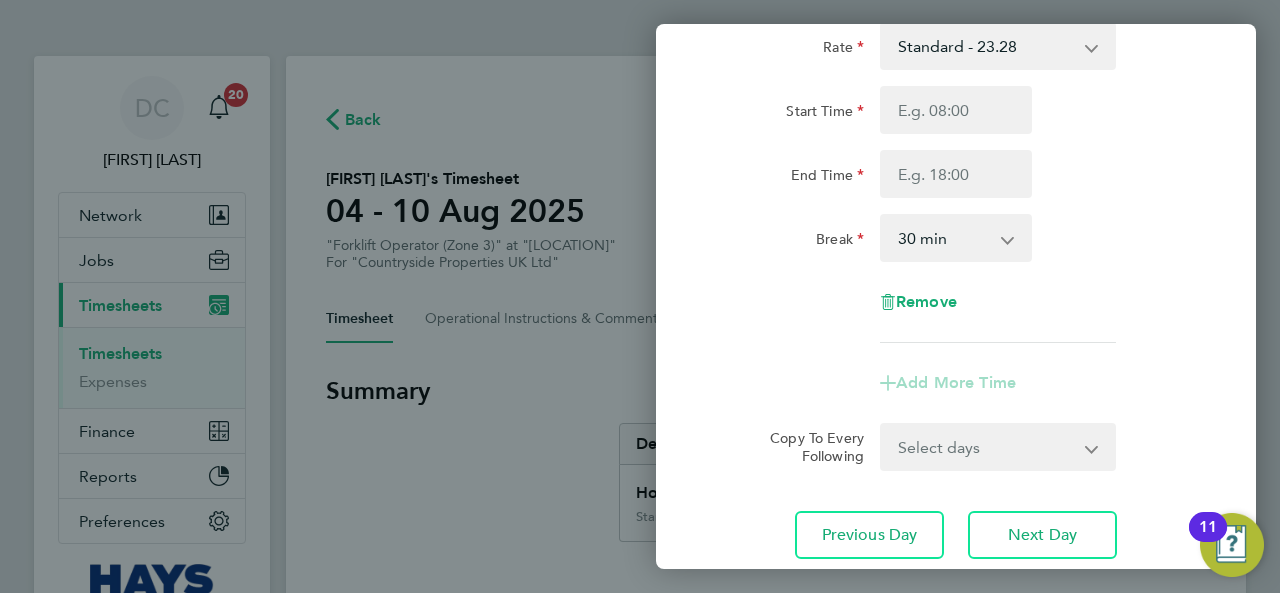 scroll, scrollTop: 112, scrollLeft: 0, axis: vertical 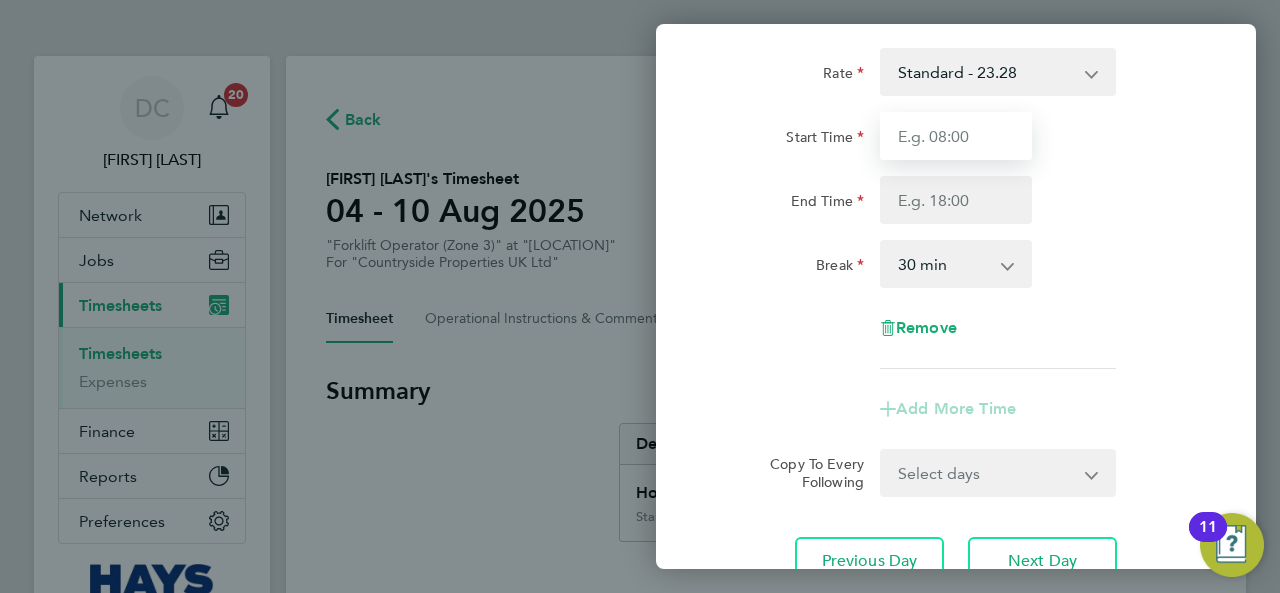 click on "Start Time" at bounding box center (956, 136) 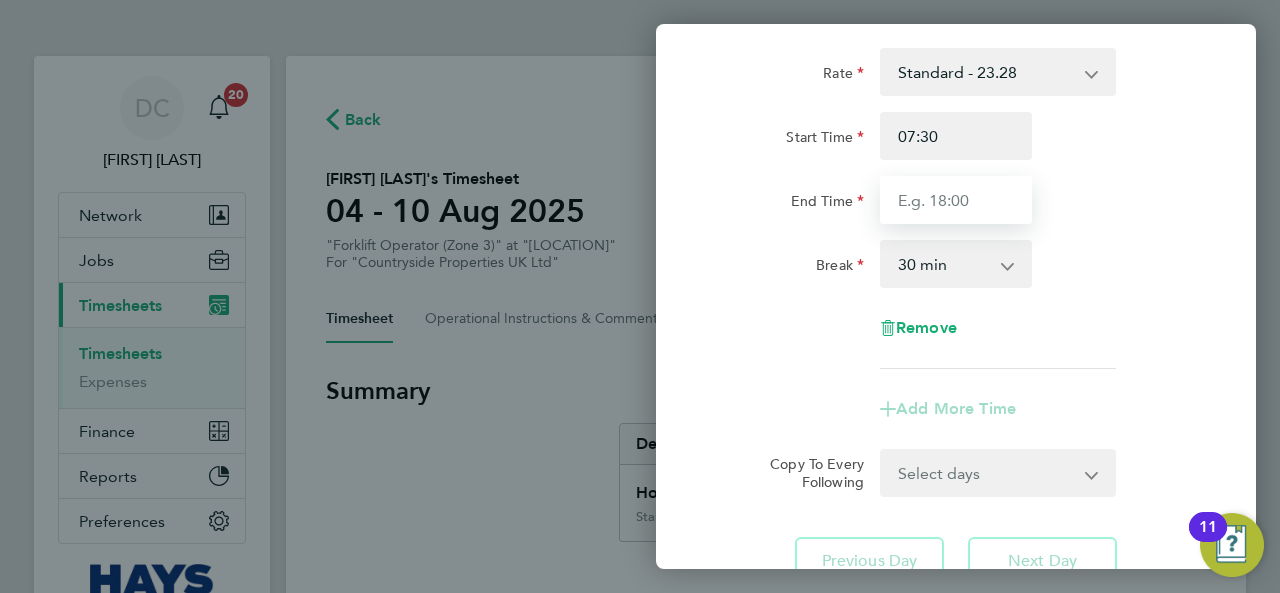 click on "End Time" at bounding box center [956, 200] 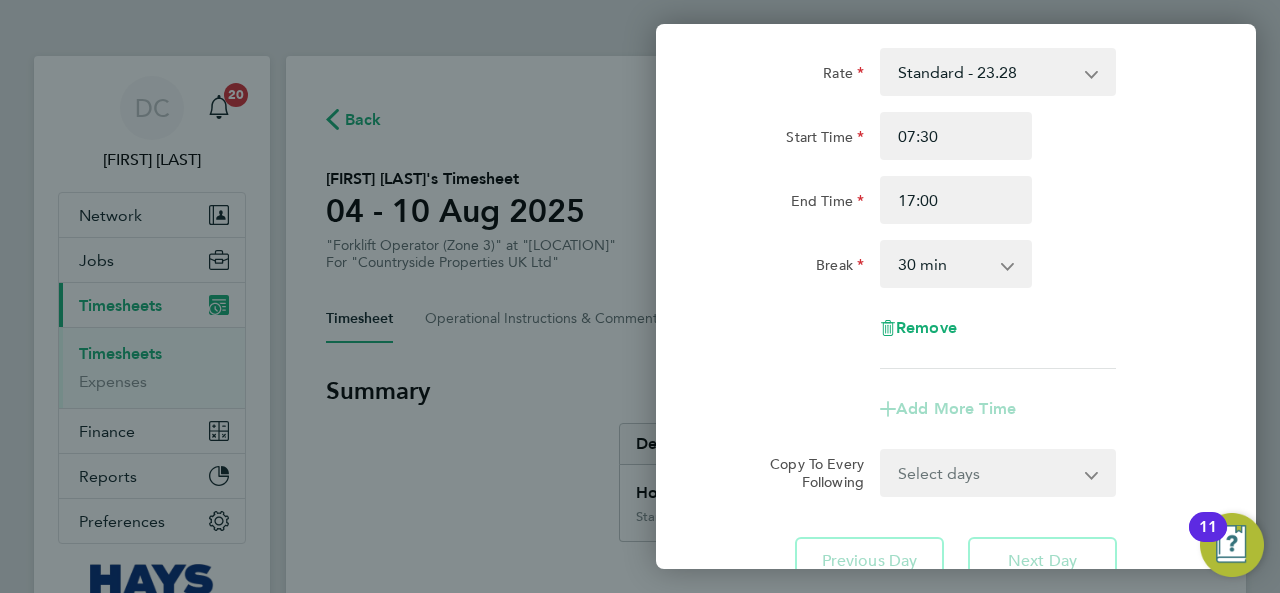 click on "Break  0 min   15 min   30 min   45 min   60 min   75 min   90 min" 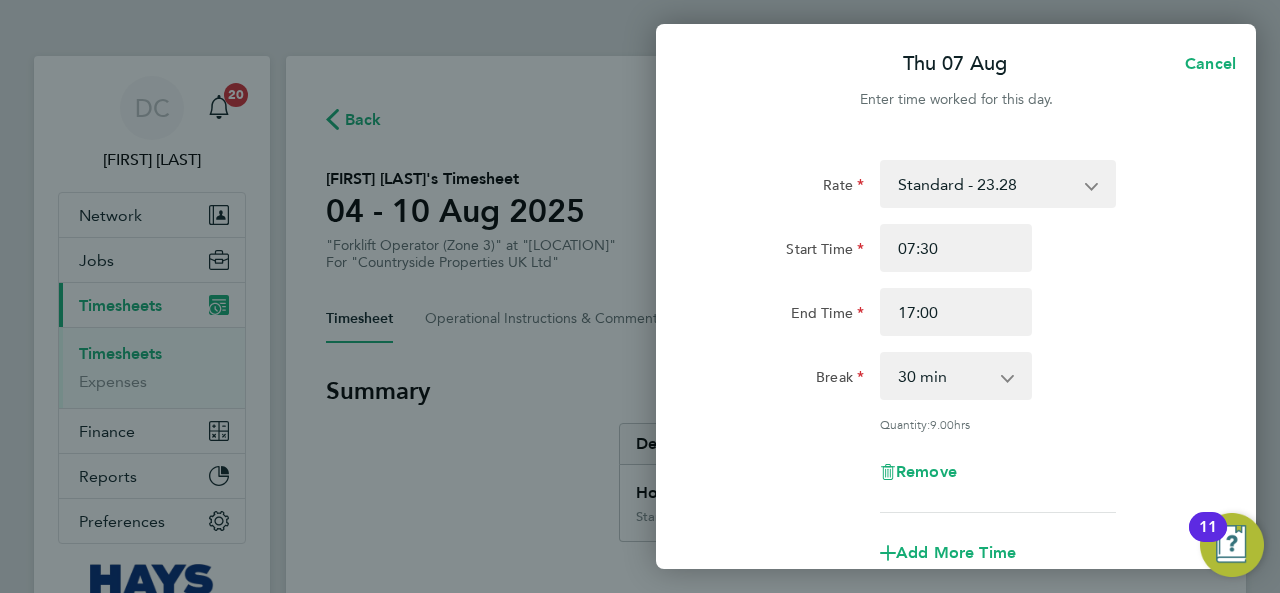 scroll, scrollTop: 310, scrollLeft: 0, axis: vertical 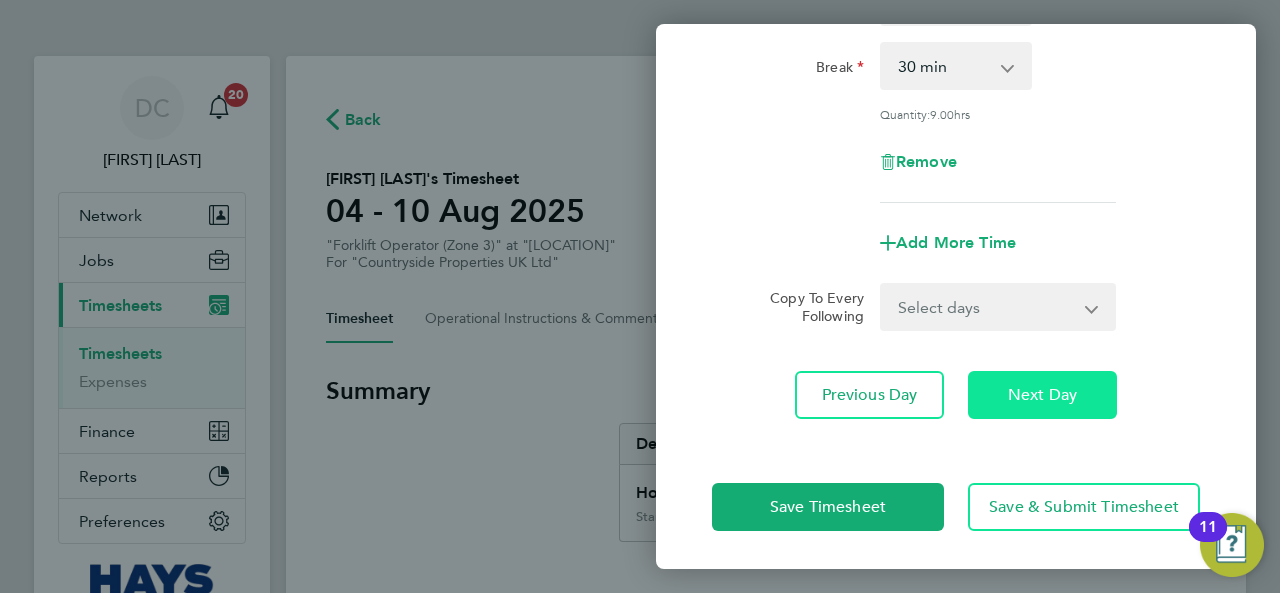 click on "Next Day" 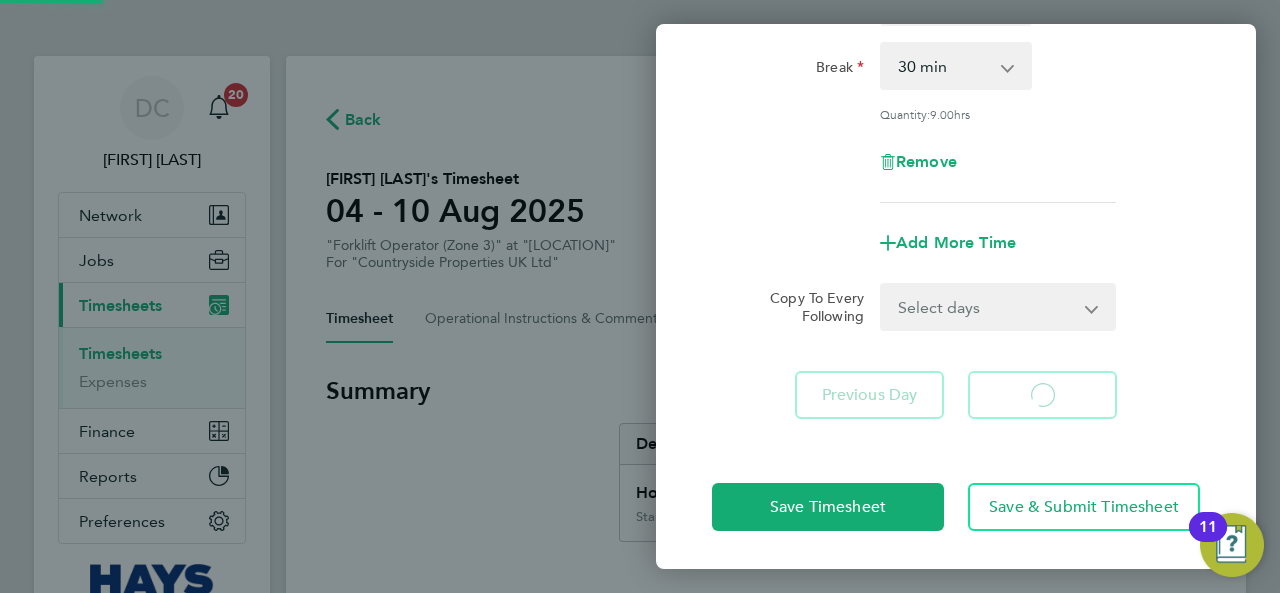 select on "30" 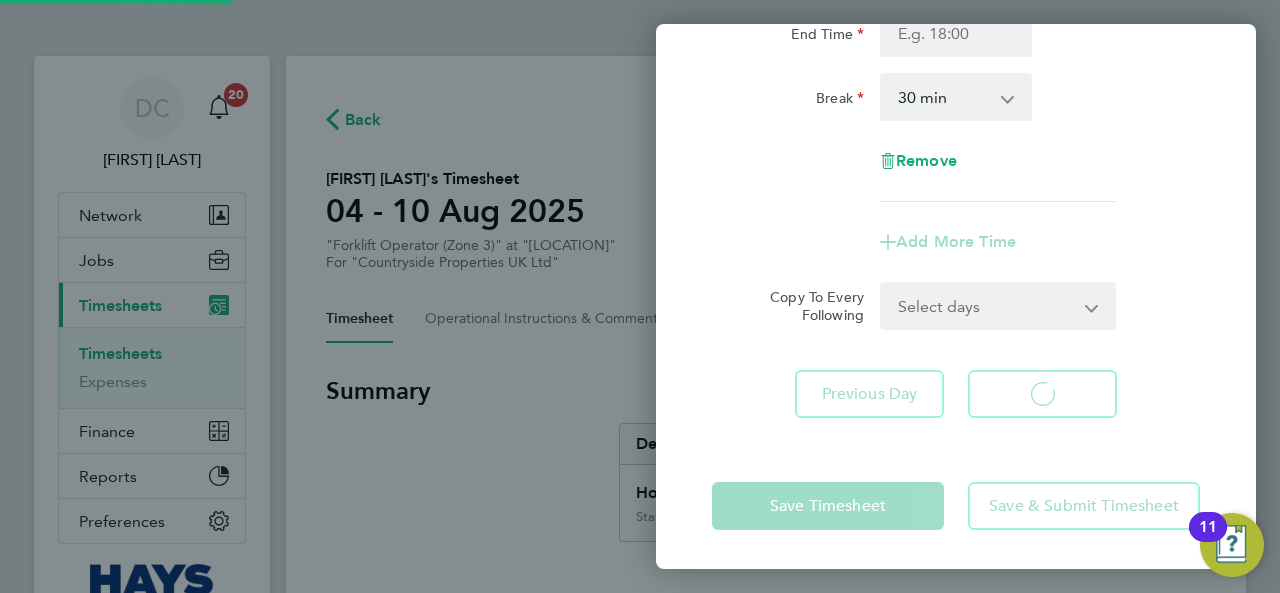 select on "30" 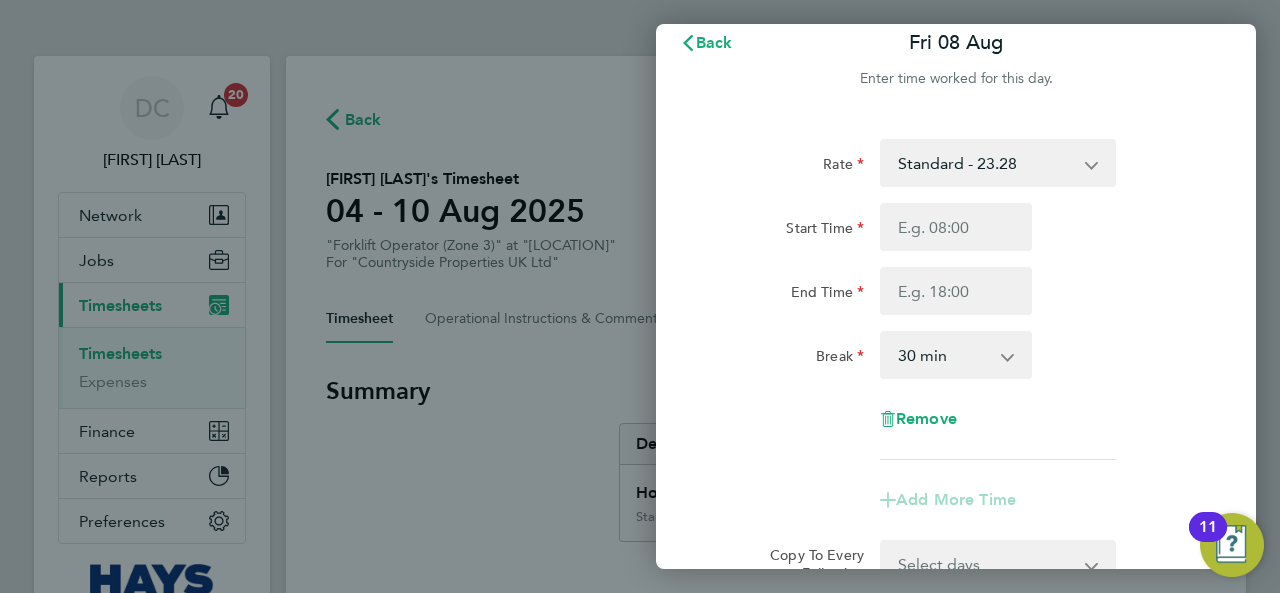 scroll, scrollTop: 0, scrollLeft: 0, axis: both 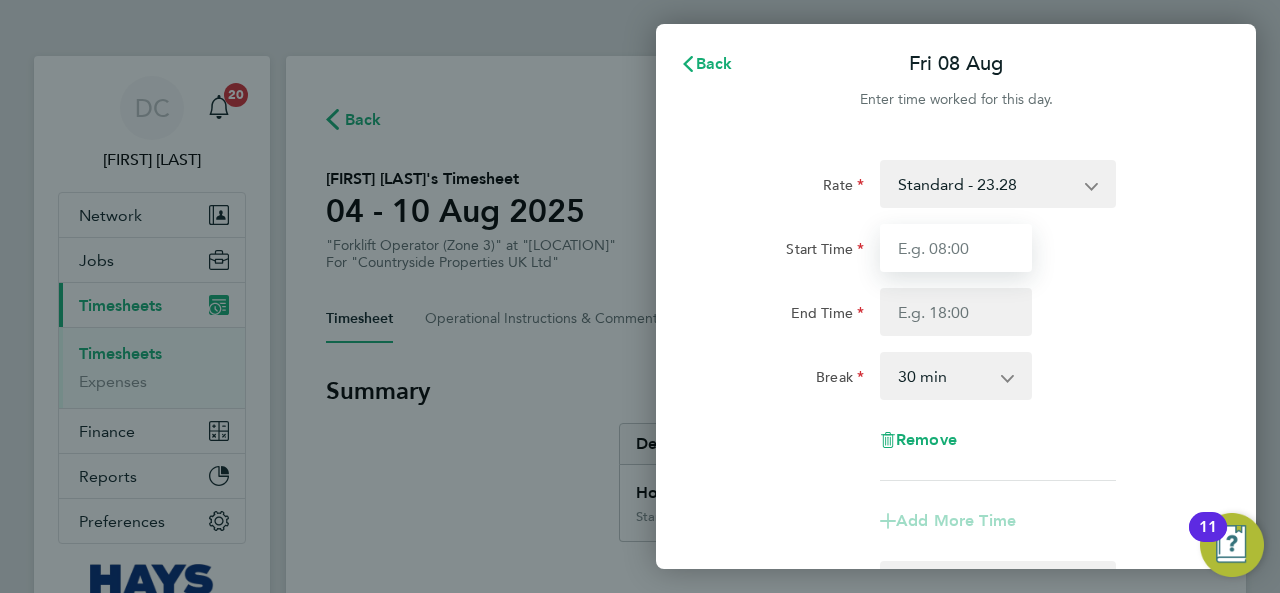 click on "Start Time" at bounding box center (956, 248) 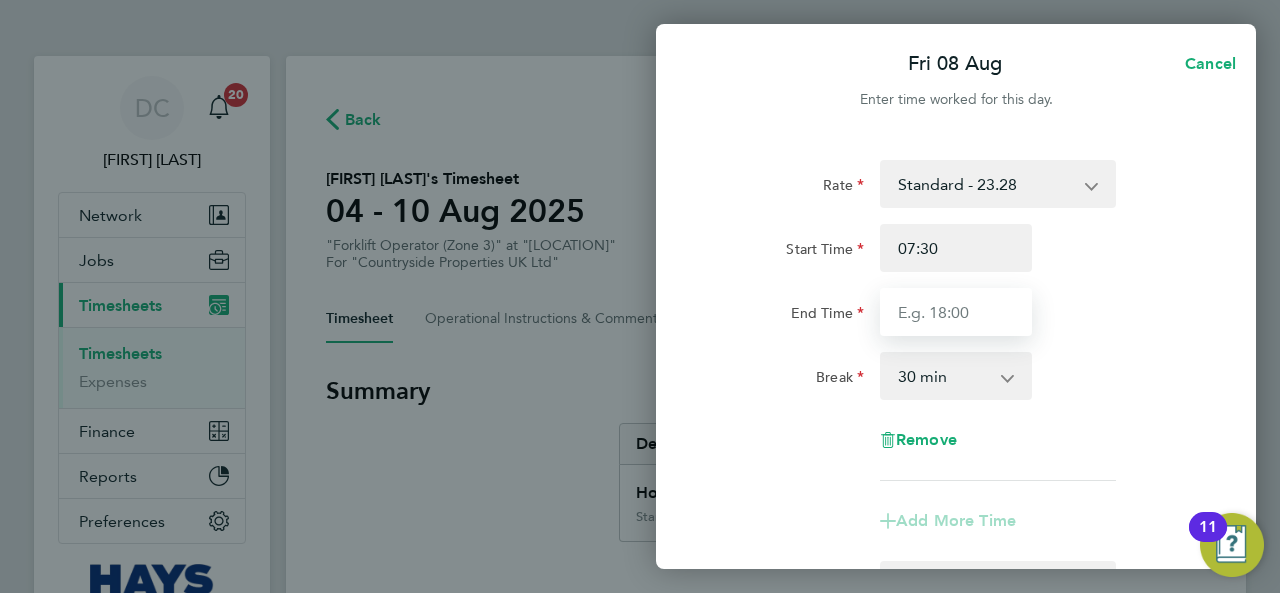 drag, startPoint x: 966, startPoint y: 301, endPoint x: 977, endPoint y: 336, distance: 36.687874 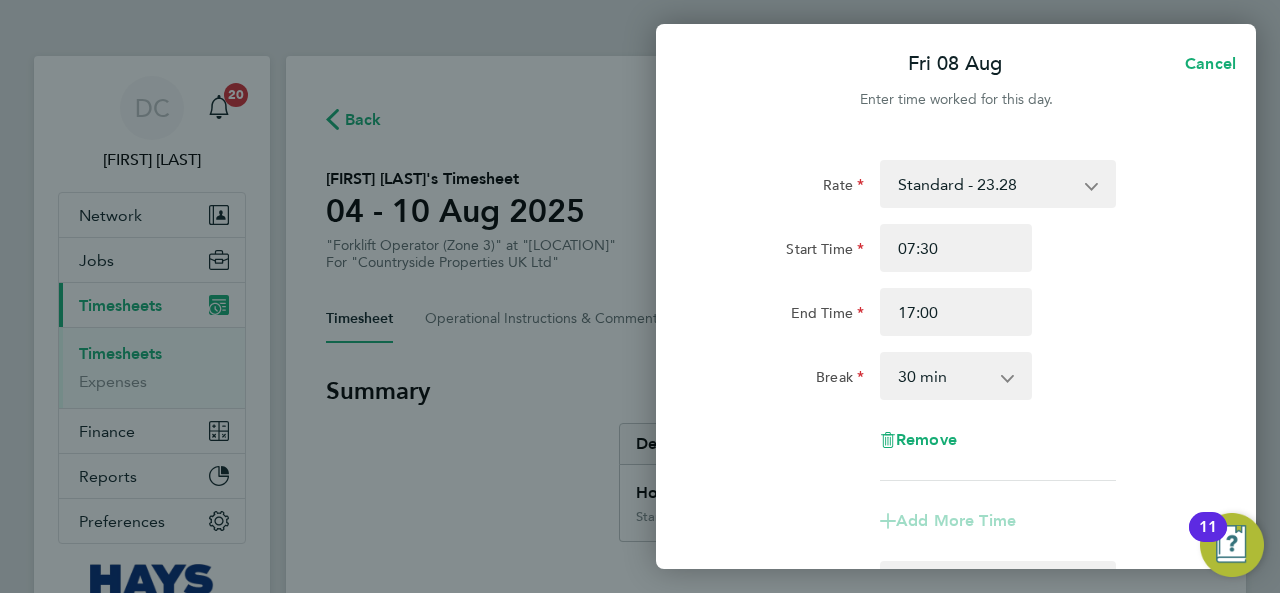 click on "Break  0 min   15 min   30 min   45 min   60 min   75 min   90 min" 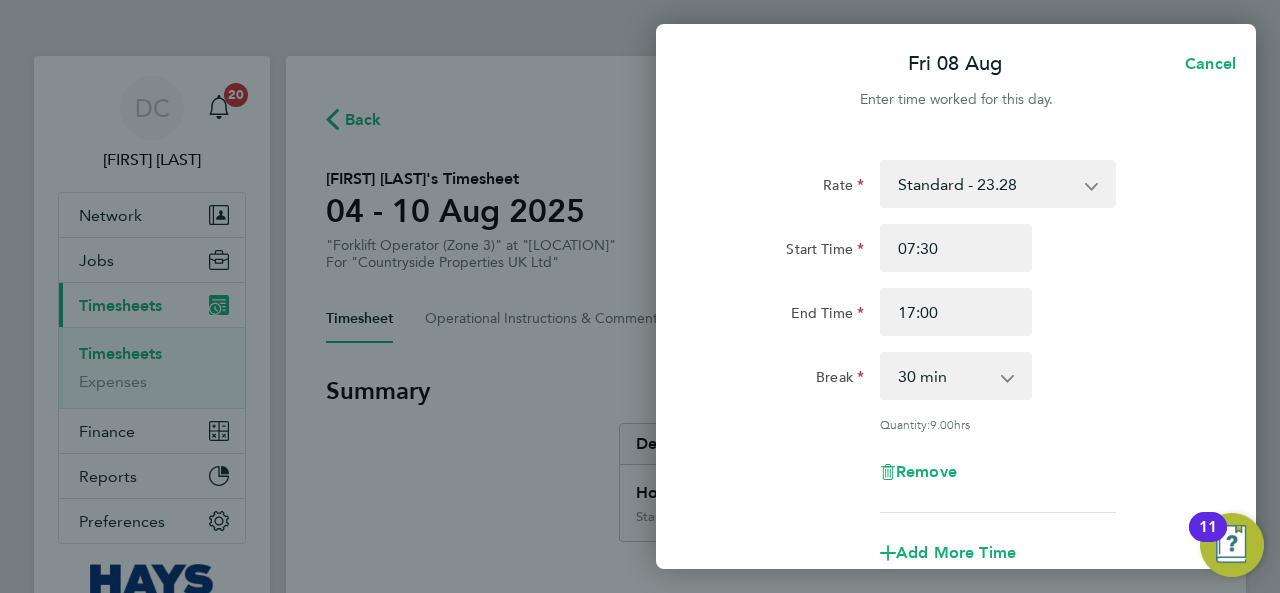 scroll, scrollTop: 310, scrollLeft: 0, axis: vertical 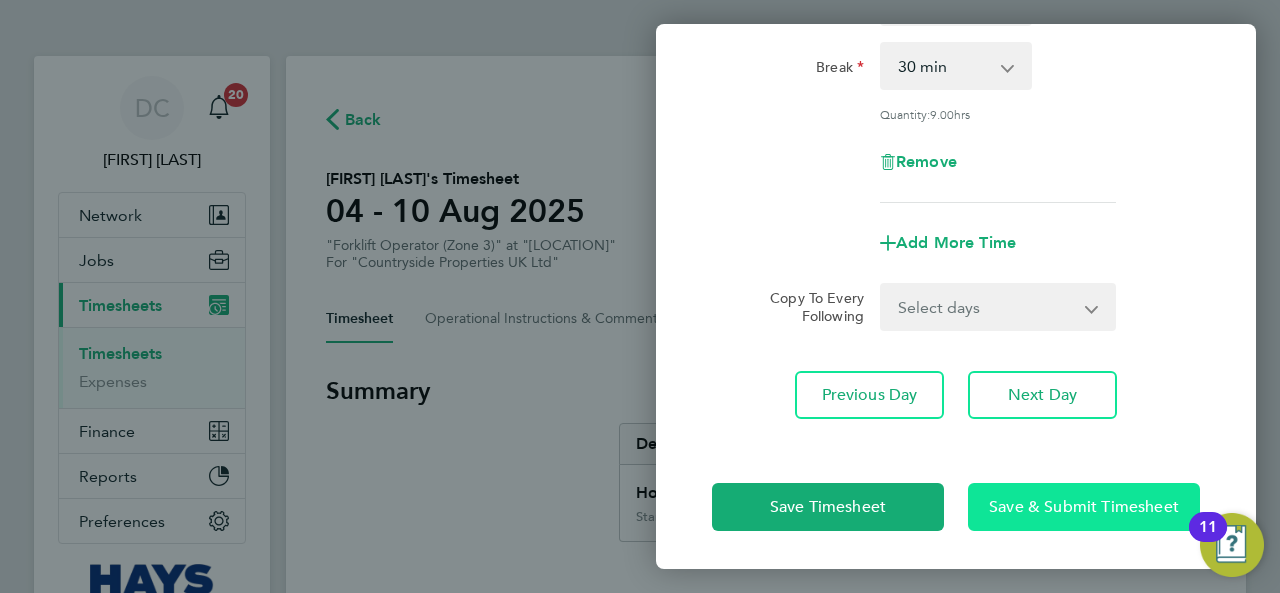 click on "Save & Submit Timesheet" 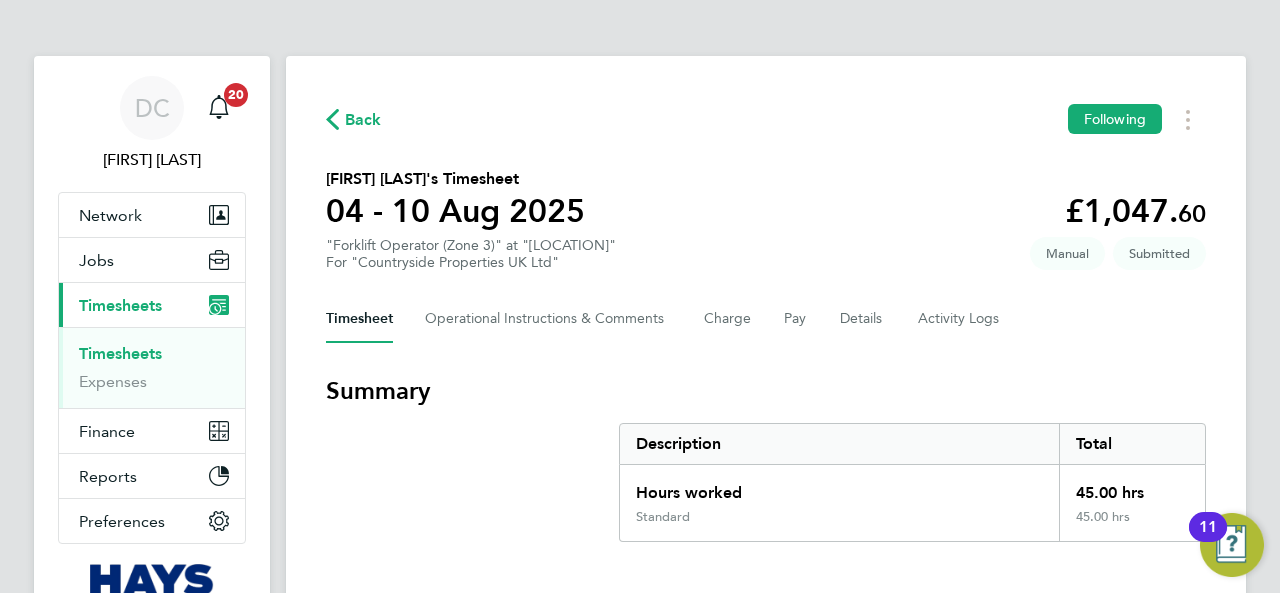 click on "Timesheets" at bounding box center [120, 353] 